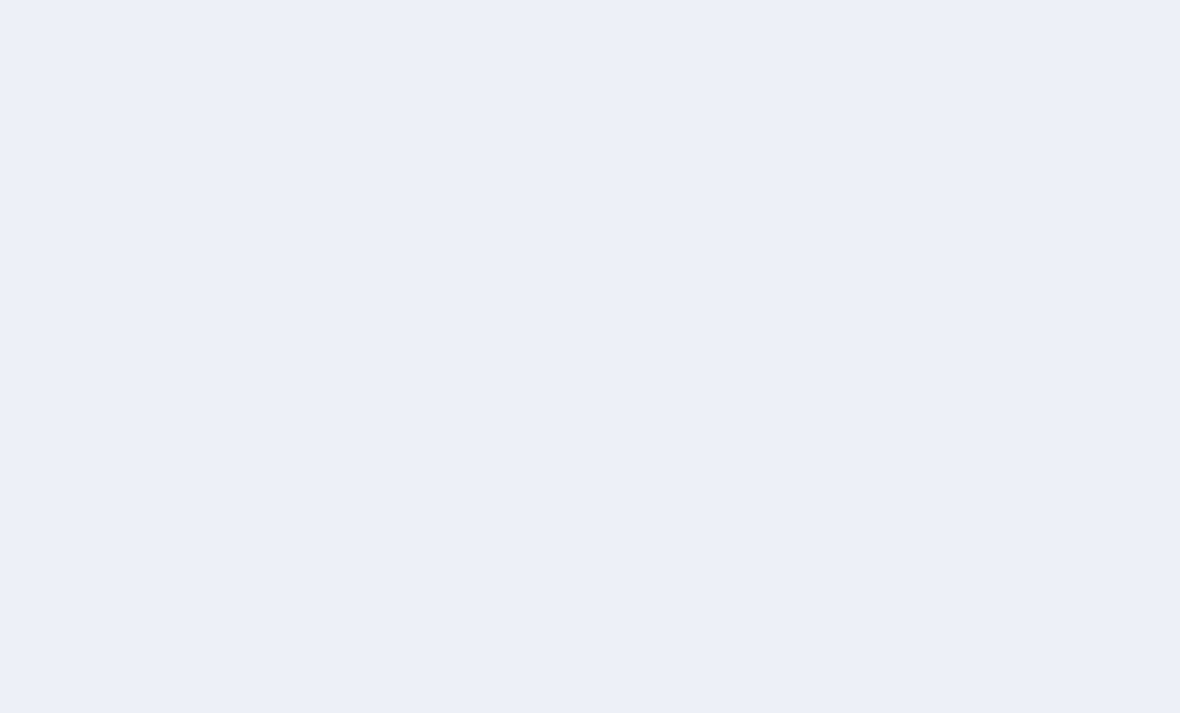 scroll, scrollTop: 0, scrollLeft: 0, axis: both 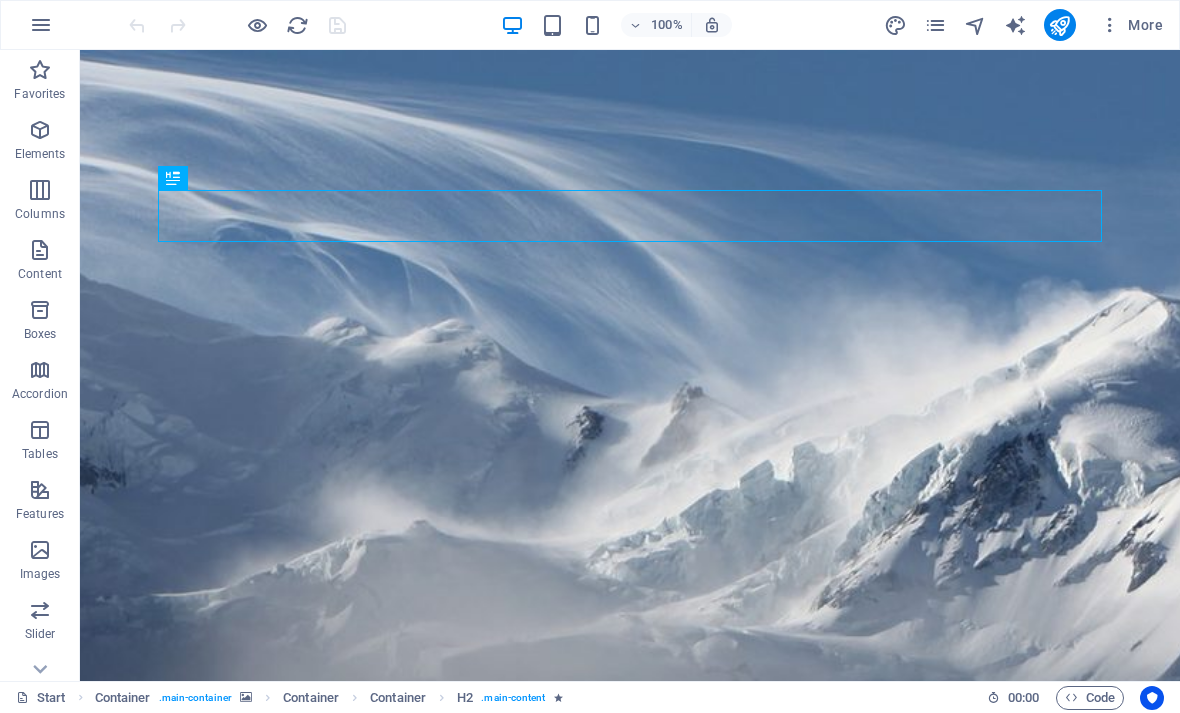 click at bounding box center [1059, 25] 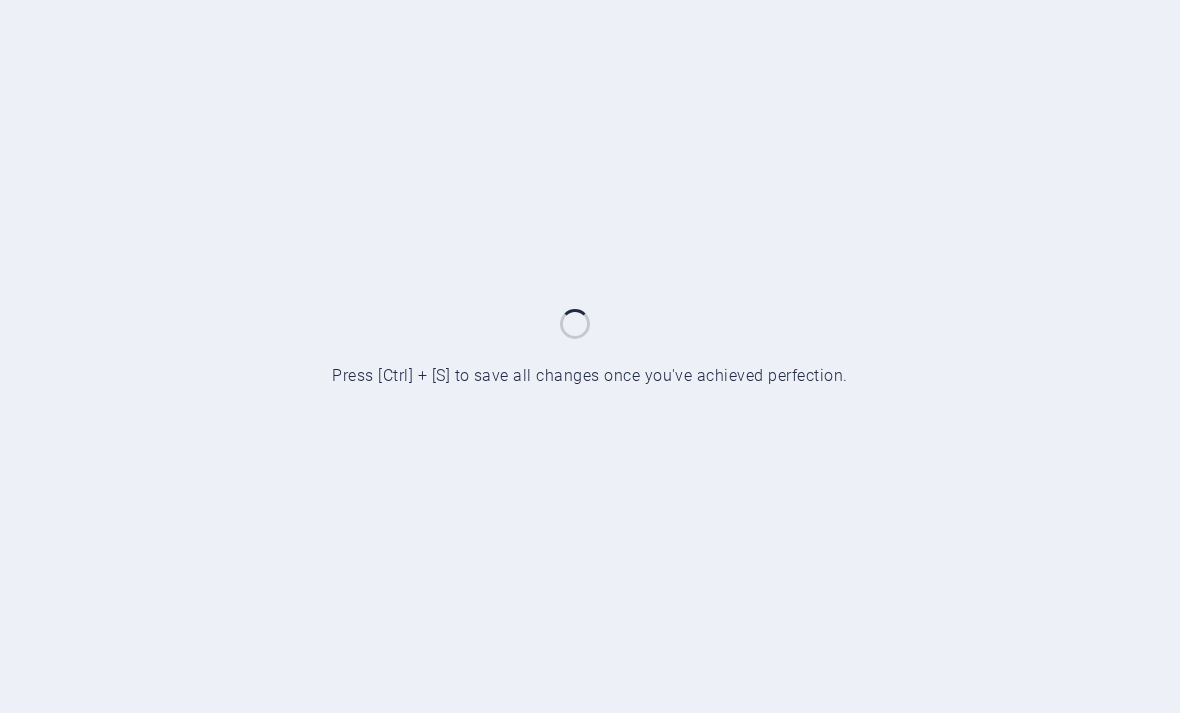 scroll, scrollTop: 0, scrollLeft: 0, axis: both 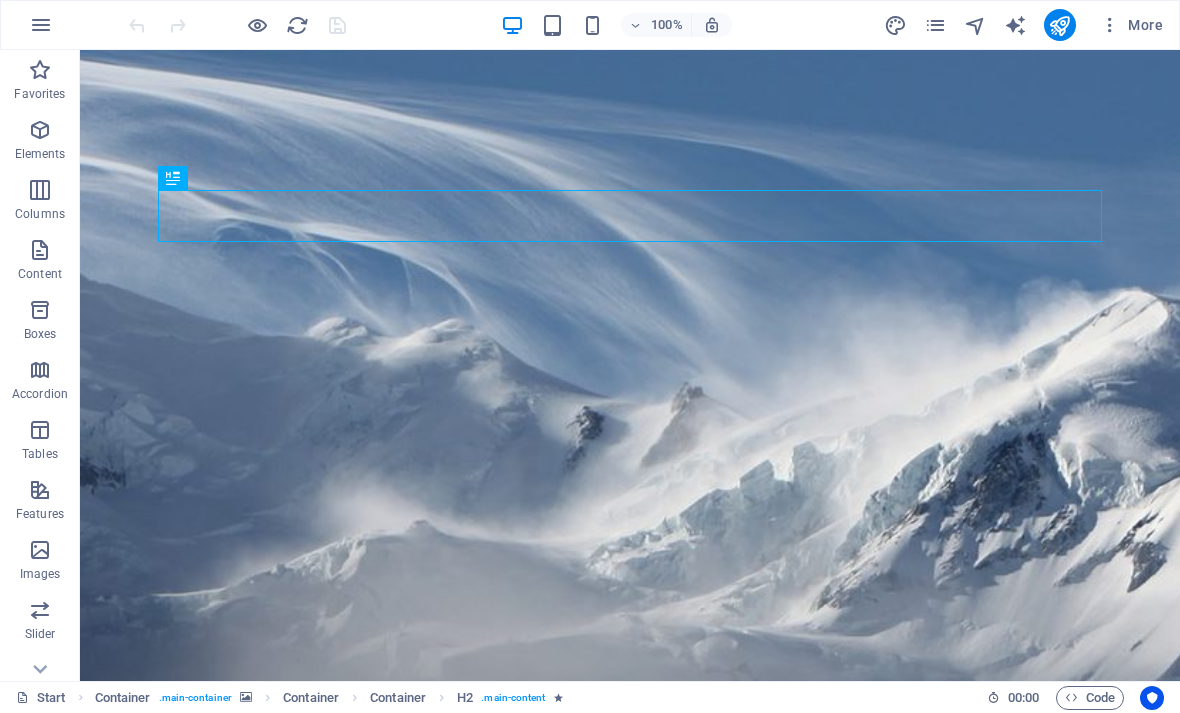 click at bounding box center (40, 250) 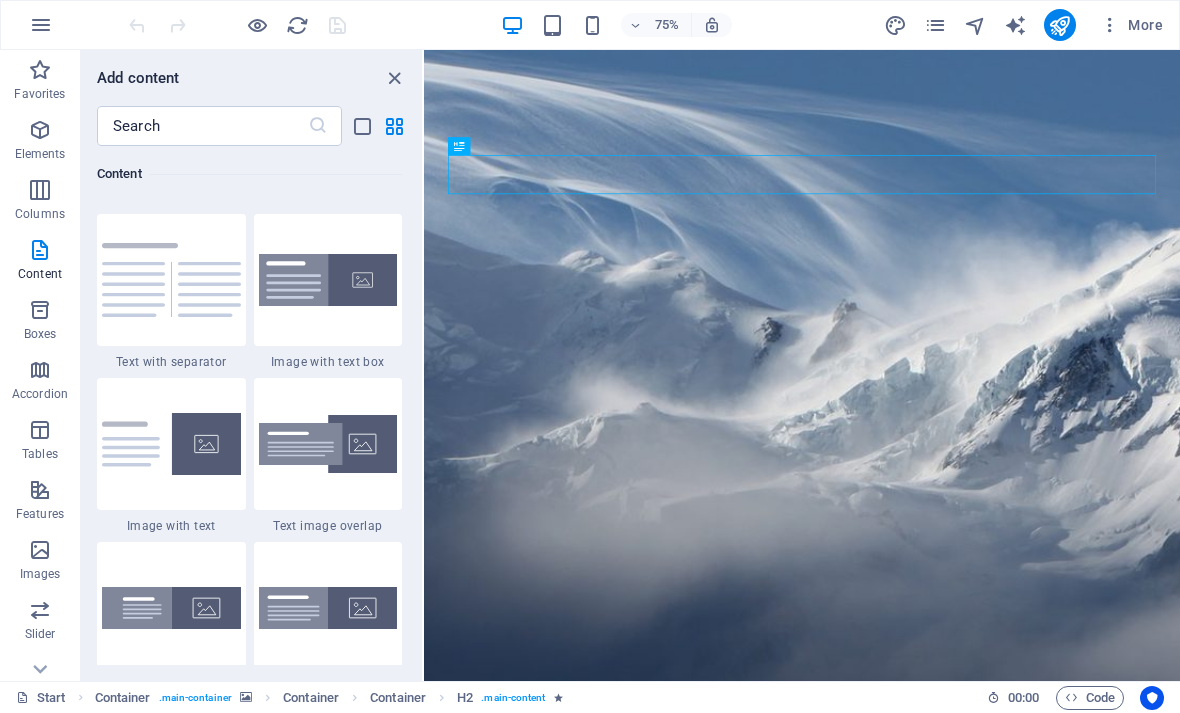 scroll, scrollTop: 3641, scrollLeft: 0, axis: vertical 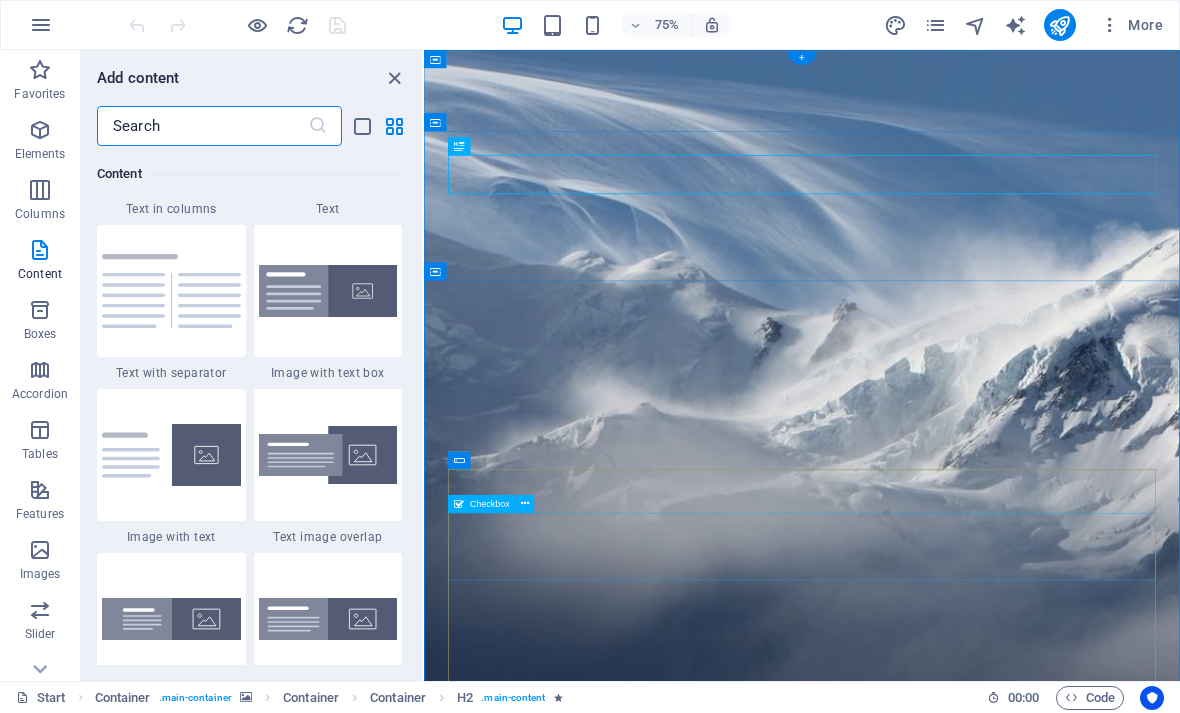 click on "I have read and understand the privacy policy." at bounding box center [928, 3029] 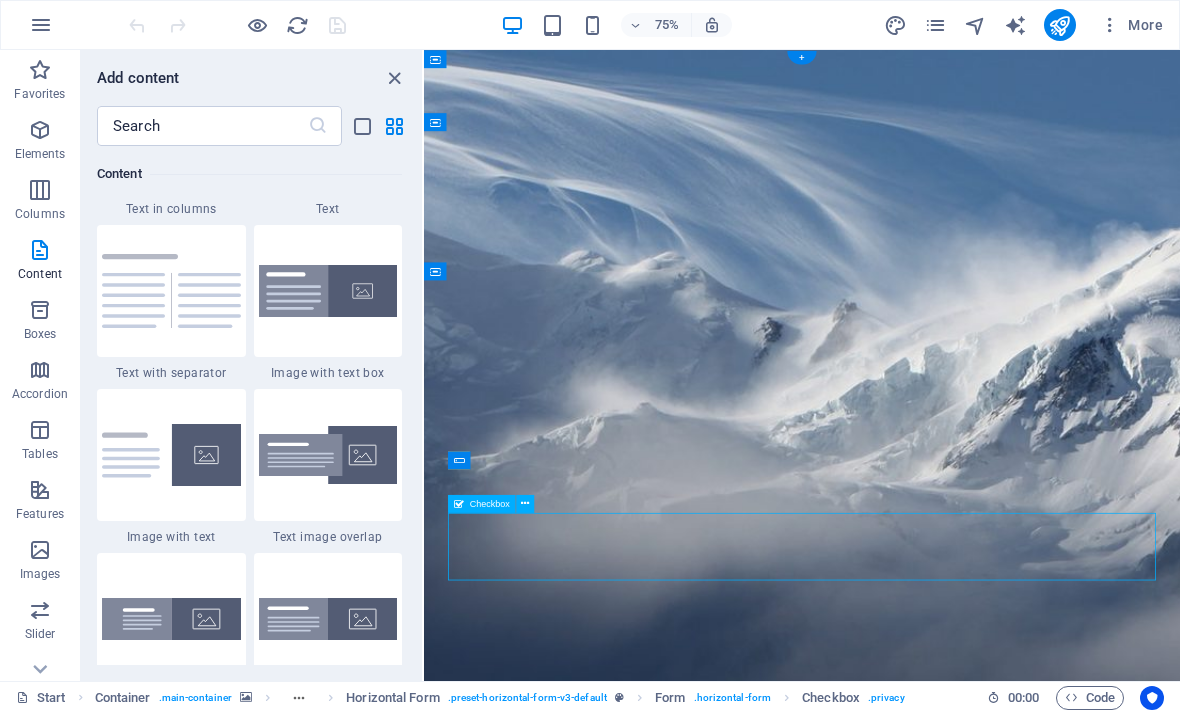 click on "I have read and understand the privacy policy." at bounding box center [928, 3029] 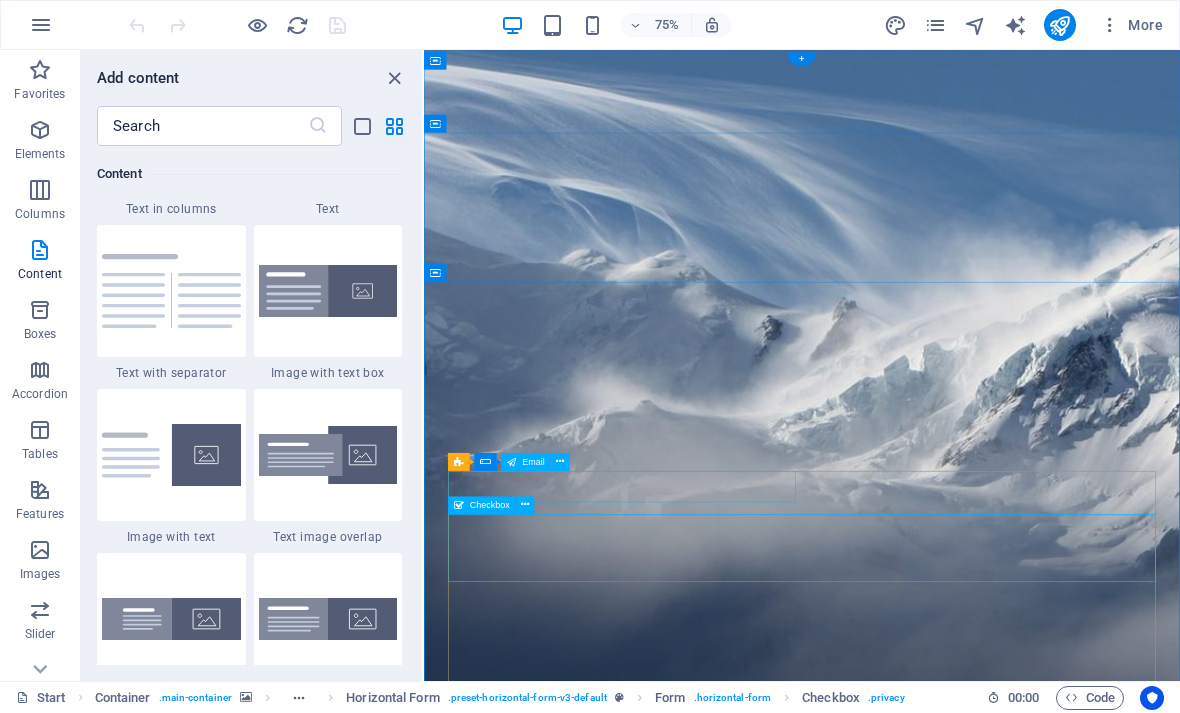 scroll, scrollTop: 0, scrollLeft: 0, axis: both 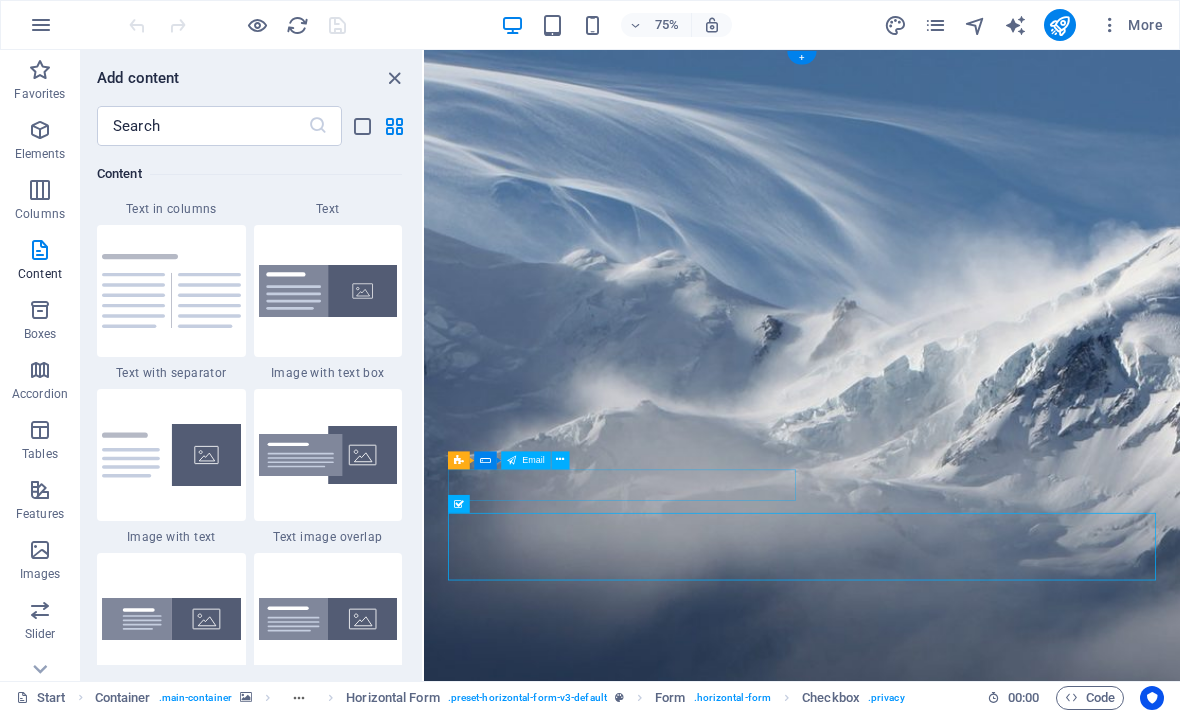 click at bounding box center [40, 130] 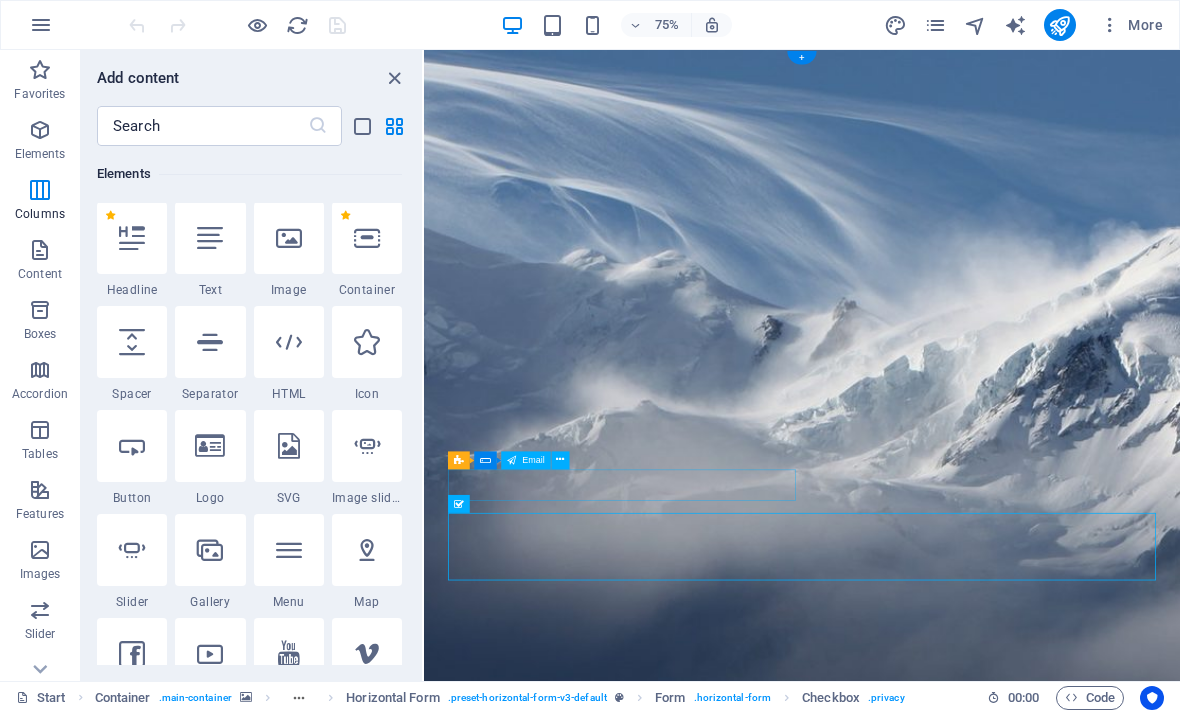 scroll, scrollTop: 213, scrollLeft: 0, axis: vertical 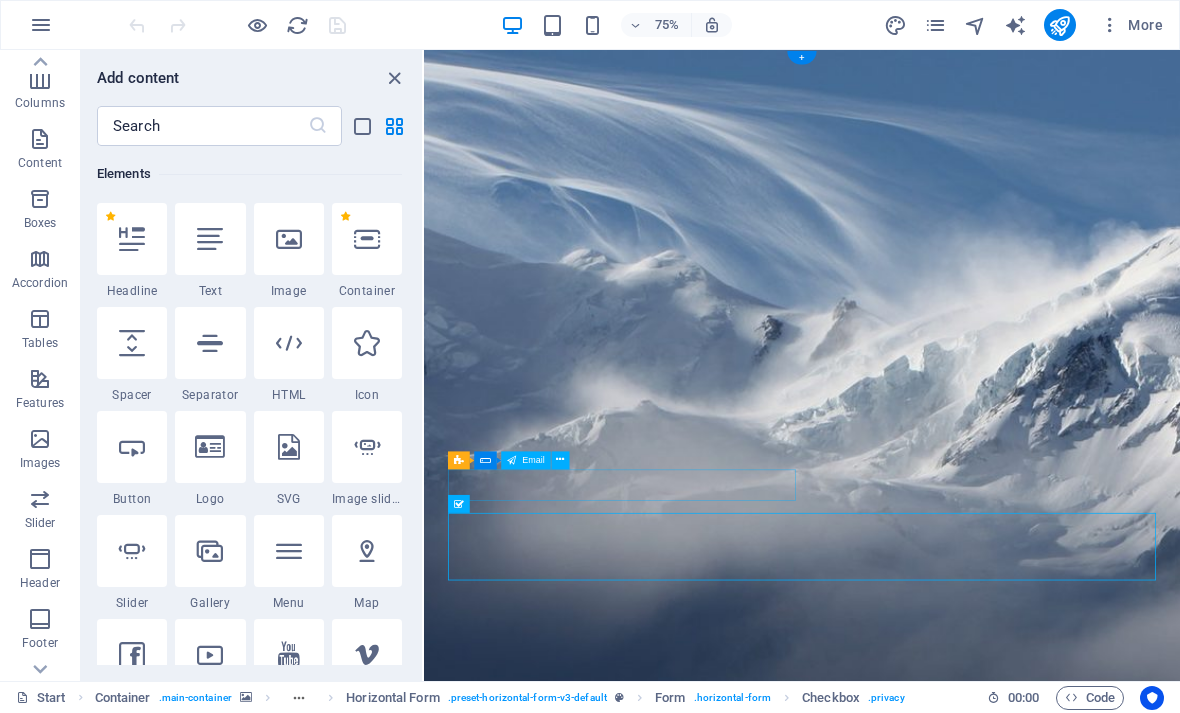 click at bounding box center (40, 379) 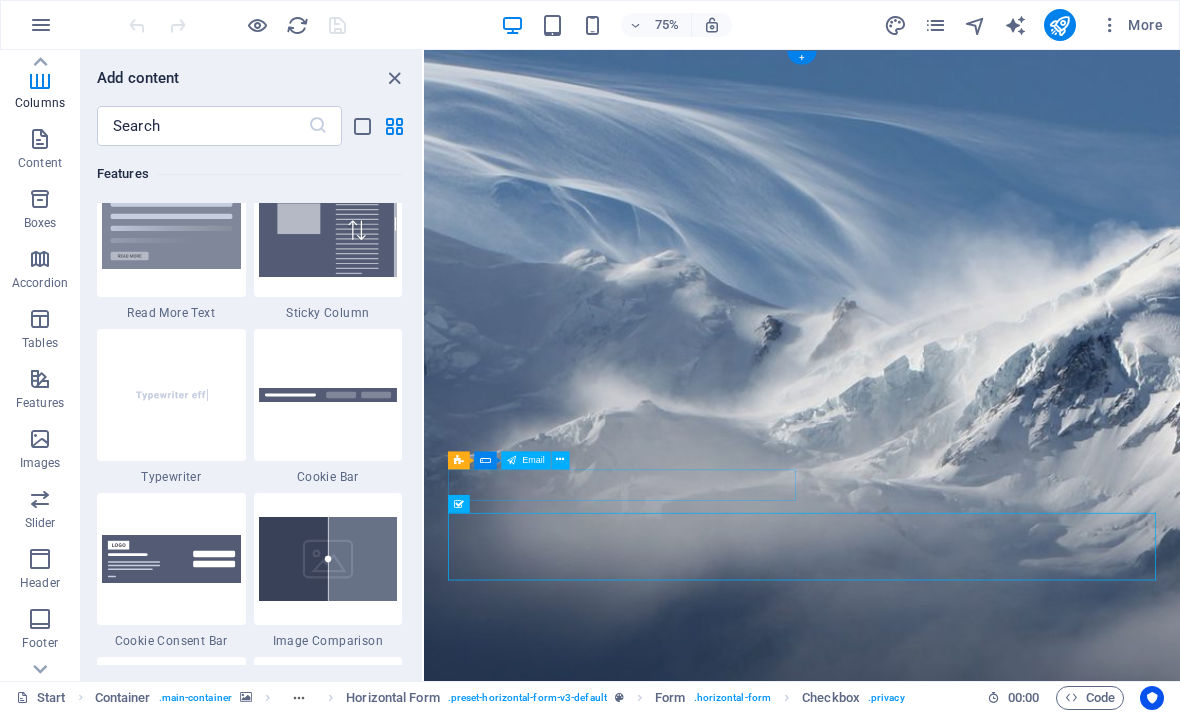 scroll, scrollTop: 7851, scrollLeft: 0, axis: vertical 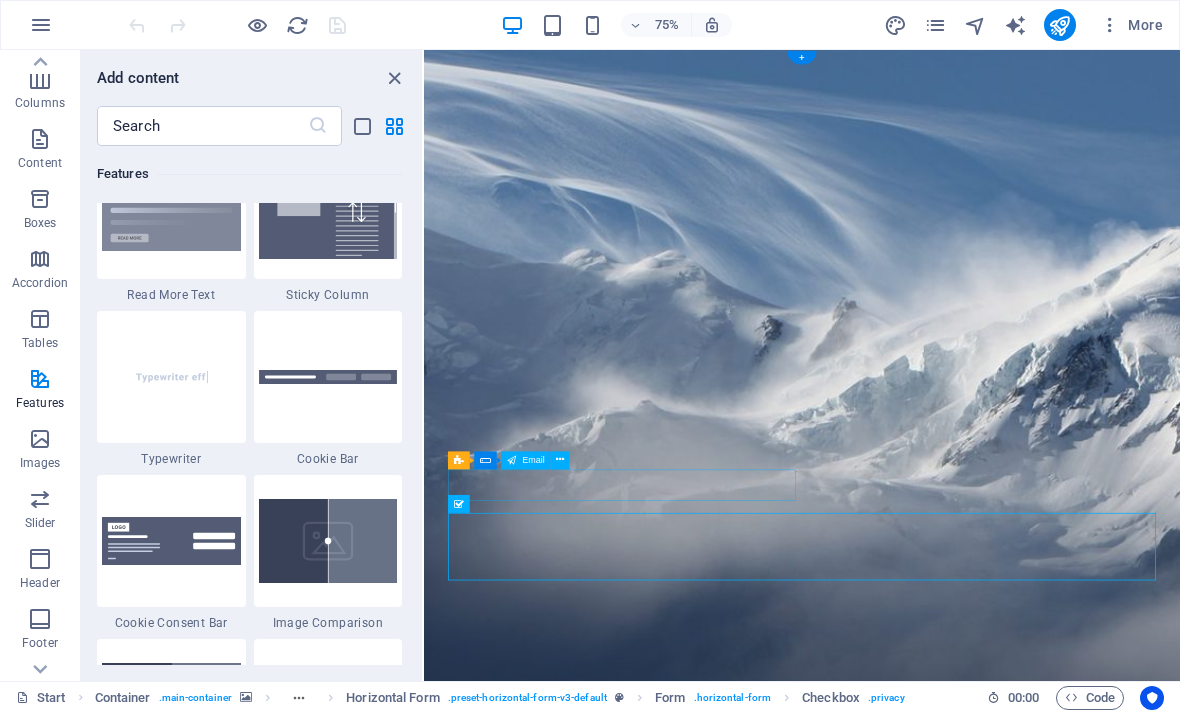 click on "Images" at bounding box center [40, 463] 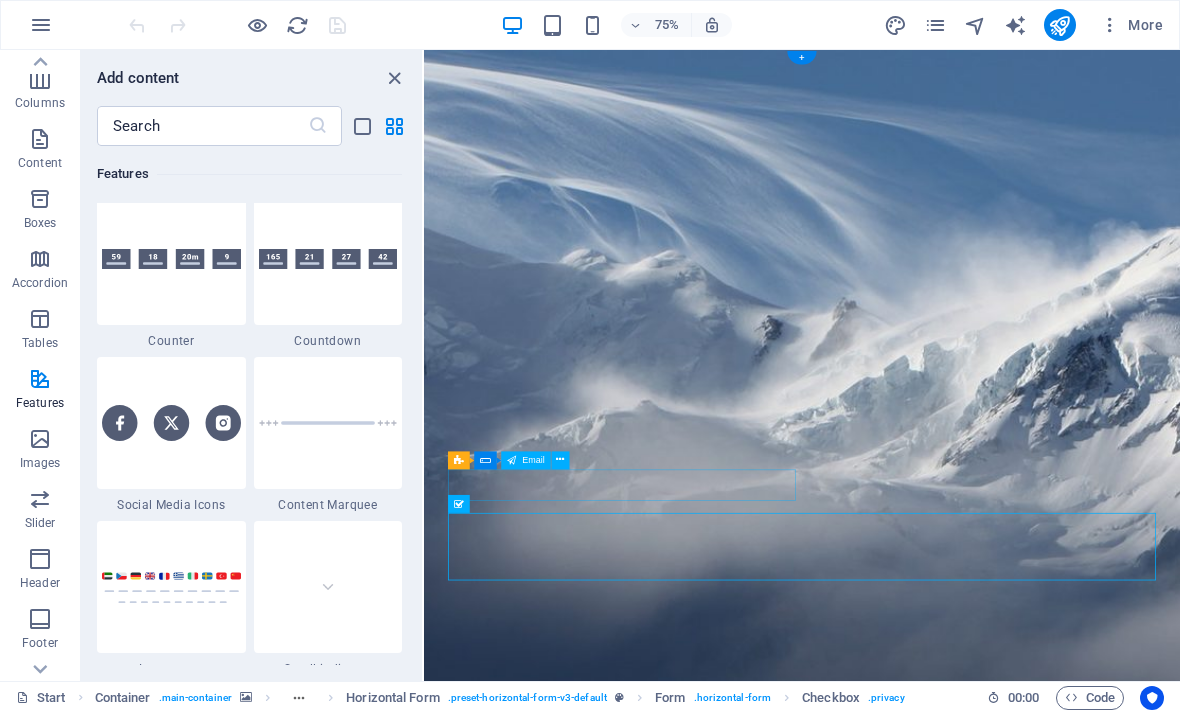 scroll, scrollTop: 8979, scrollLeft: 0, axis: vertical 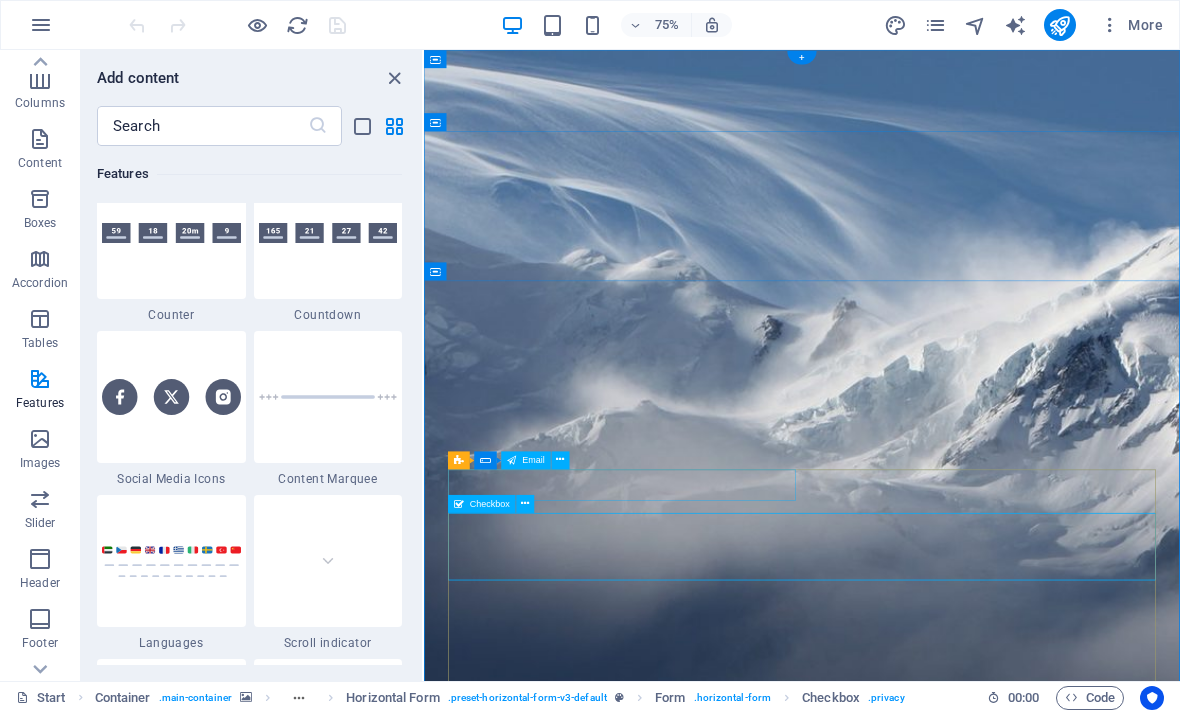 click at bounding box center (459, 504) 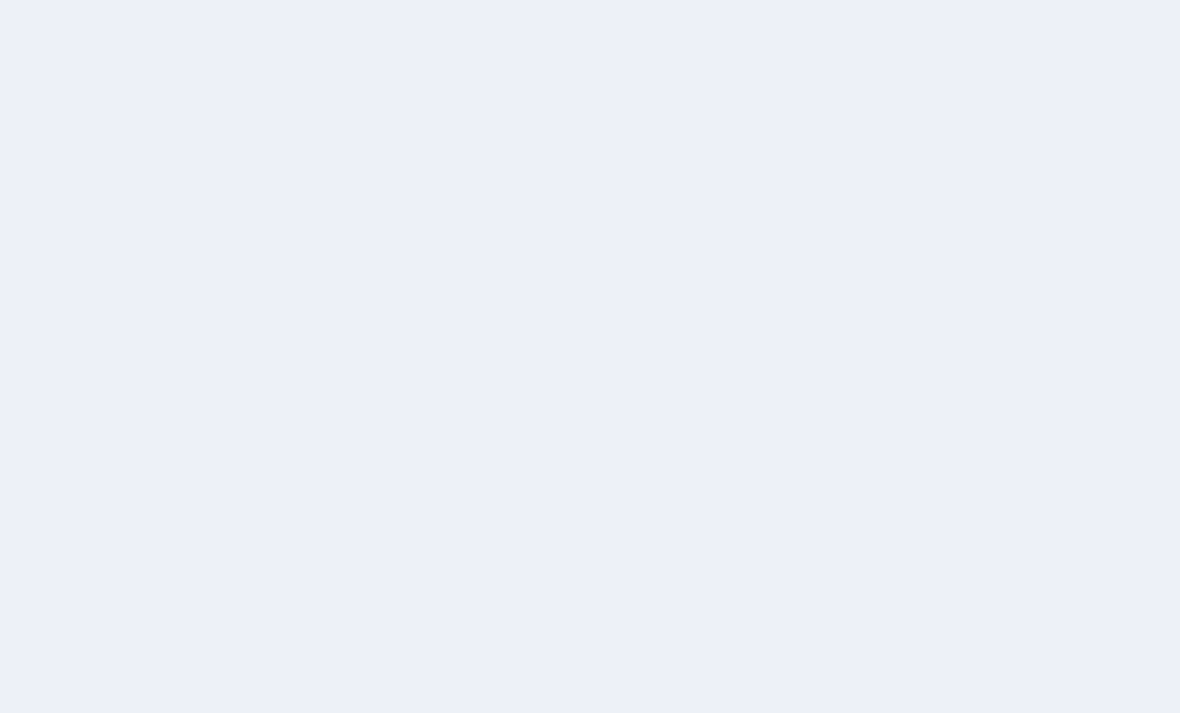 scroll, scrollTop: 0, scrollLeft: 0, axis: both 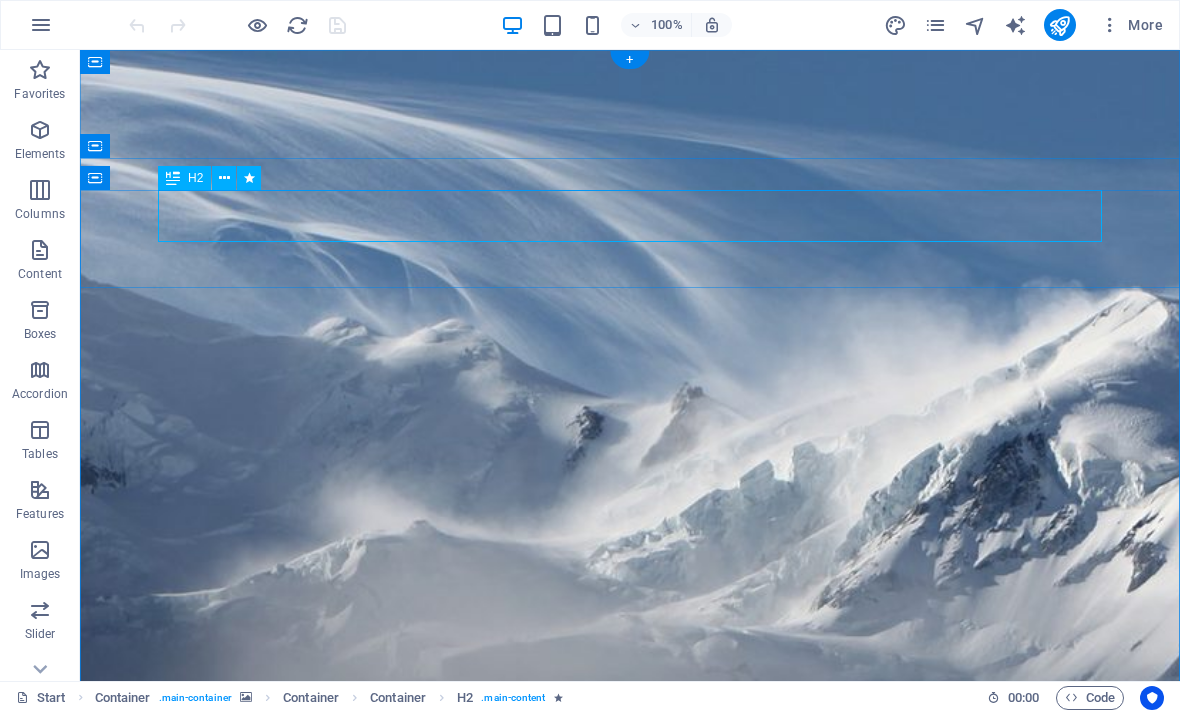 click on "Winter is coming soon" at bounding box center (630, 1402) 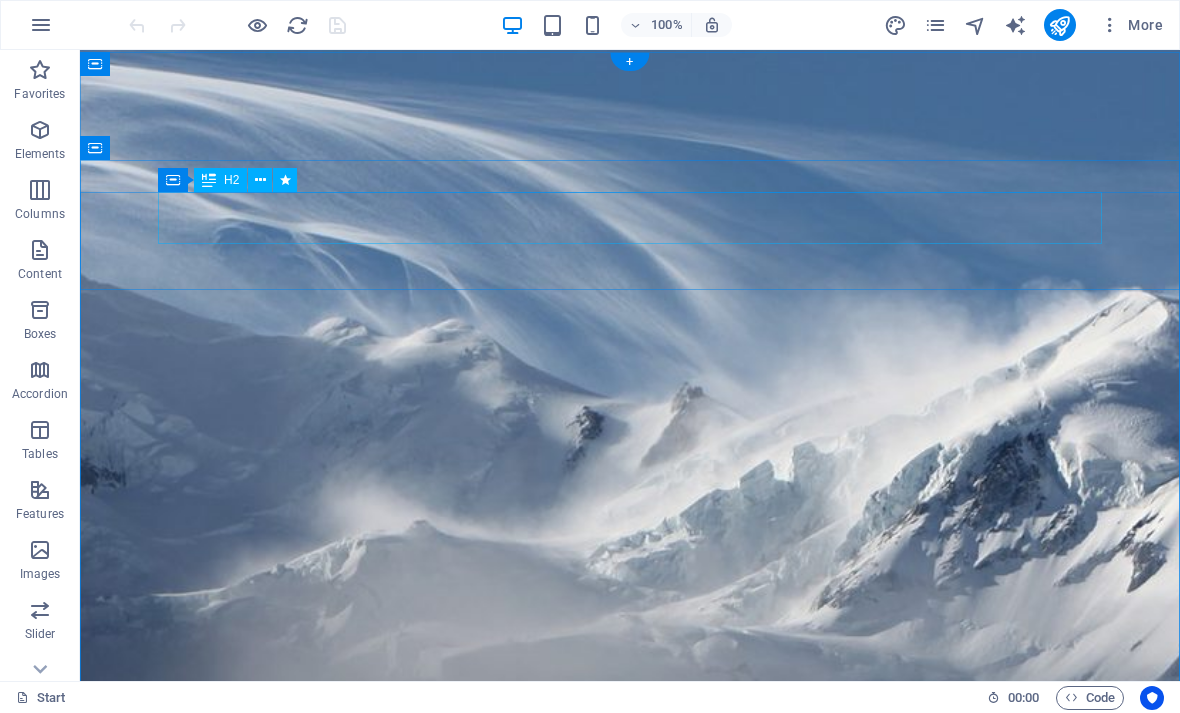 scroll, scrollTop: 0, scrollLeft: 0, axis: both 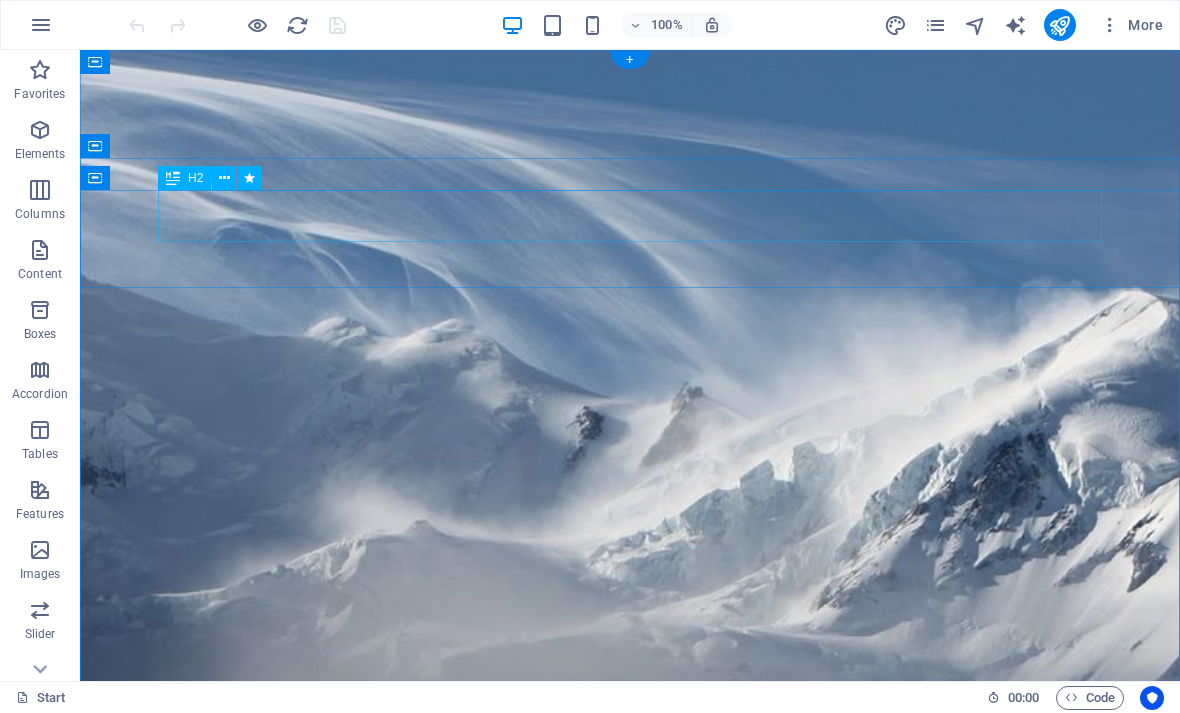 click at bounding box center [40, 130] 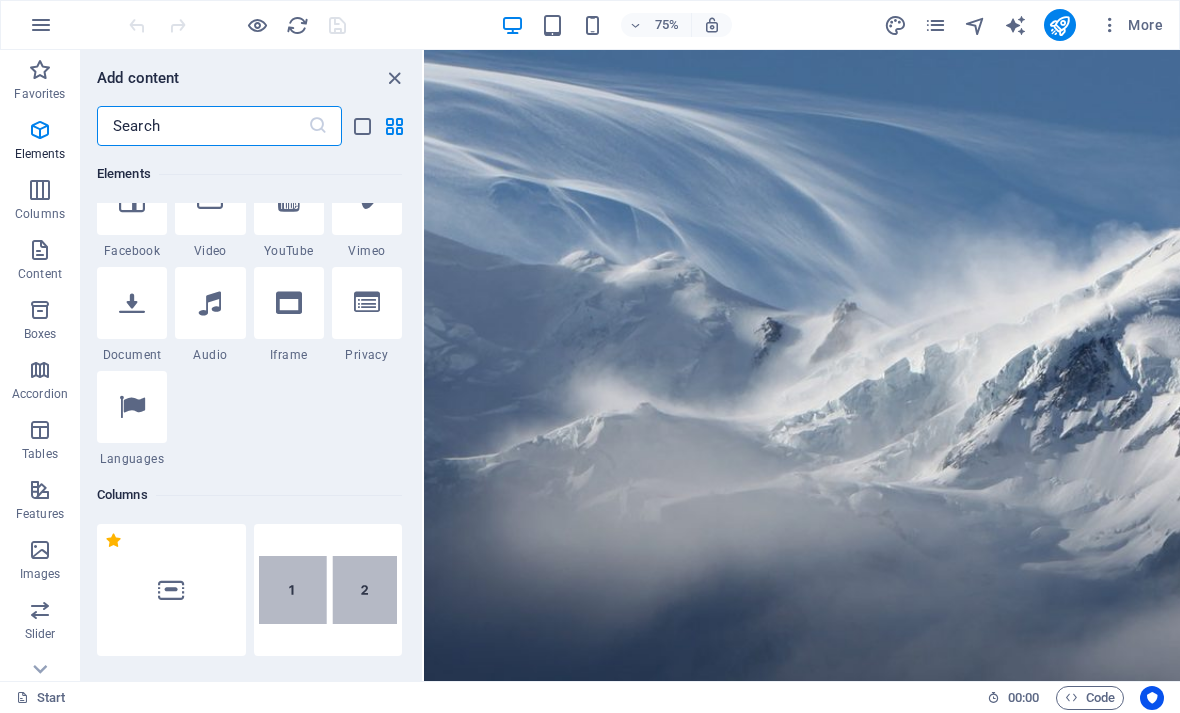 scroll, scrollTop: 670, scrollLeft: 0, axis: vertical 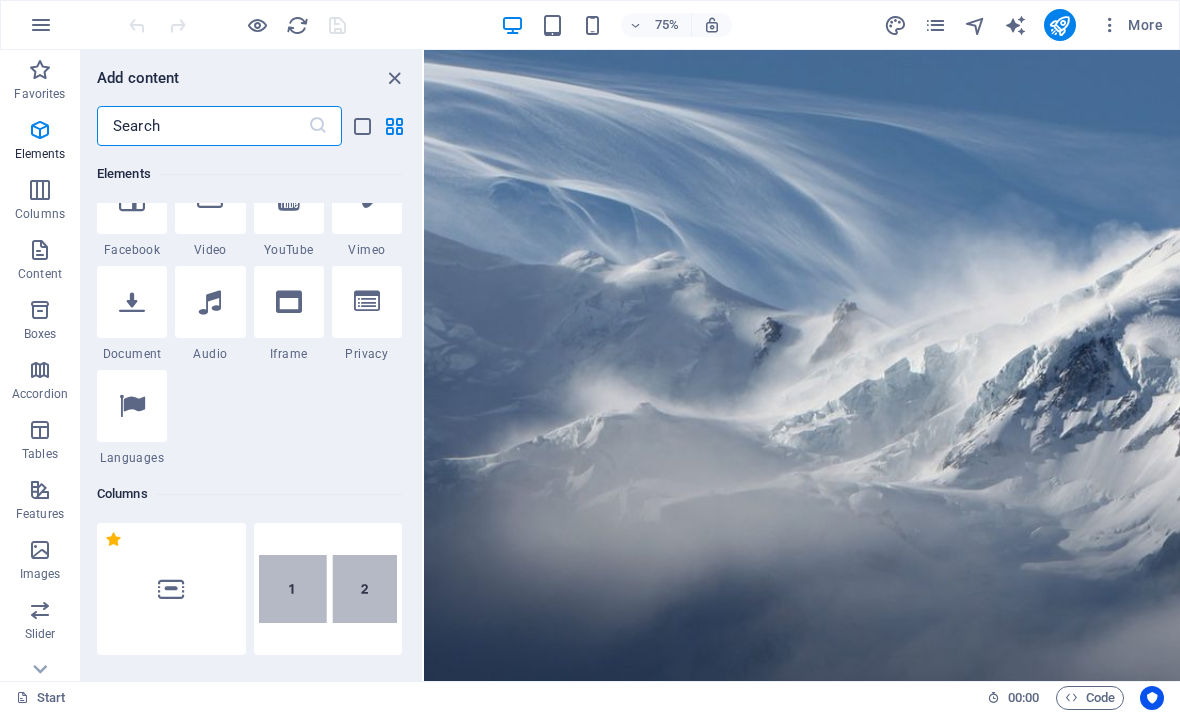 click at bounding box center [394, 78] 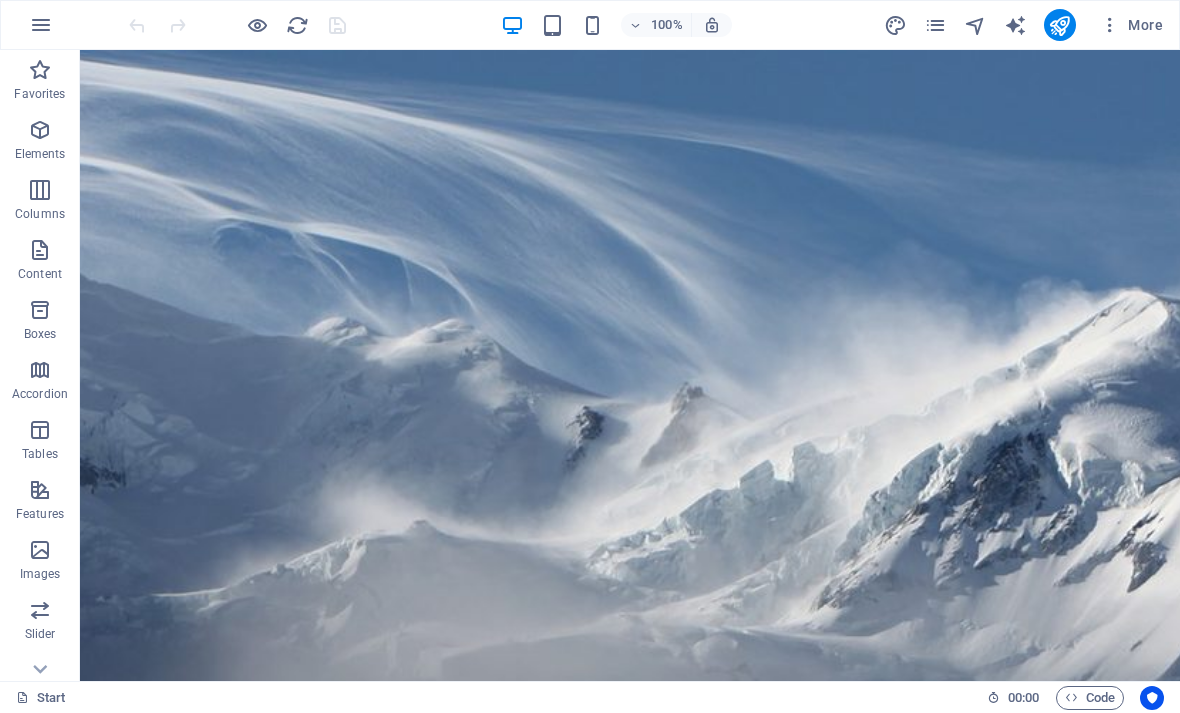 click at bounding box center (40, 250) 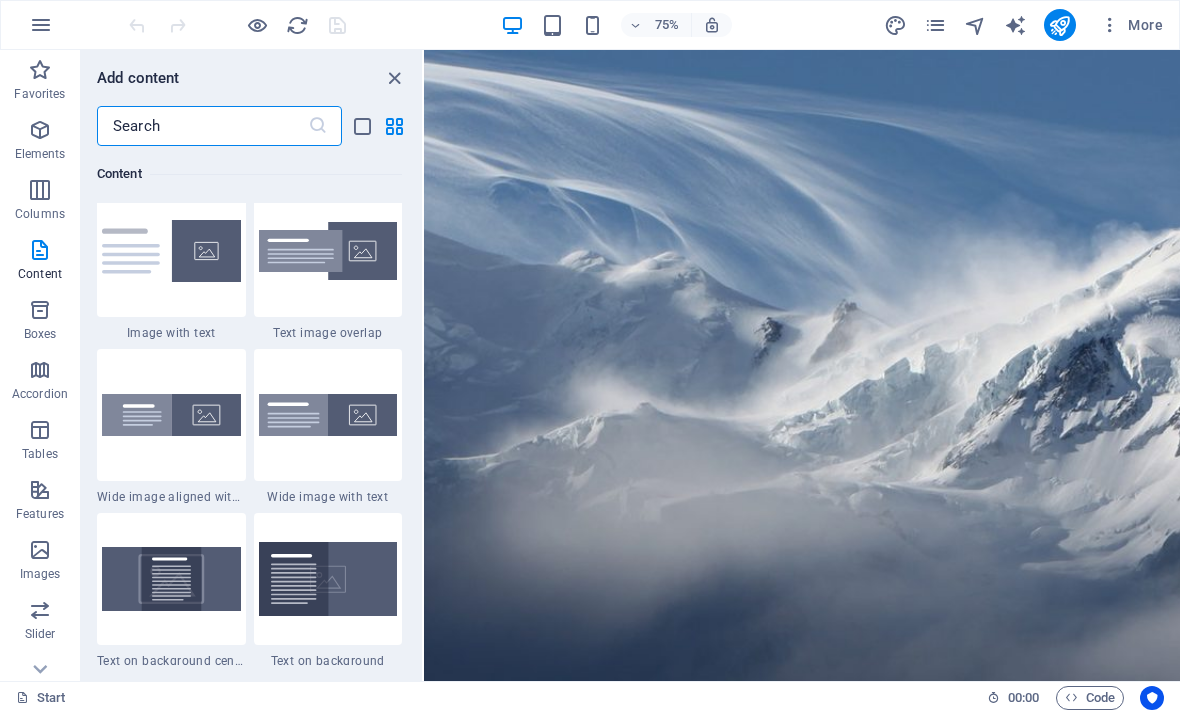 scroll, scrollTop: 3852, scrollLeft: 0, axis: vertical 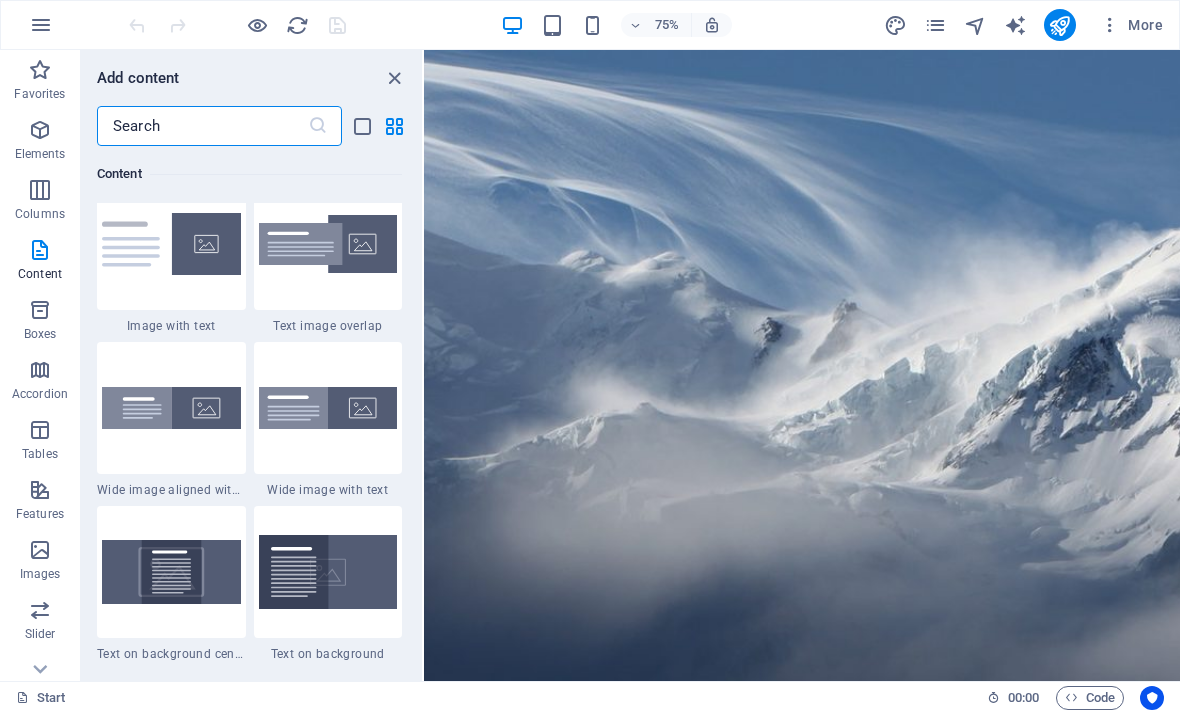 click at bounding box center (328, 244) 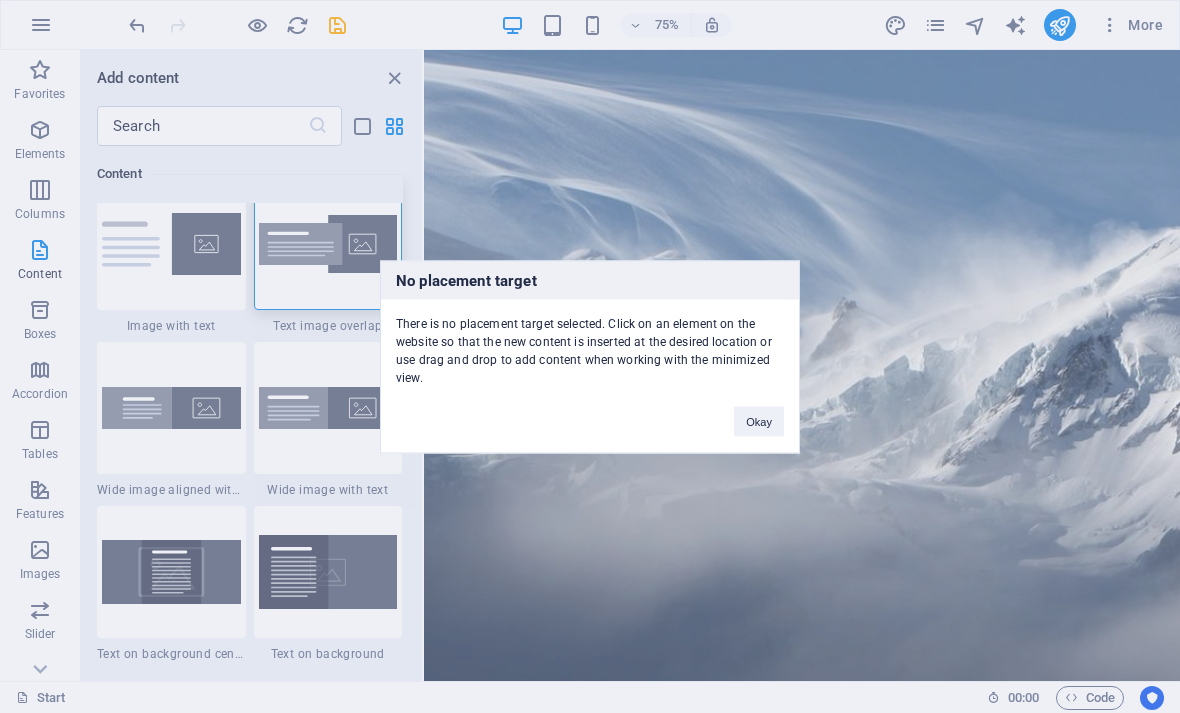 click on "Okay" at bounding box center [759, 421] 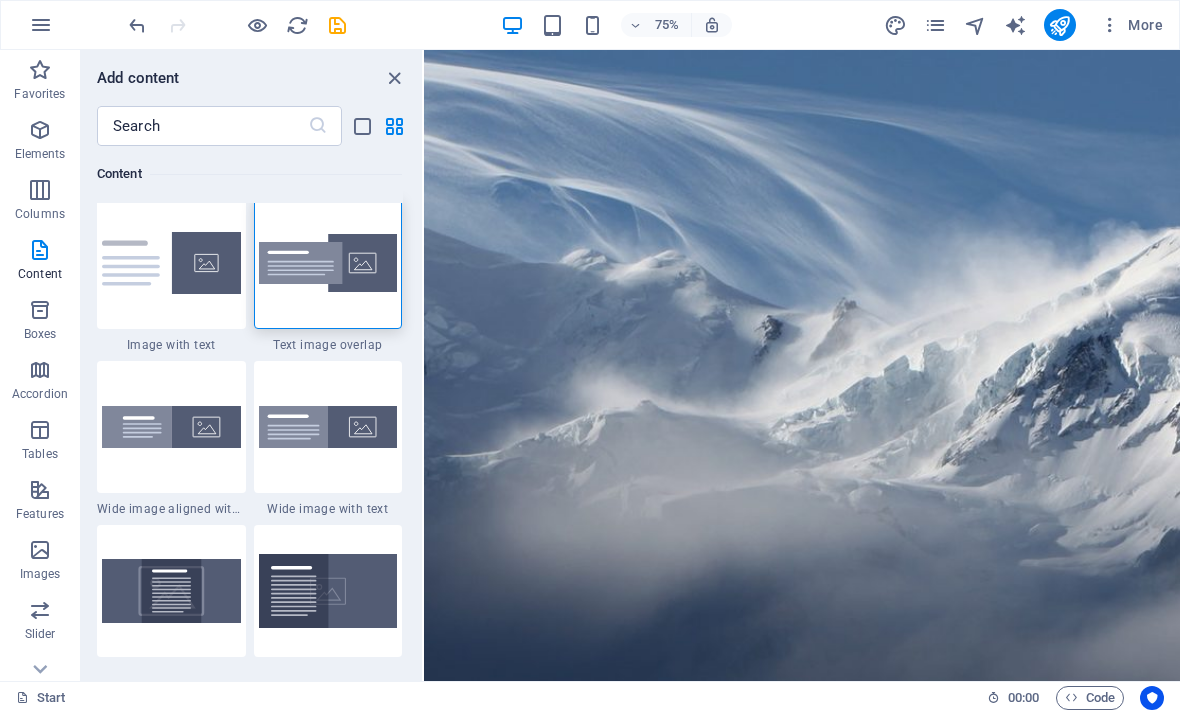 scroll, scrollTop: 3820, scrollLeft: 0, axis: vertical 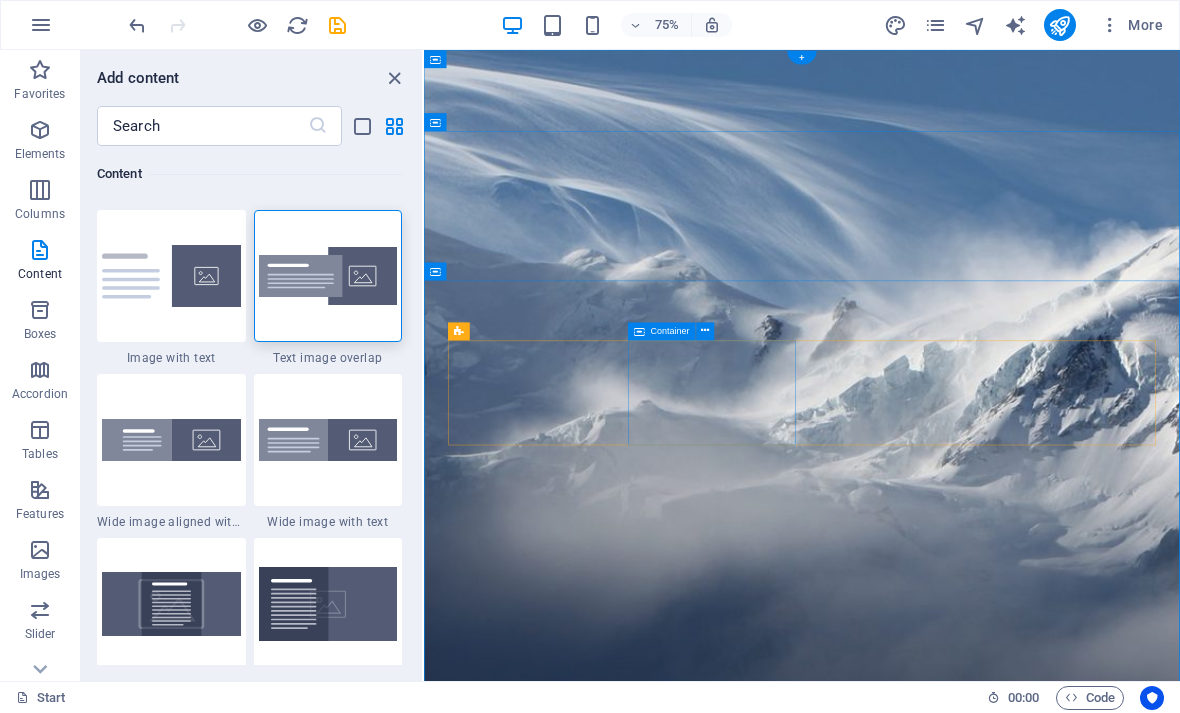 click on "0 Hours" at bounding box center (568, 2518) 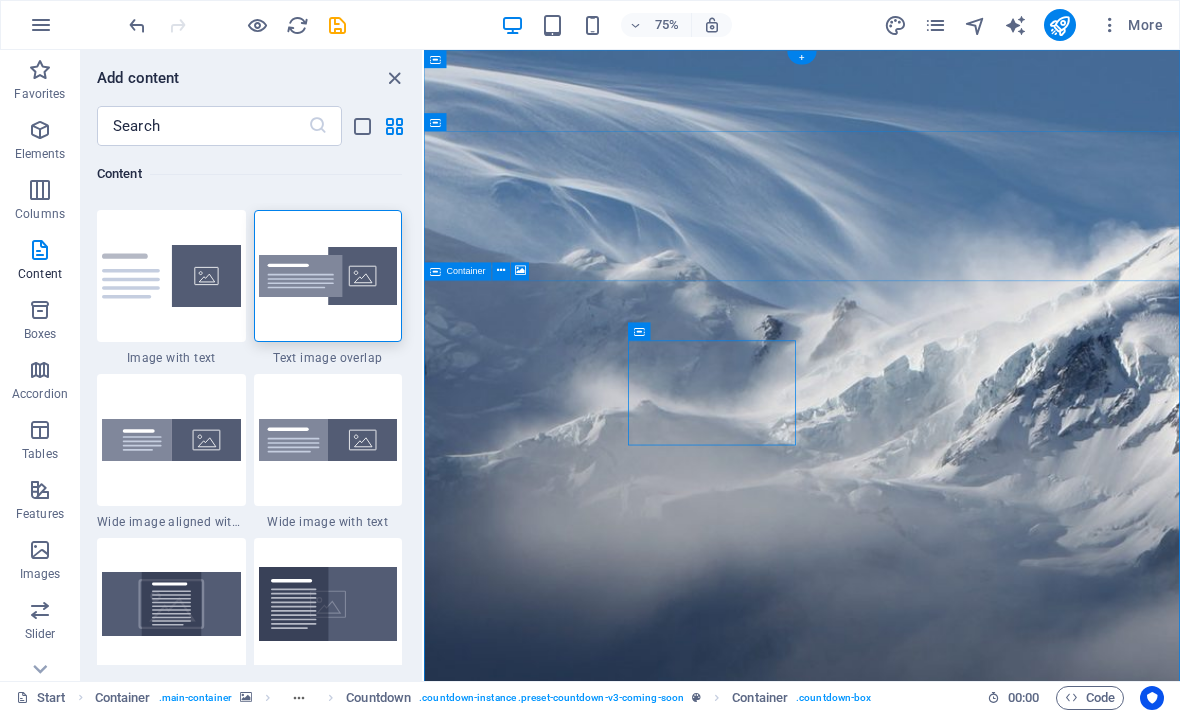 click at bounding box center [520, 271] 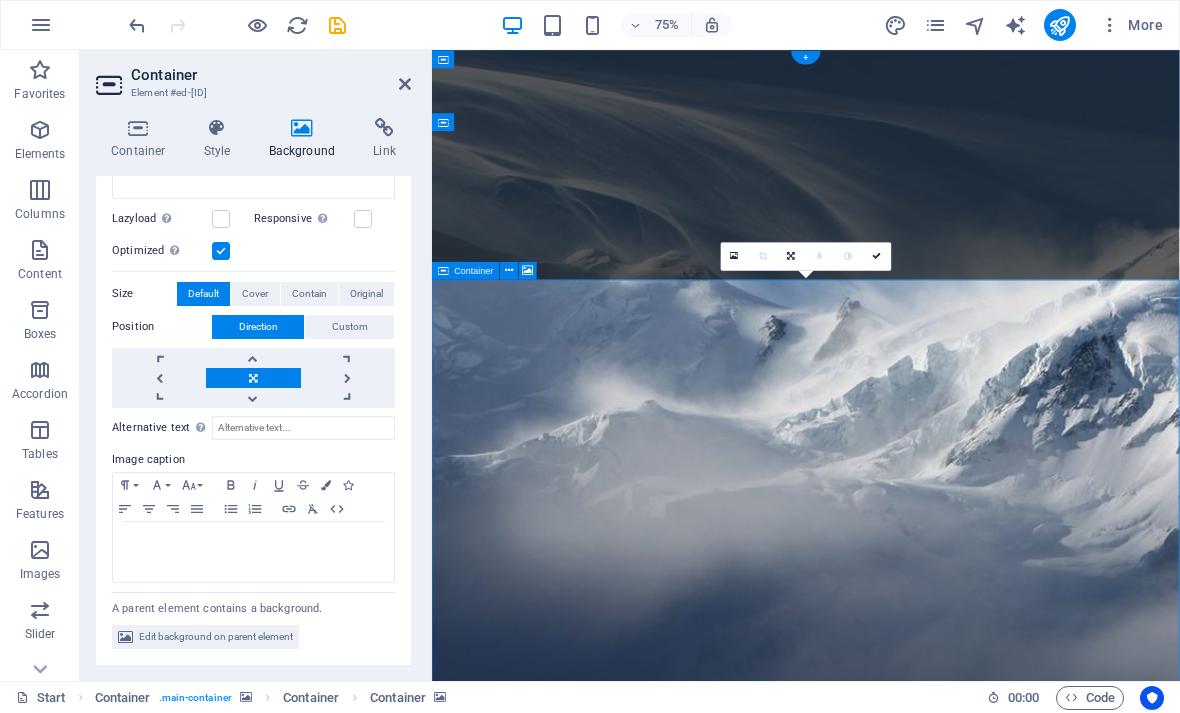 scroll, scrollTop: 233, scrollLeft: 0, axis: vertical 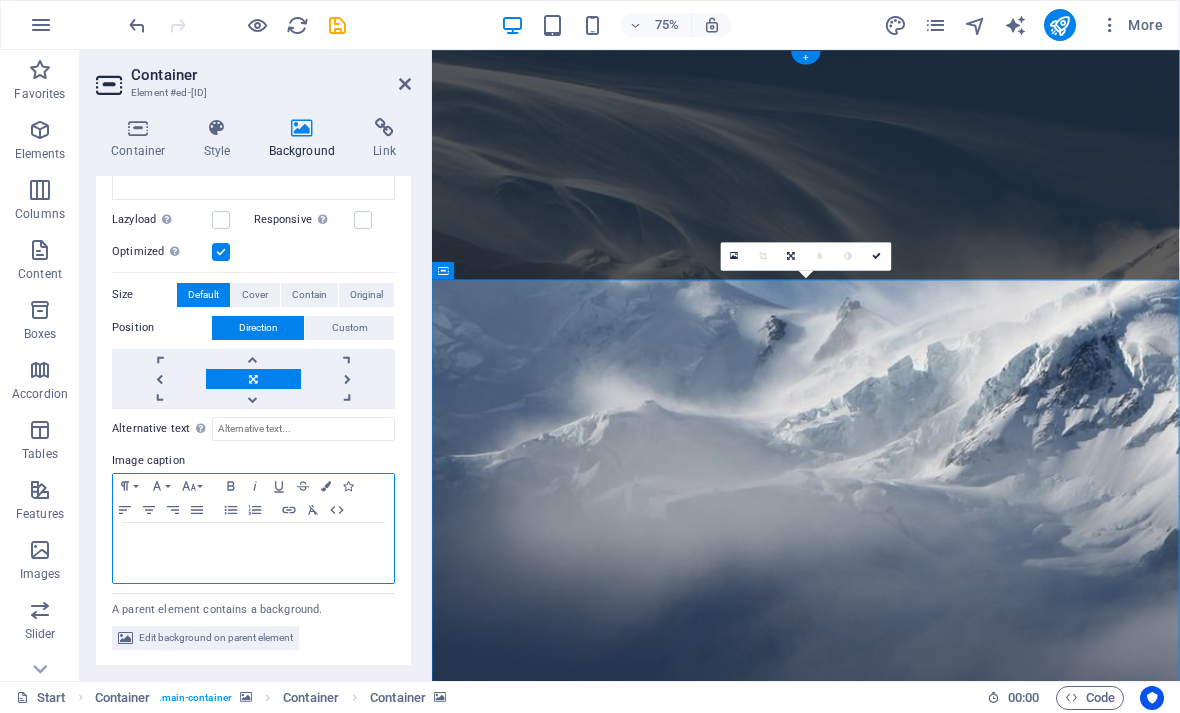 click at bounding box center (253, 542) 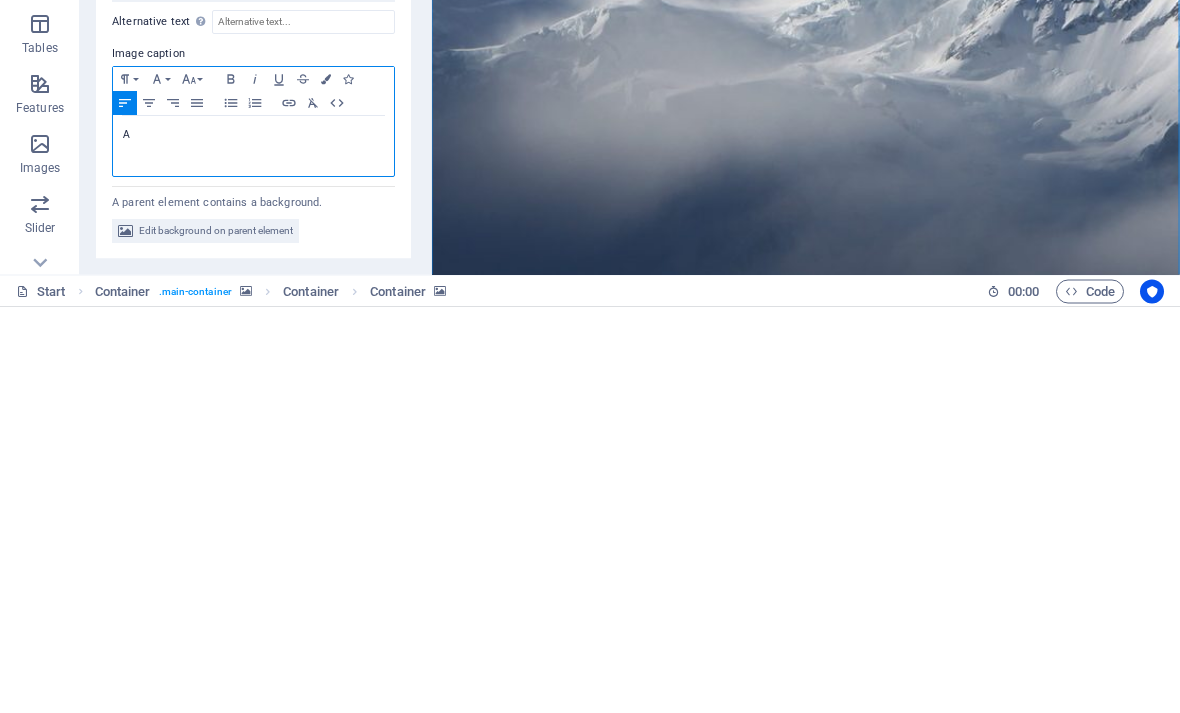 type 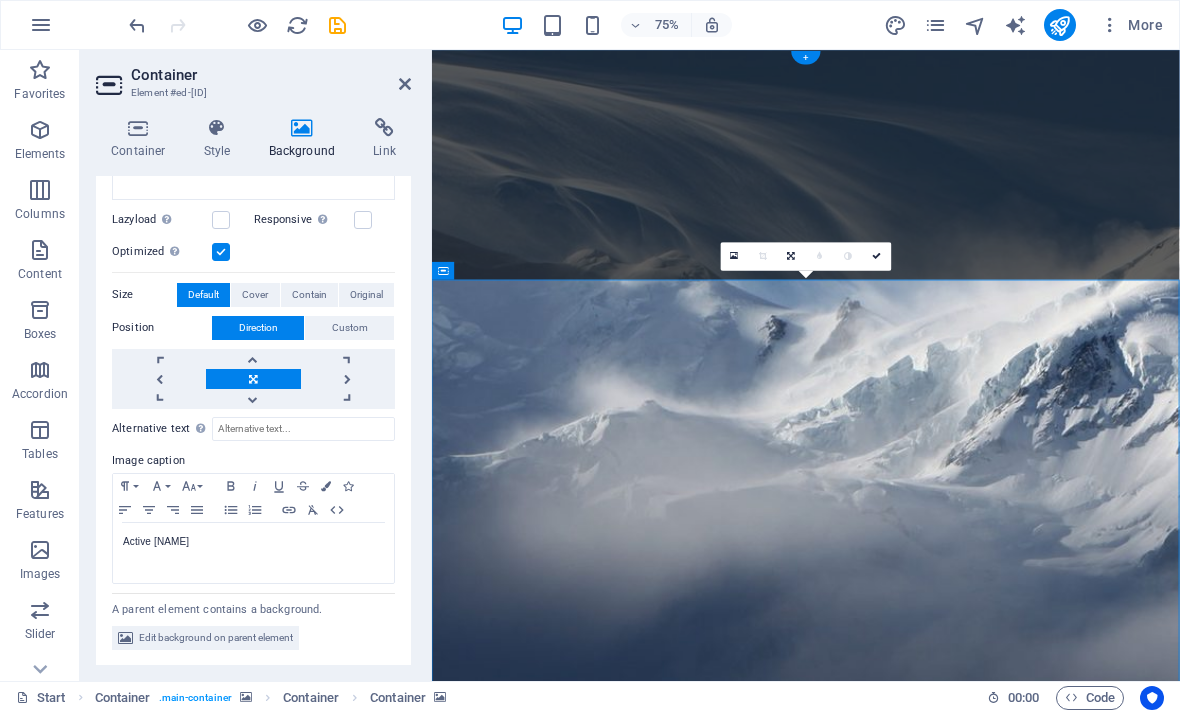 click on "Edit background on parent element" at bounding box center [216, 638] 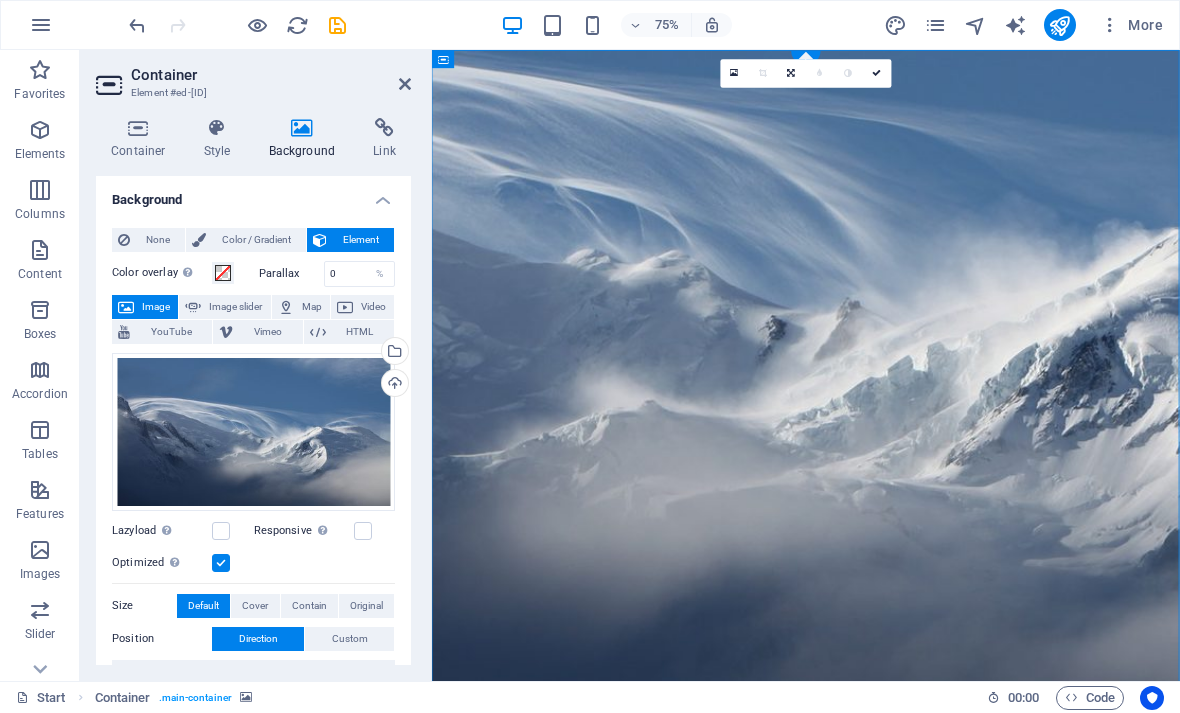 click on "Upload" at bounding box center [393, 385] 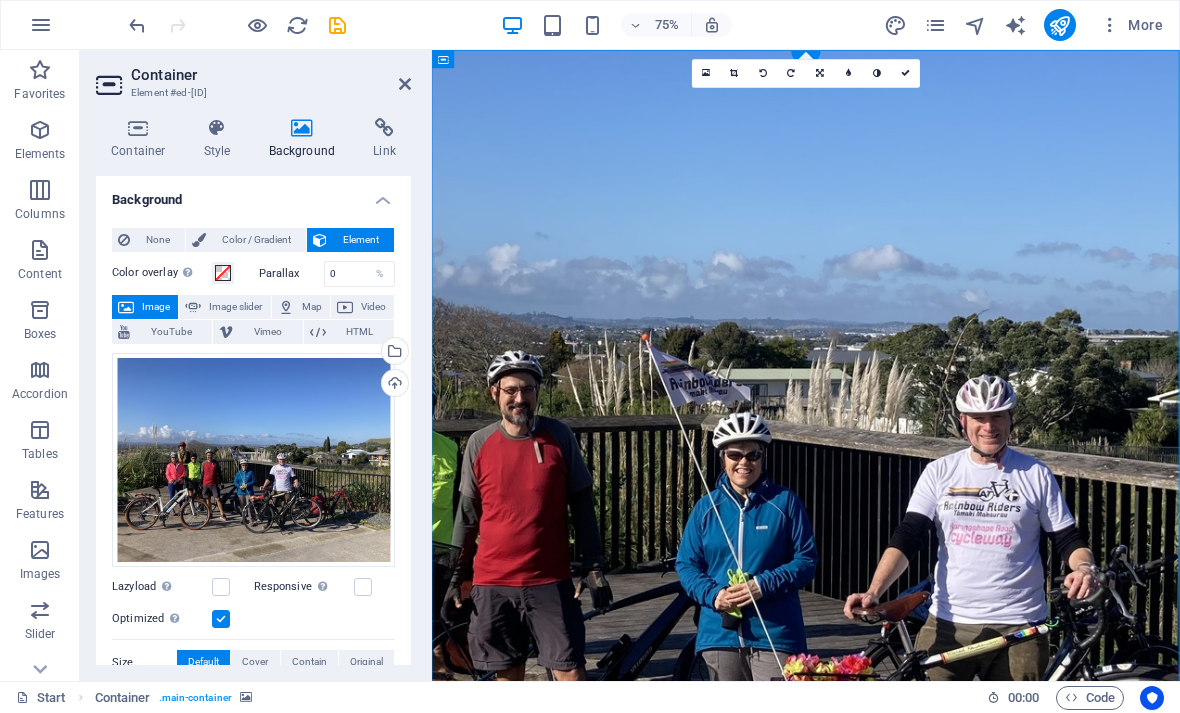 scroll, scrollTop: 0, scrollLeft: 0, axis: both 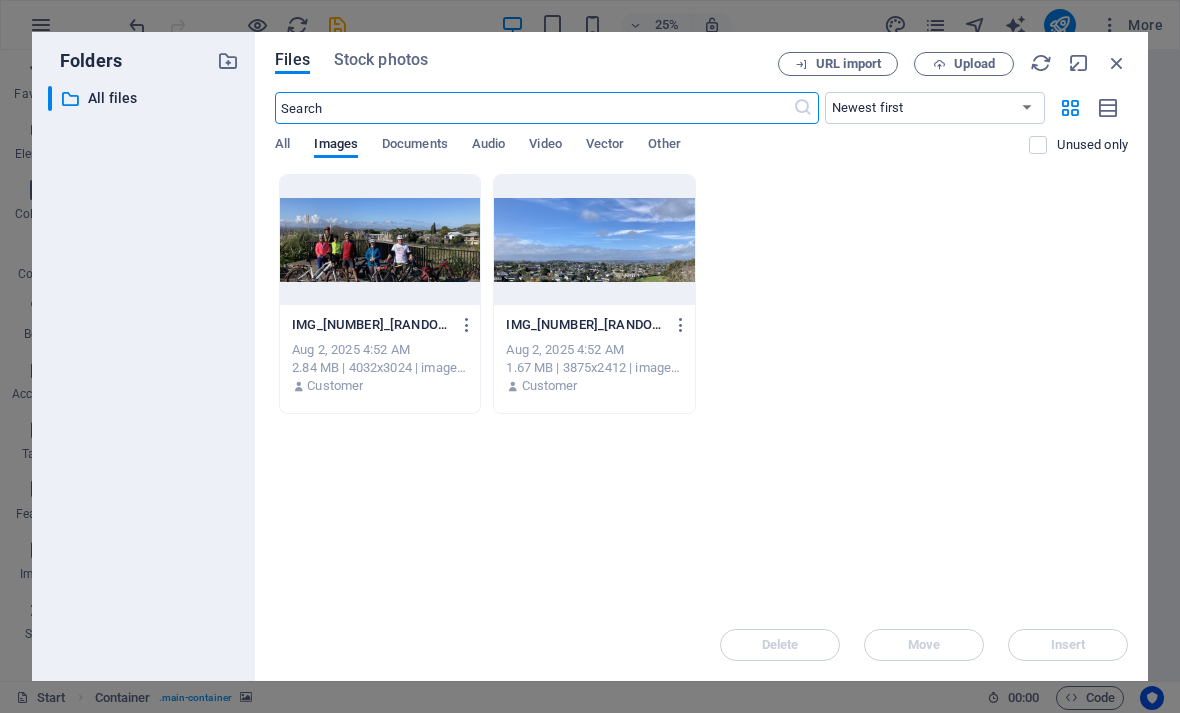 click at bounding box center (594, 240) 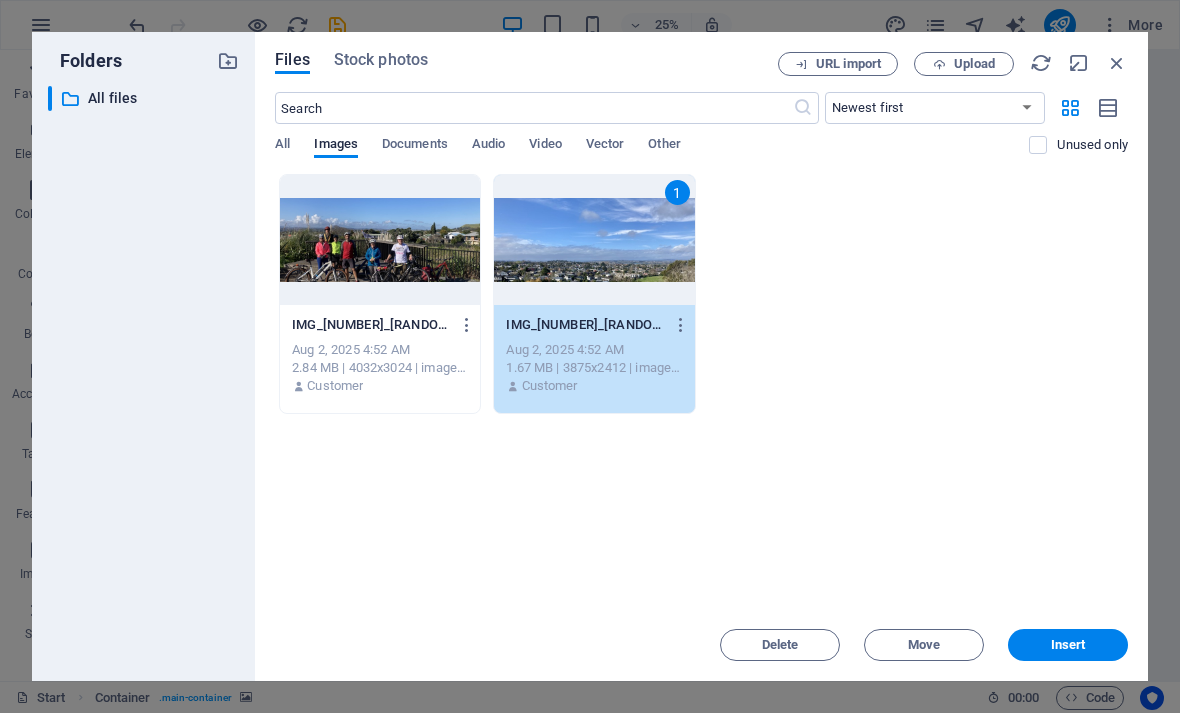 click on "Insert" at bounding box center (1068, 645) 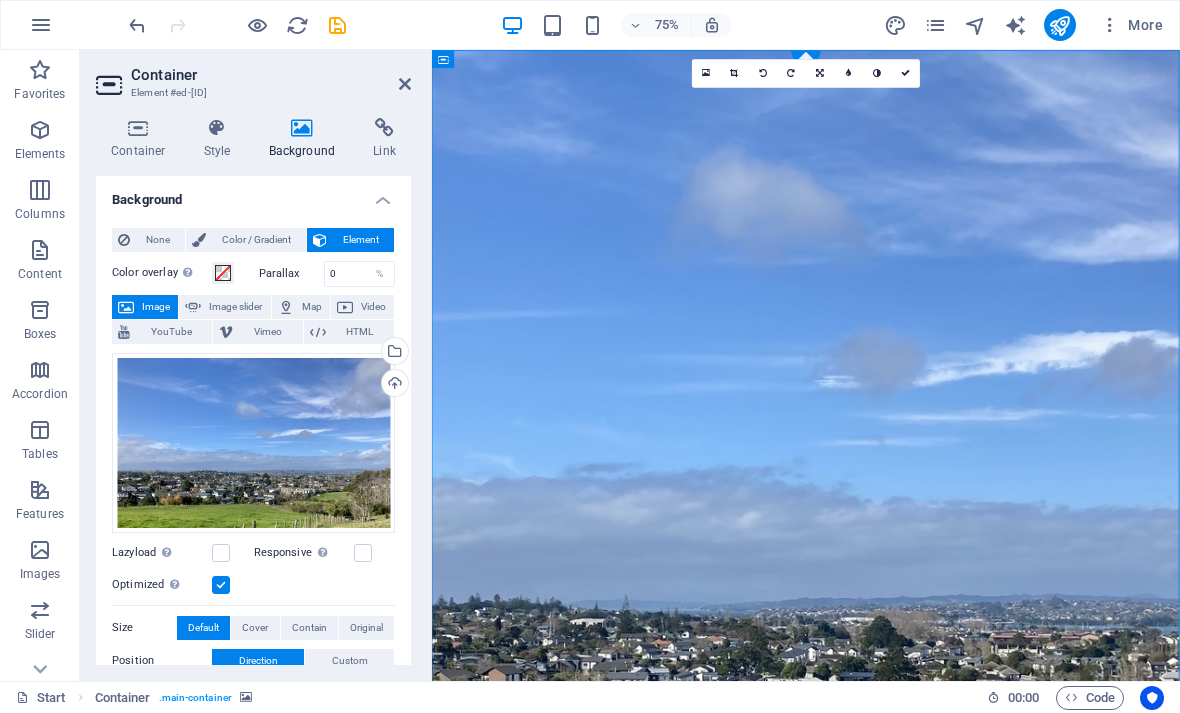 click on "Upload" at bounding box center (393, 385) 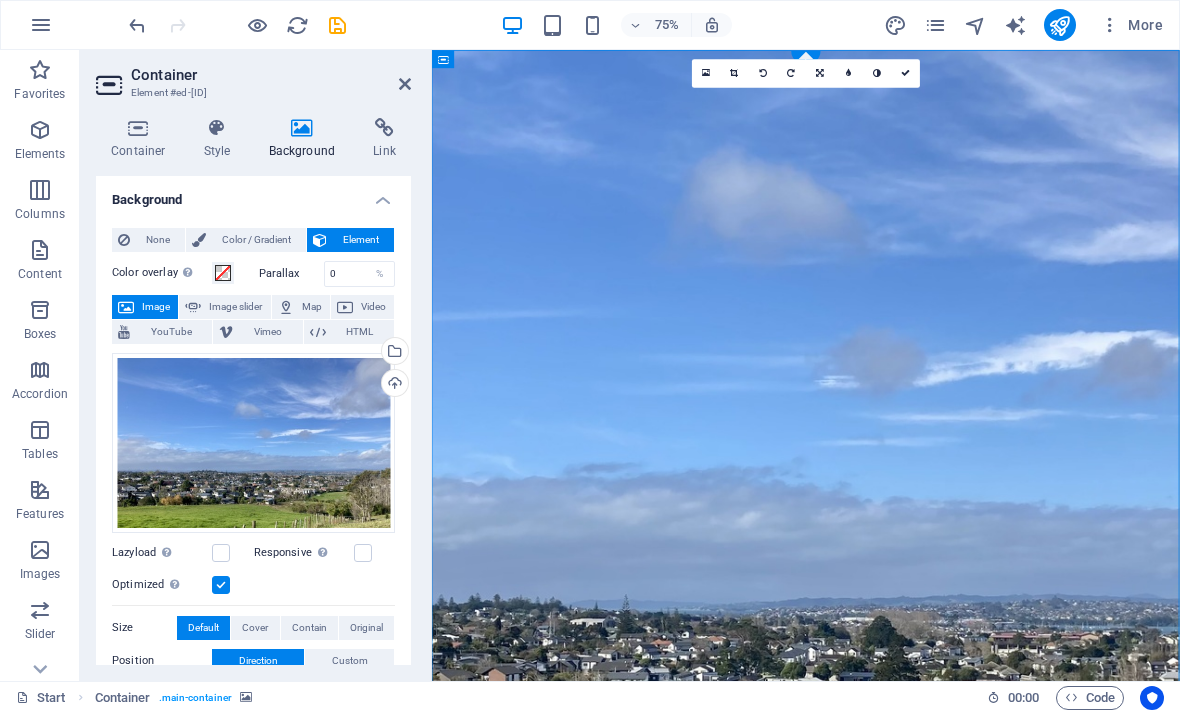click at bounding box center [930, 1878] 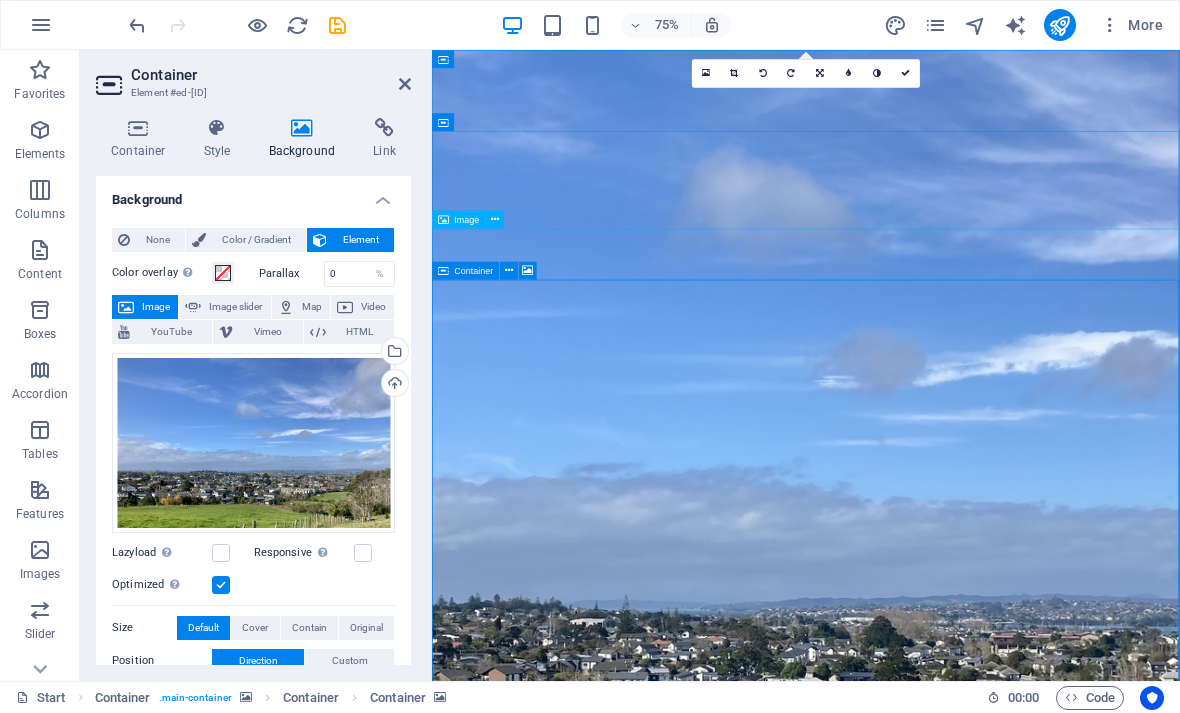 click at bounding box center [528, 271] 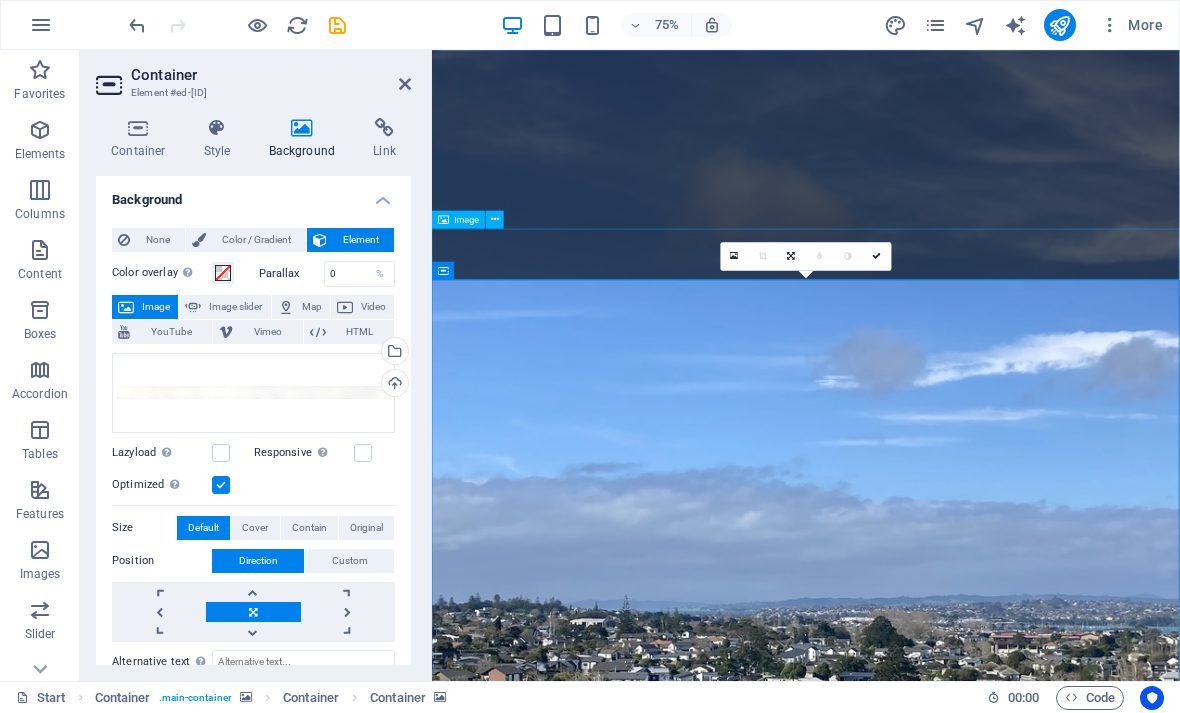 click at bounding box center [877, 256] 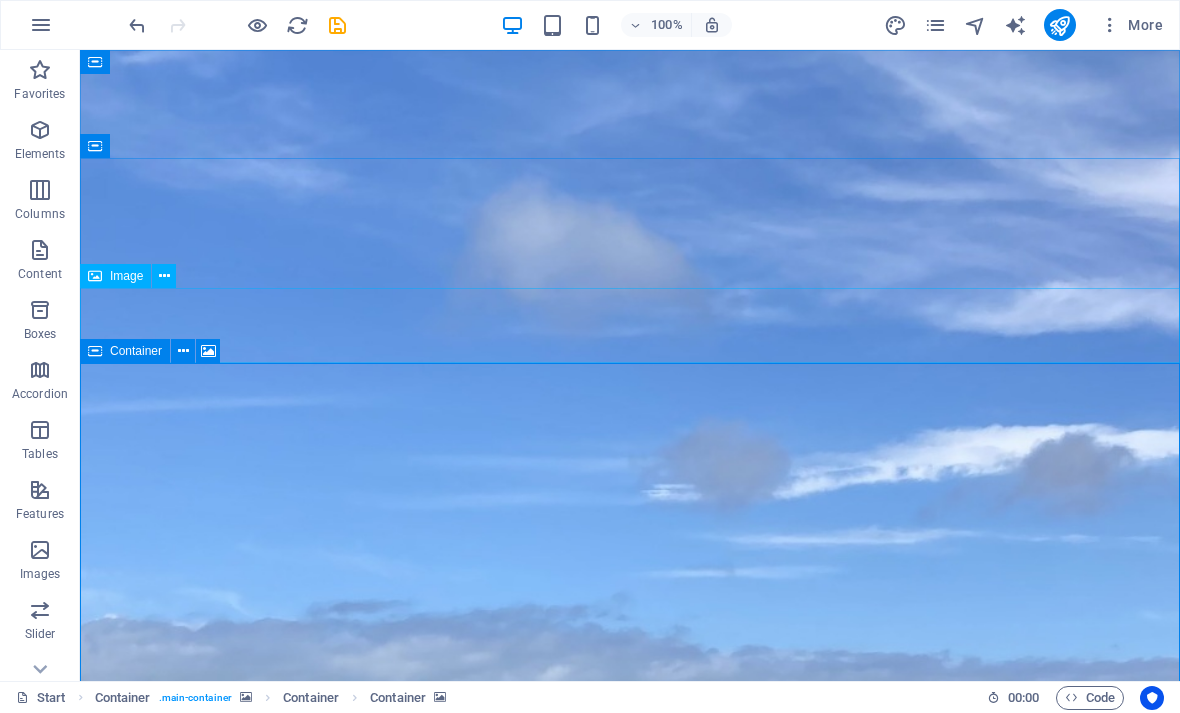 click at bounding box center [95, 351] 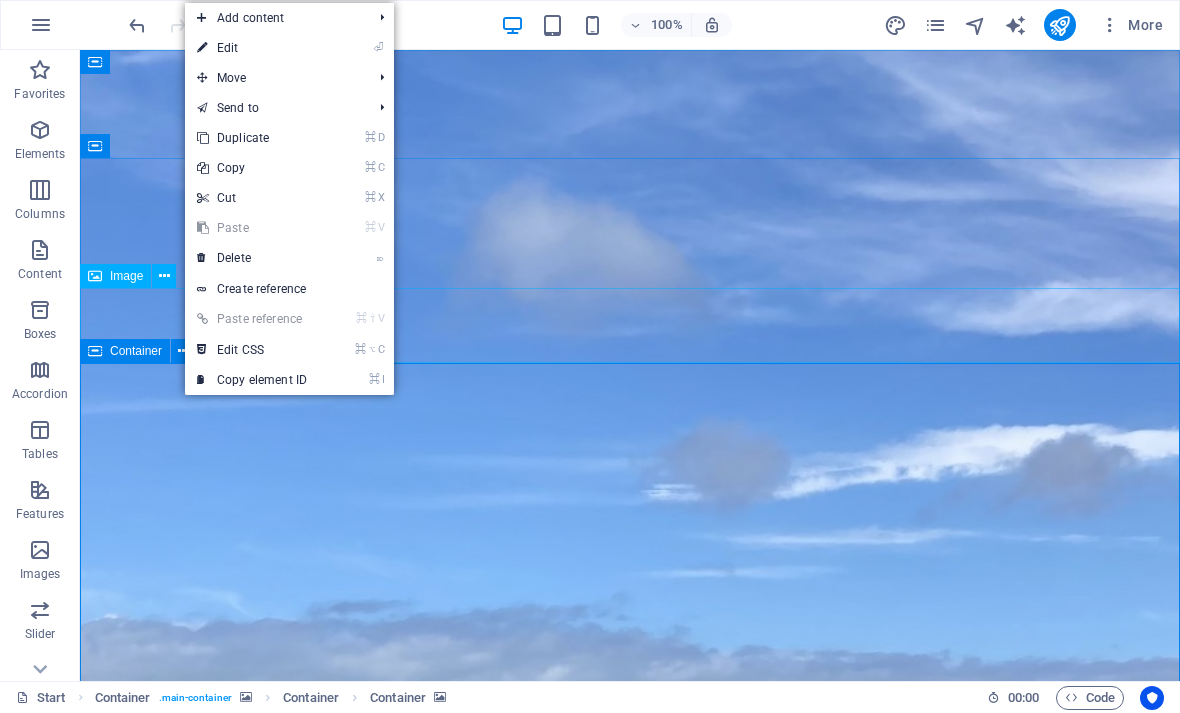 click on "⌦  Delete" at bounding box center (252, 258) 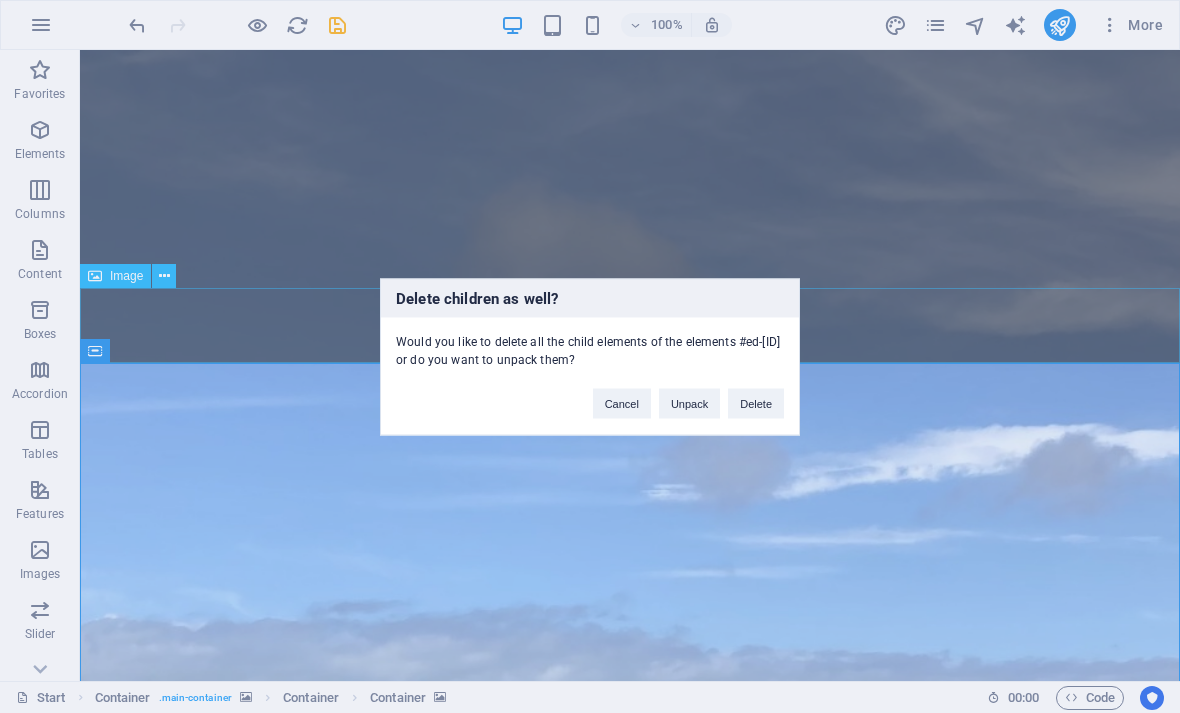 click on "Delete" at bounding box center (756, 403) 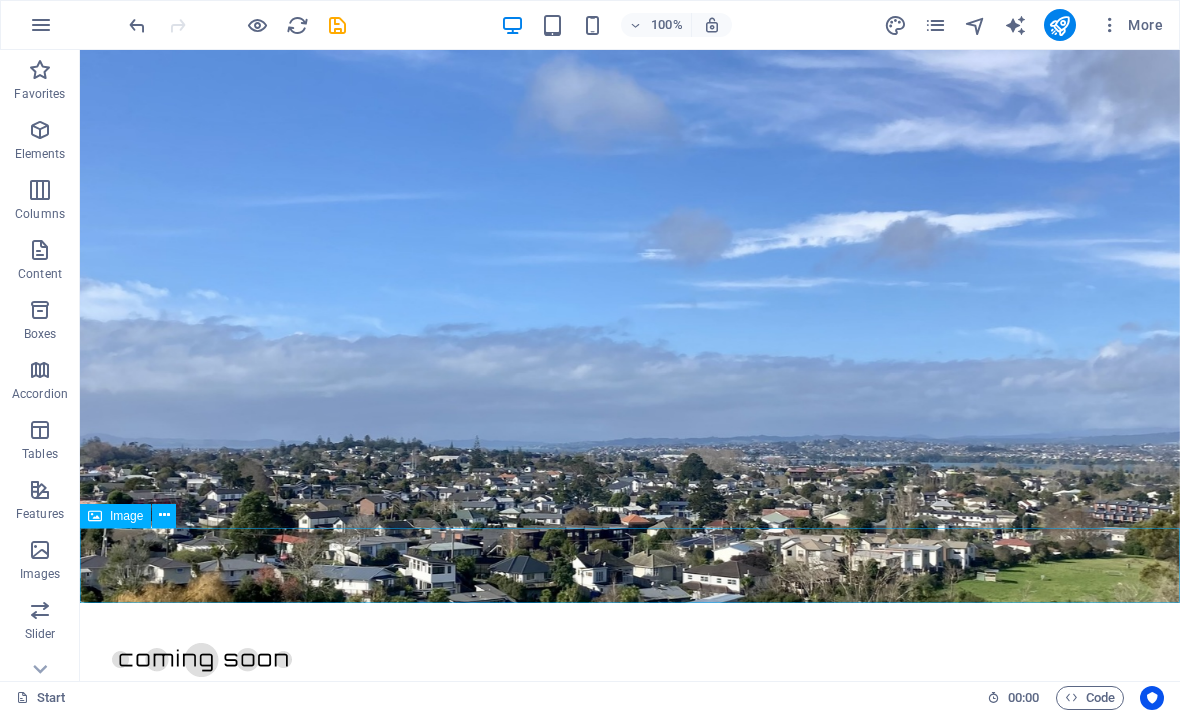 scroll, scrollTop: 79, scrollLeft: 0, axis: vertical 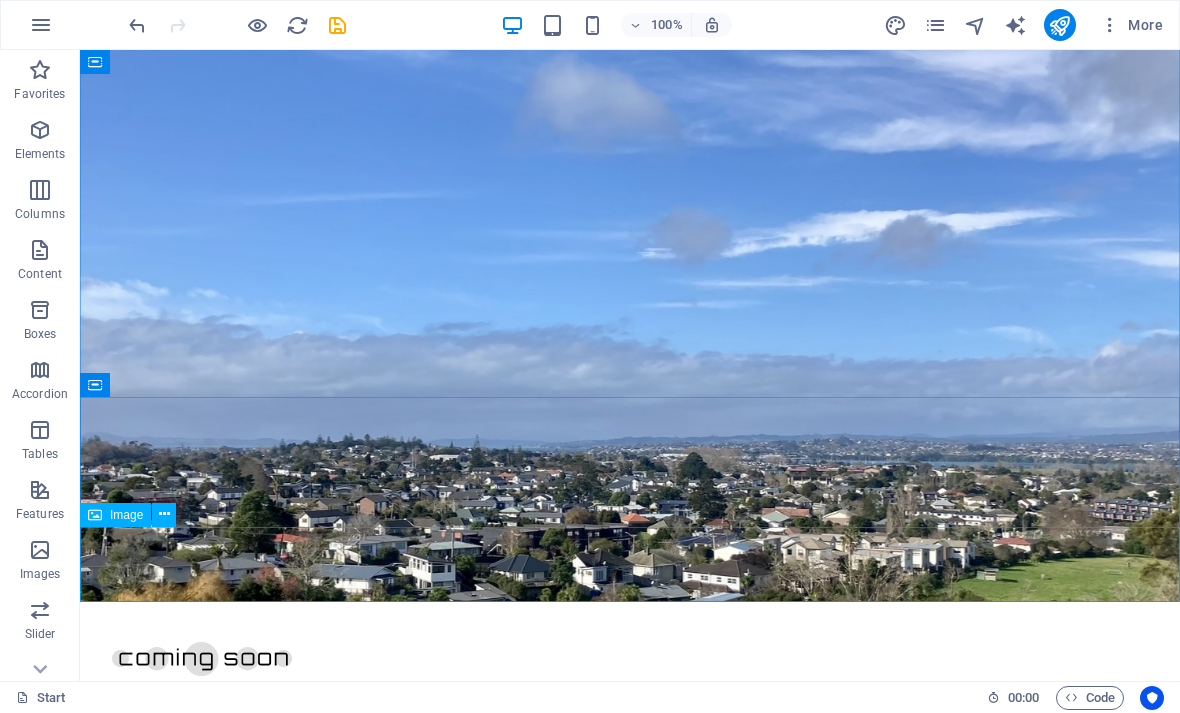 click at bounding box center [164, 515] 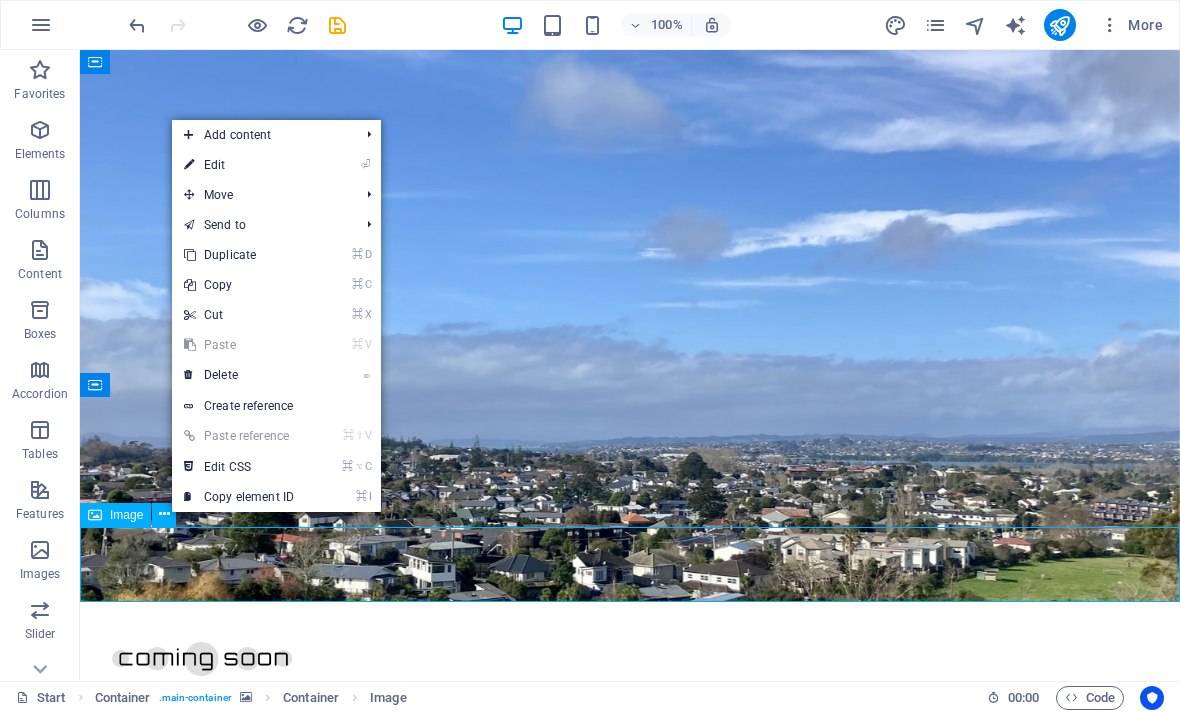 click on "⏎  Edit" at bounding box center [239, 165] 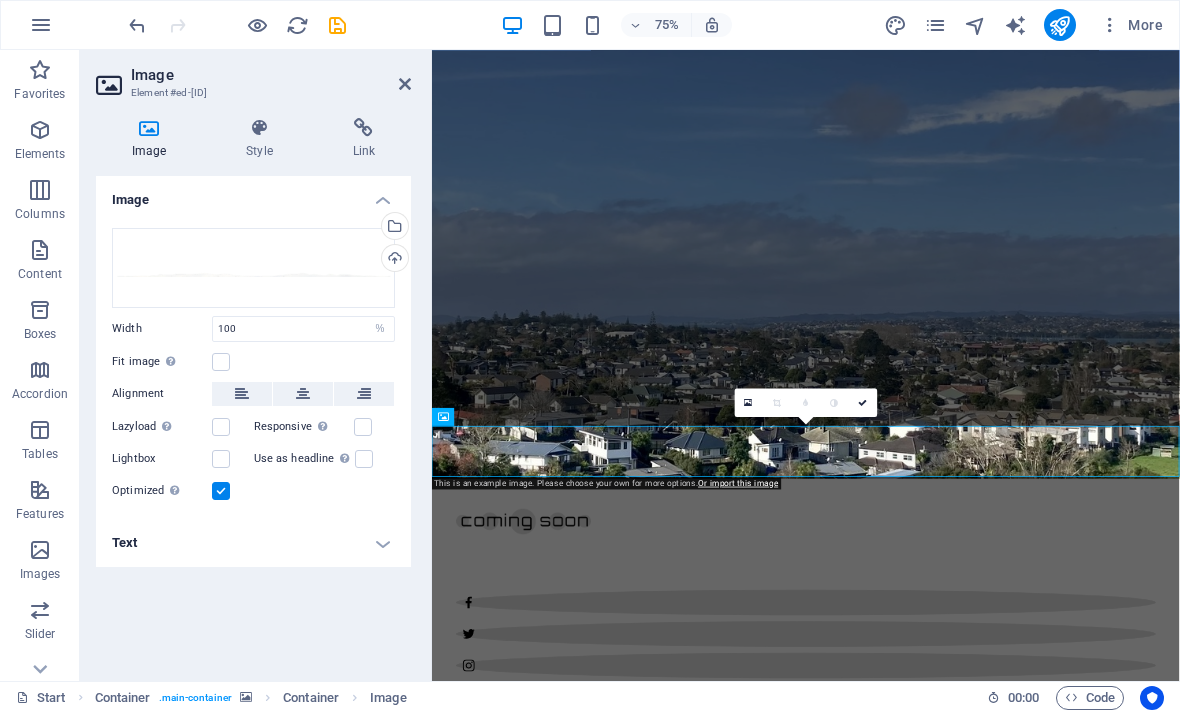 scroll, scrollTop: 272, scrollLeft: 0, axis: vertical 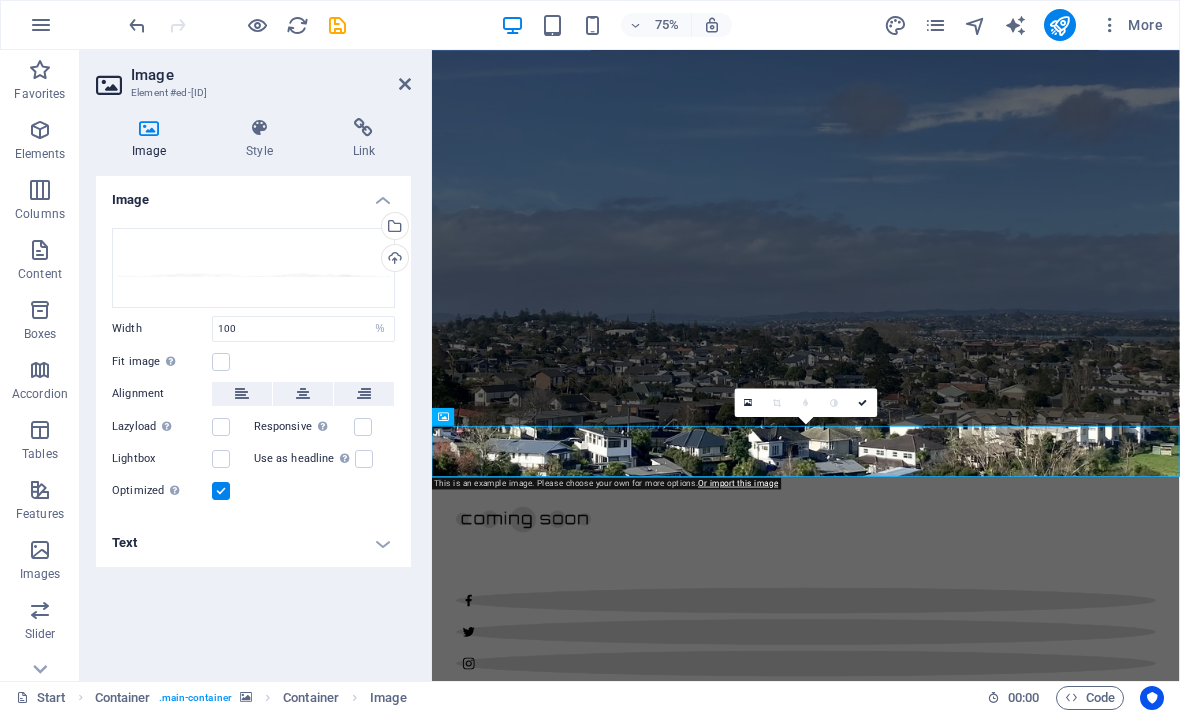 click at bounding box center (749, 402) 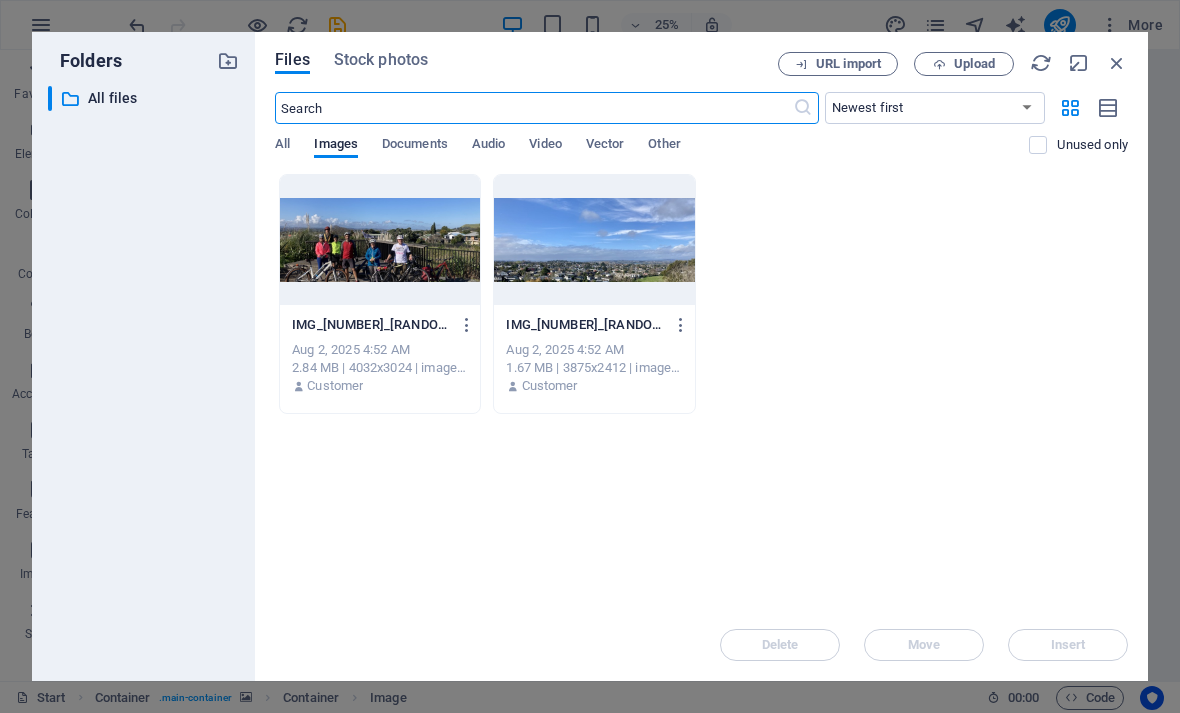 scroll, scrollTop: 0, scrollLeft: 0, axis: both 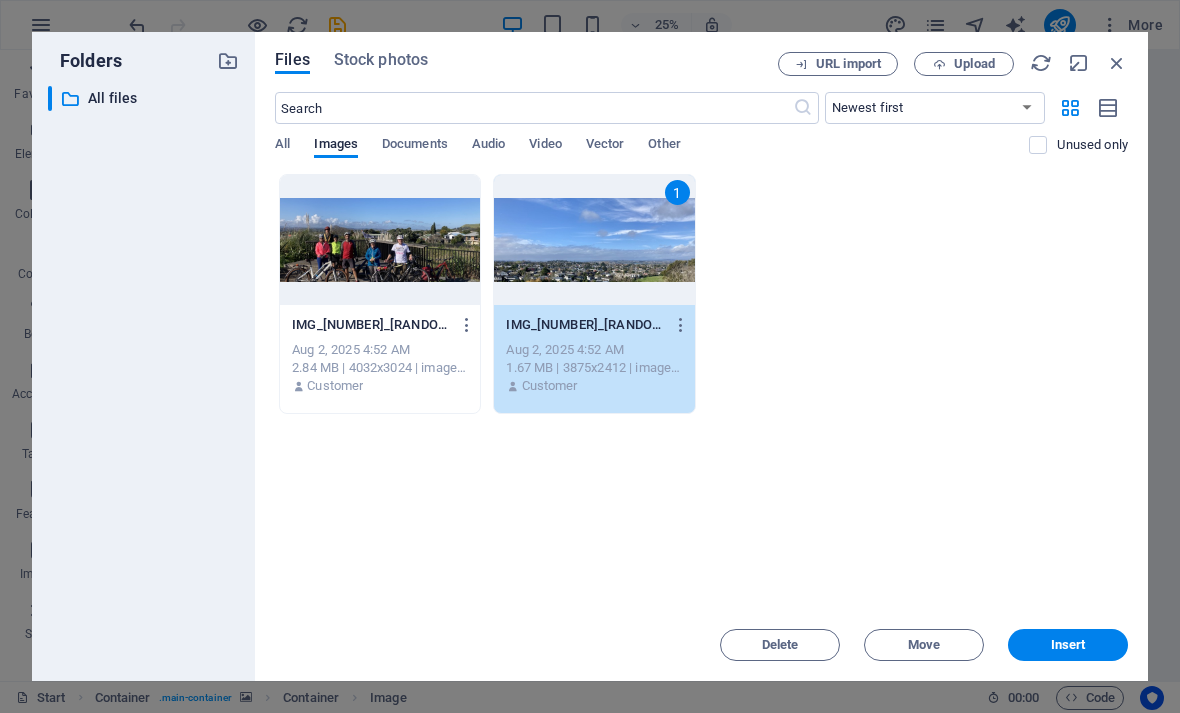 click on "Insert" at bounding box center (1068, 645) 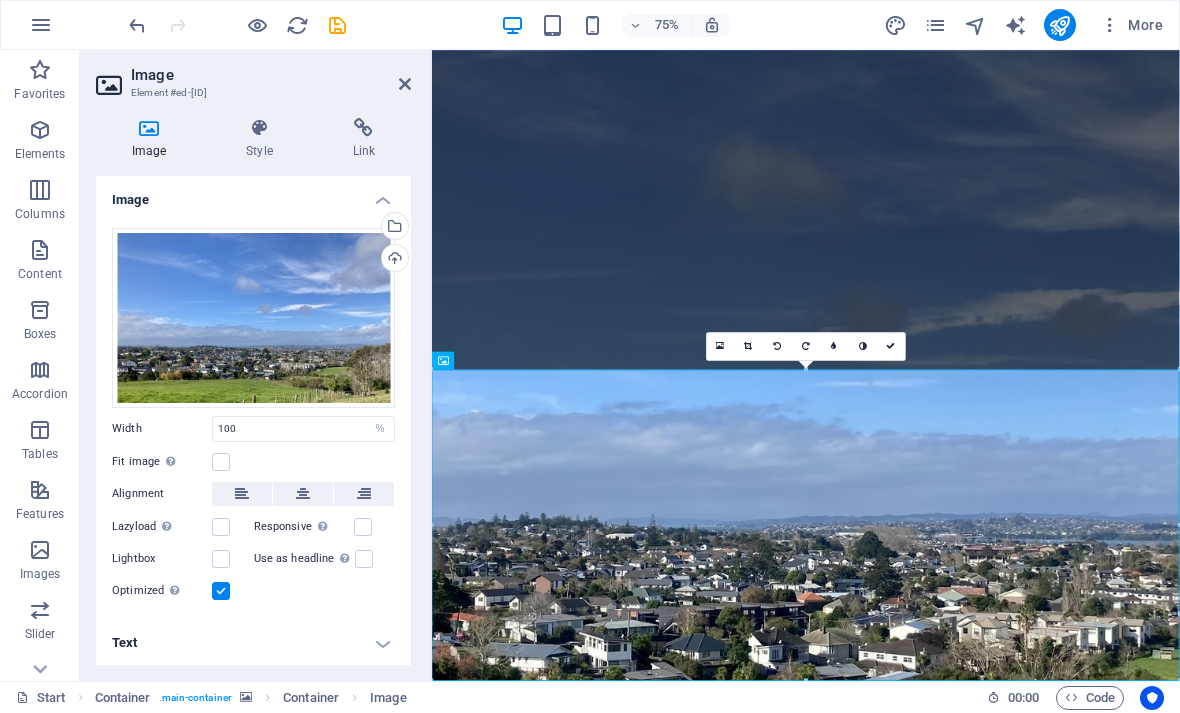 click at bounding box center [930, 470] 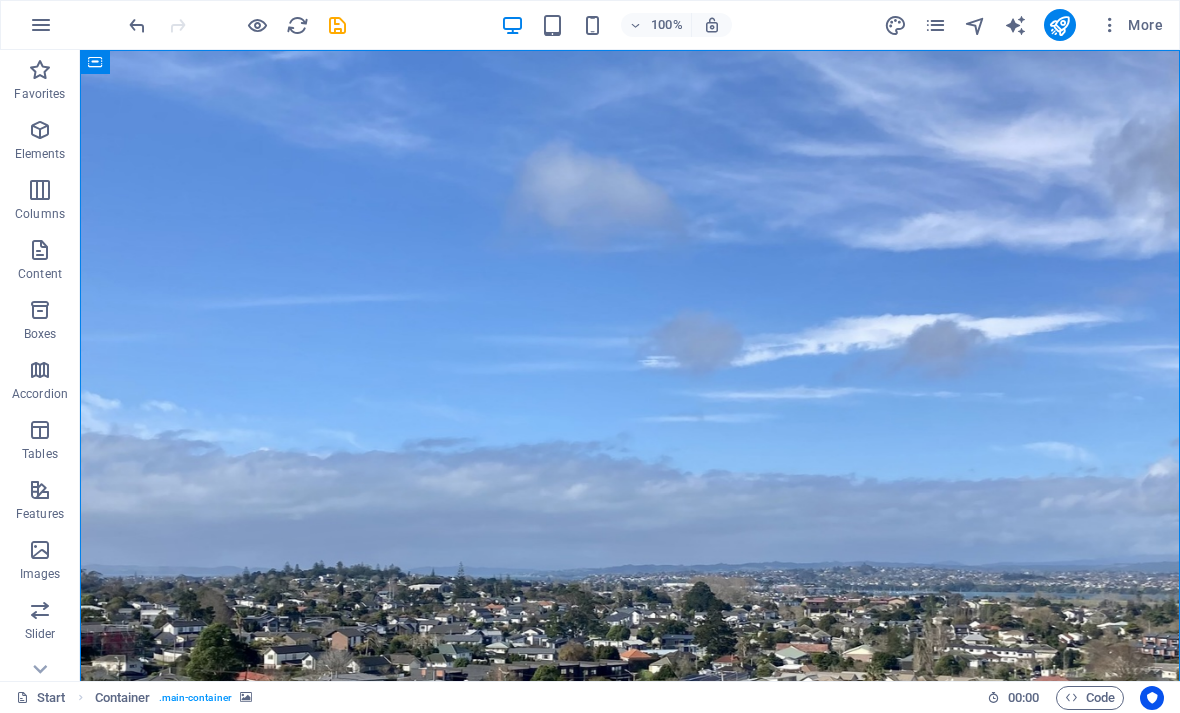 scroll, scrollTop: 0, scrollLeft: 0, axis: both 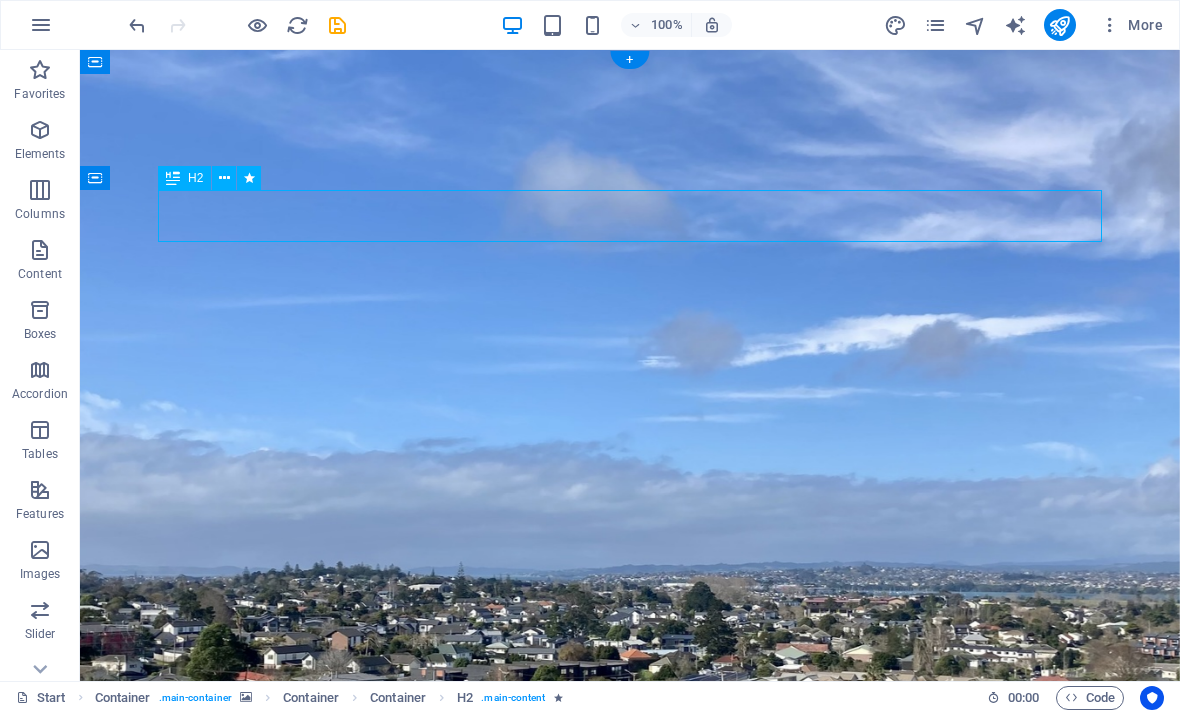 click on "Winter is coming soon" at bounding box center (630, 1103) 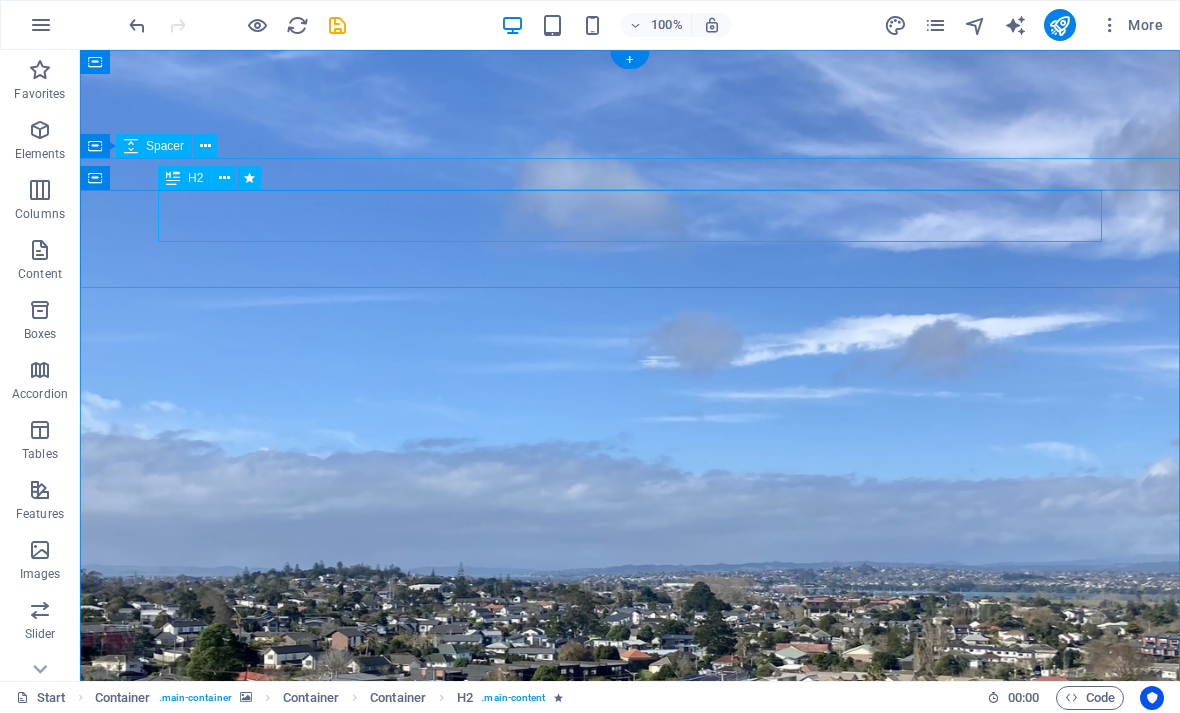 click at bounding box center (173, 178) 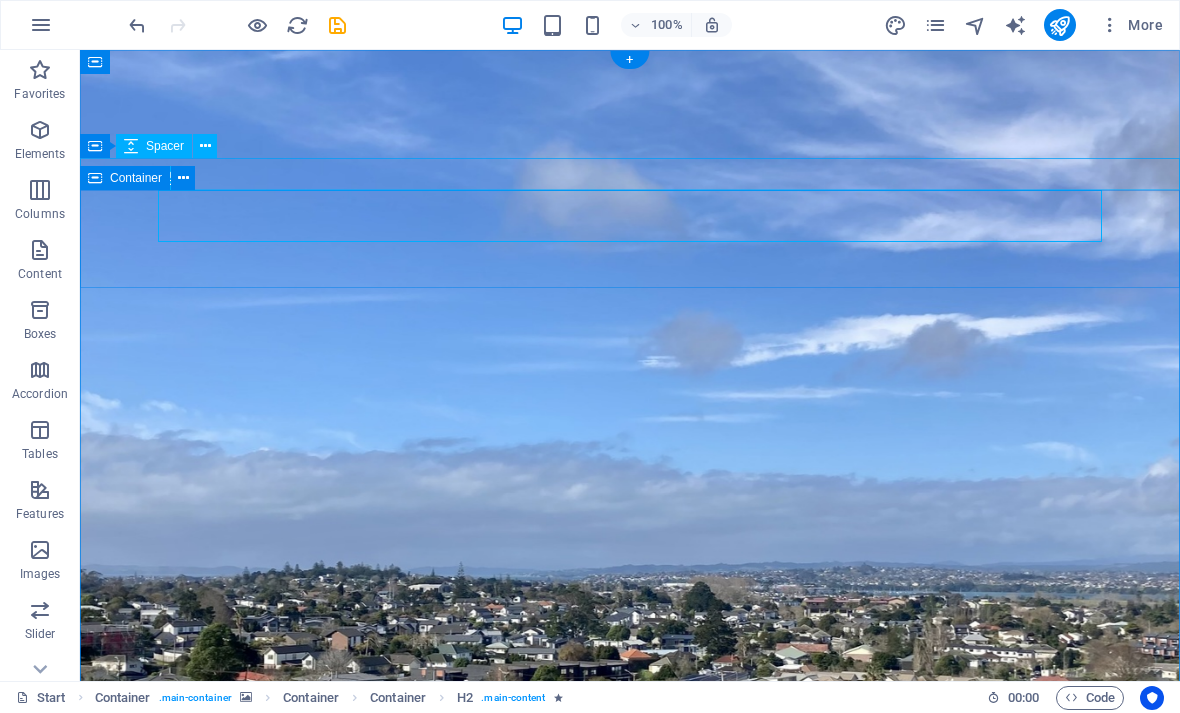 click at bounding box center (183, 178) 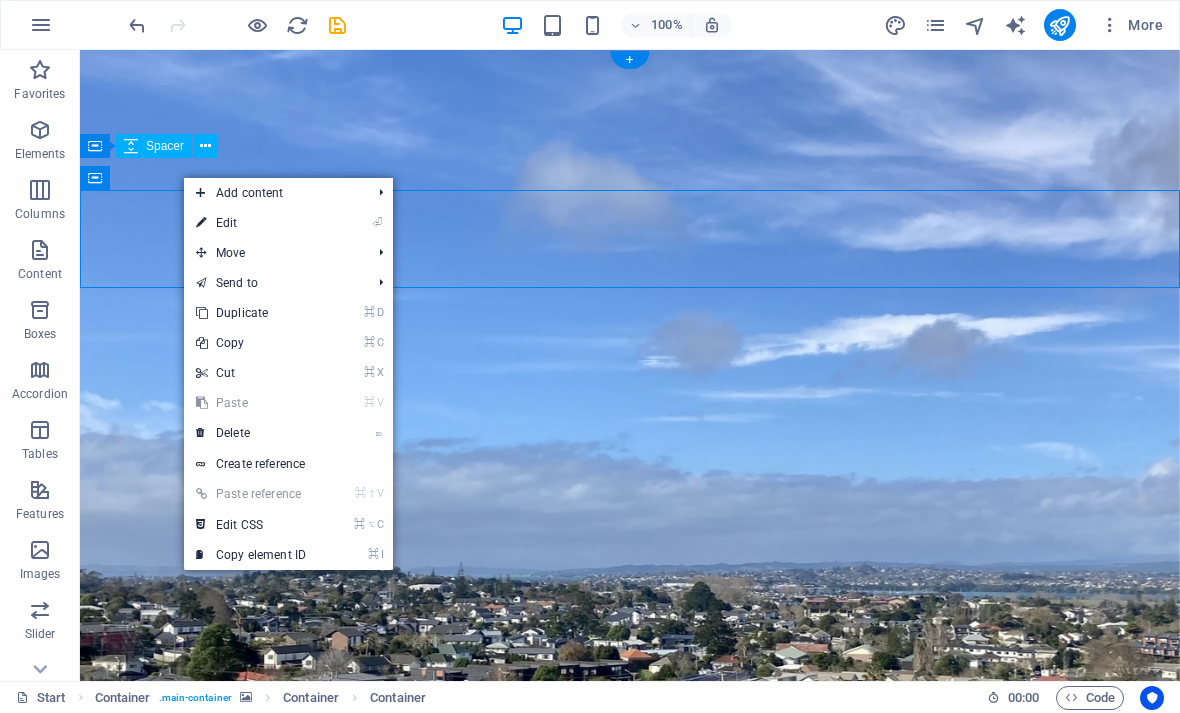 click on "⏎  Edit" at bounding box center (251, 223) 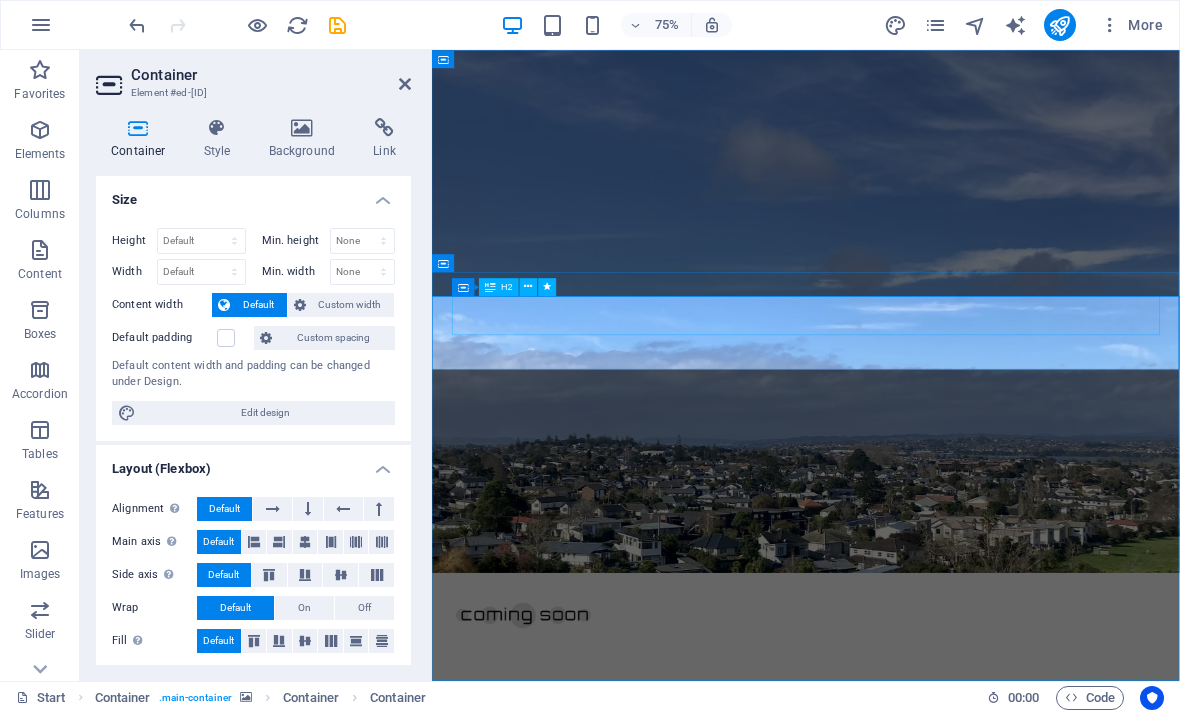 click on "Winter is coming soon" at bounding box center [931, 1103] 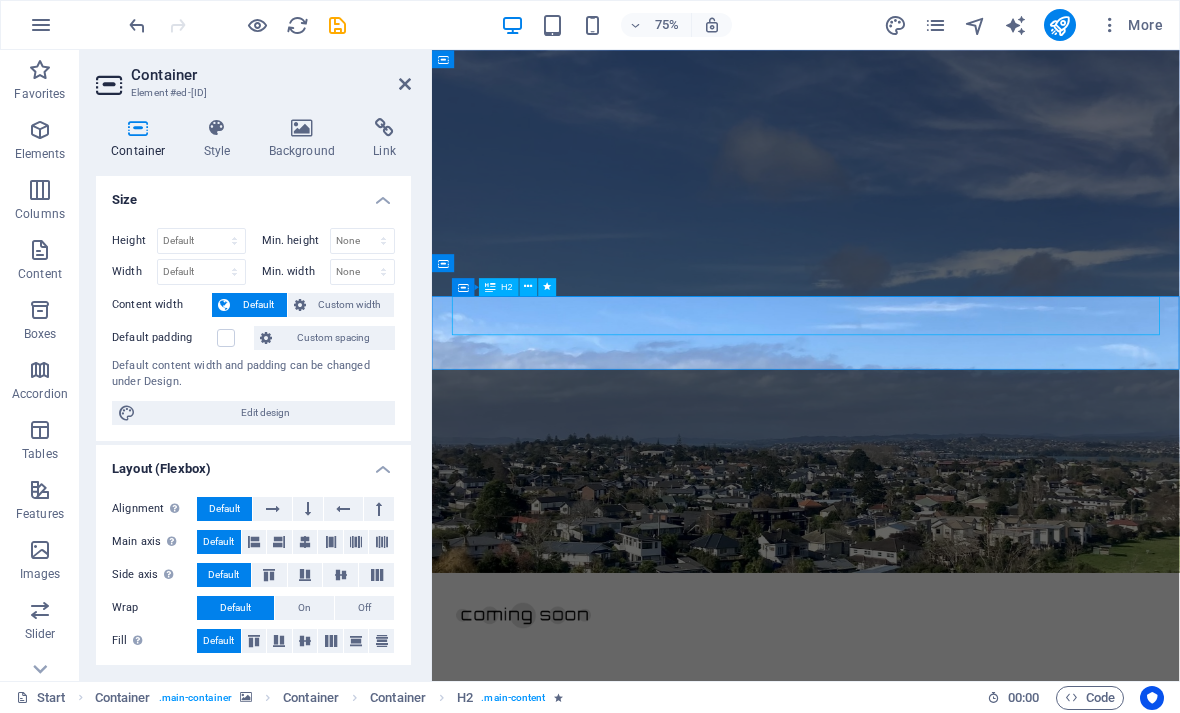 scroll, scrollTop: 0, scrollLeft: 0, axis: both 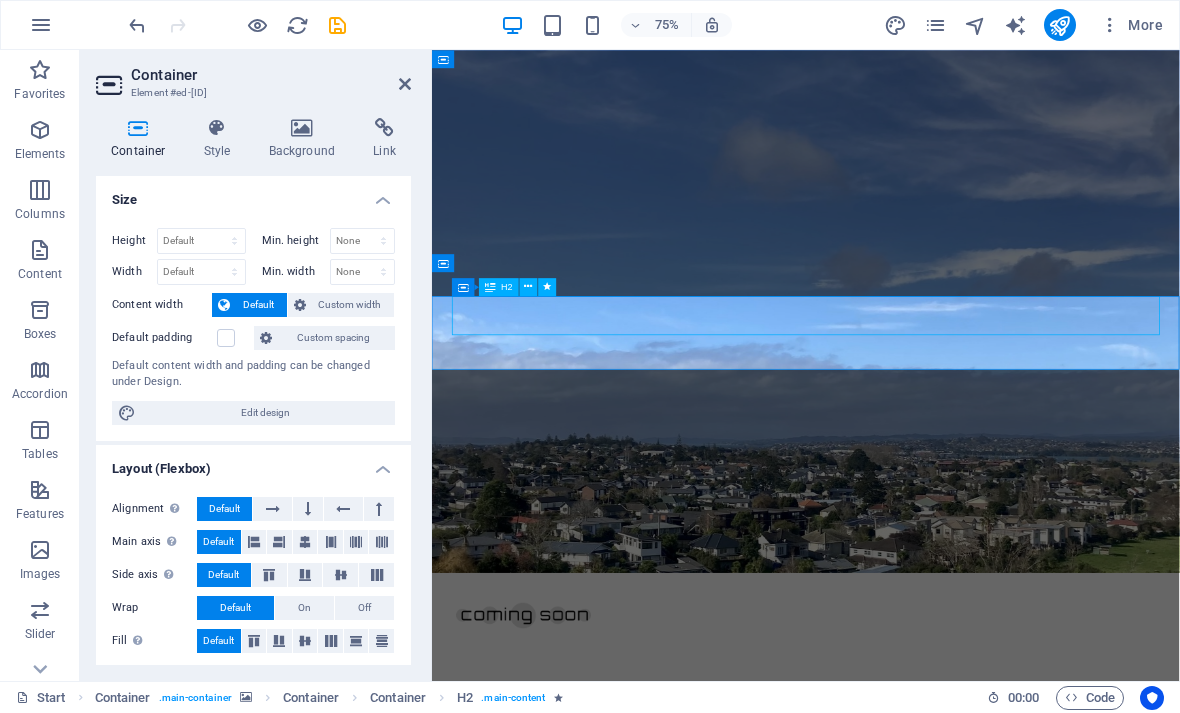 click on "Winter is coming soon" at bounding box center (931, 1103) 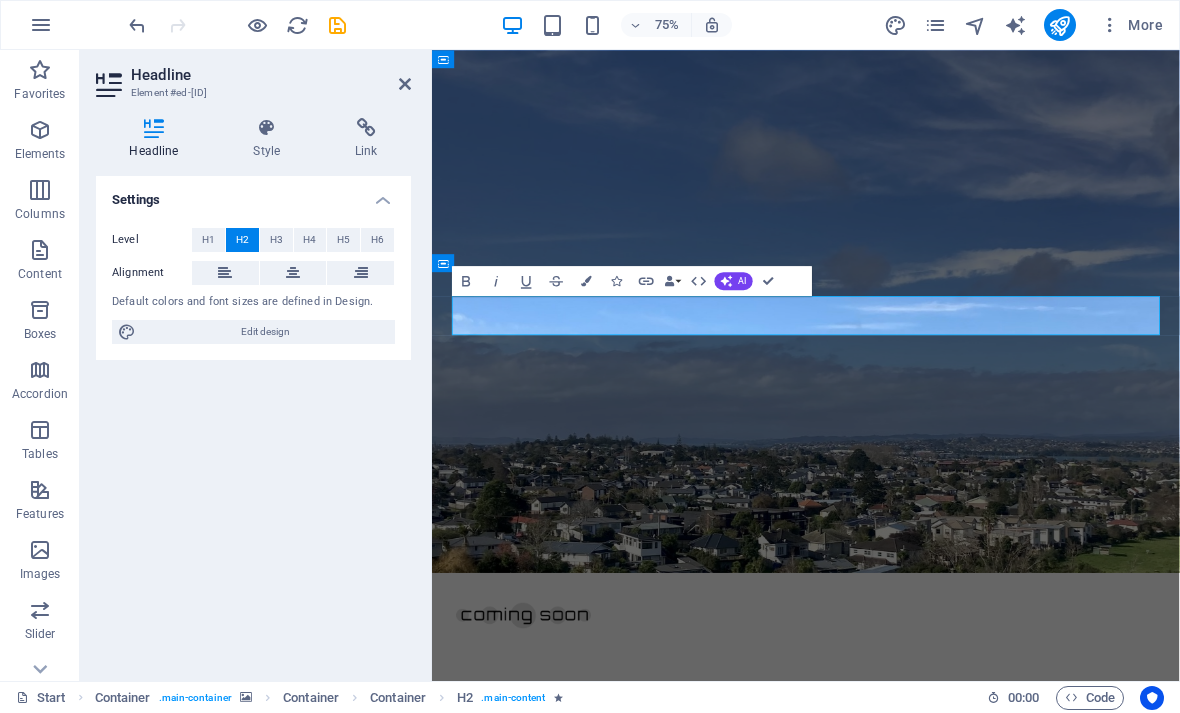 click on "Winter is coming soon" at bounding box center (931, 1103) 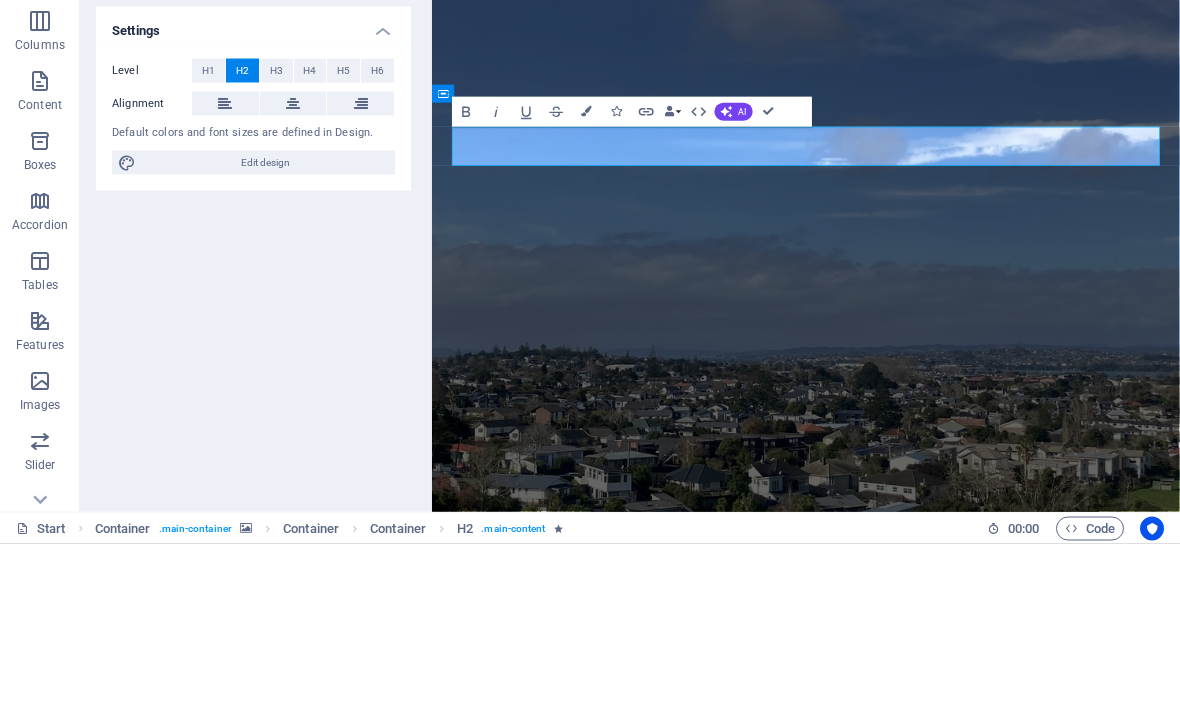 type 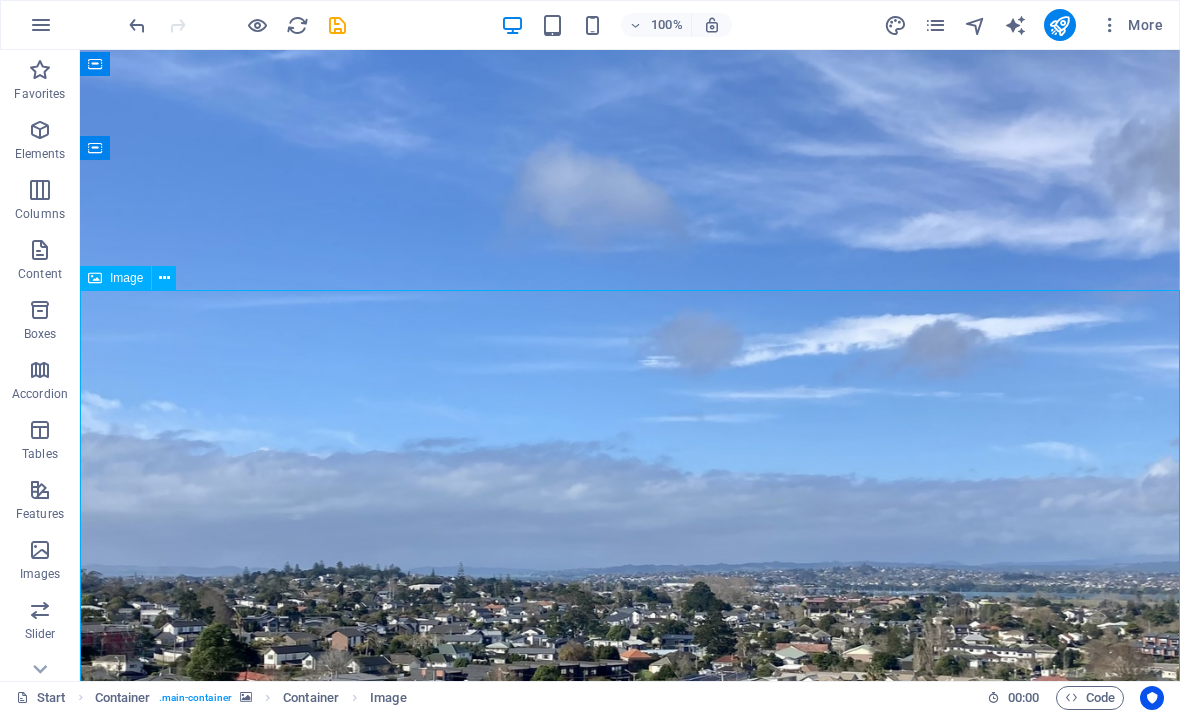 scroll, scrollTop: 0, scrollLeft: 0, axis: both 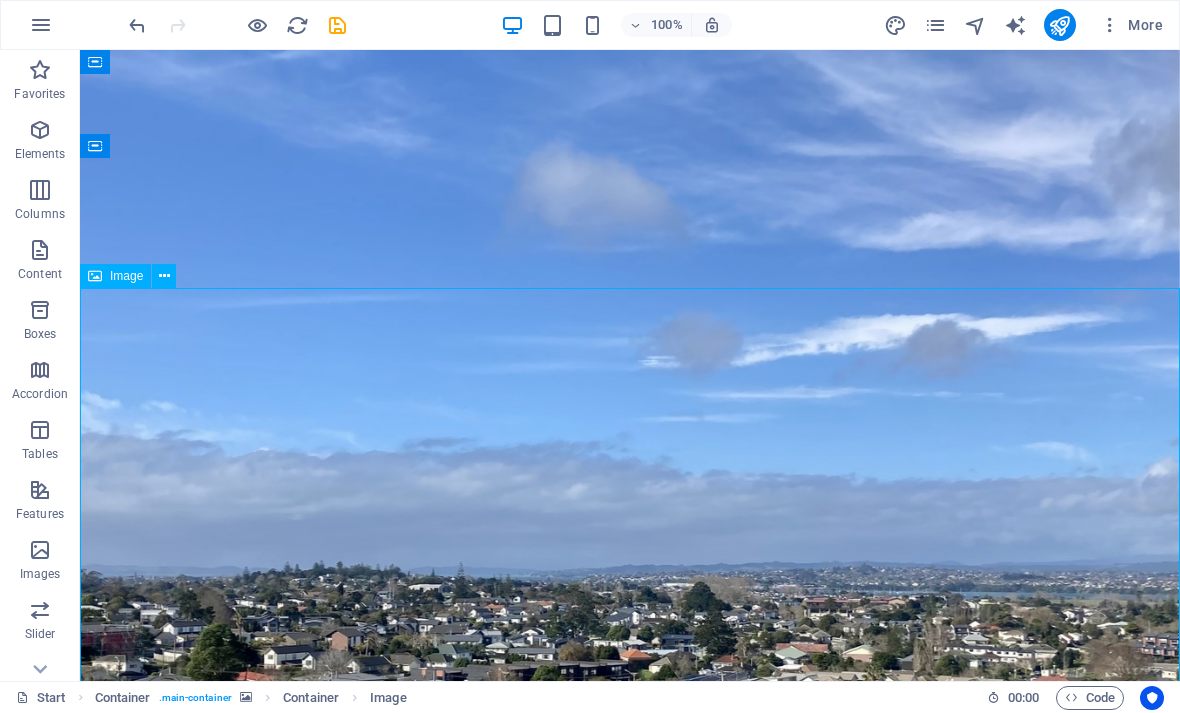 click at bounding box center (592, 912) 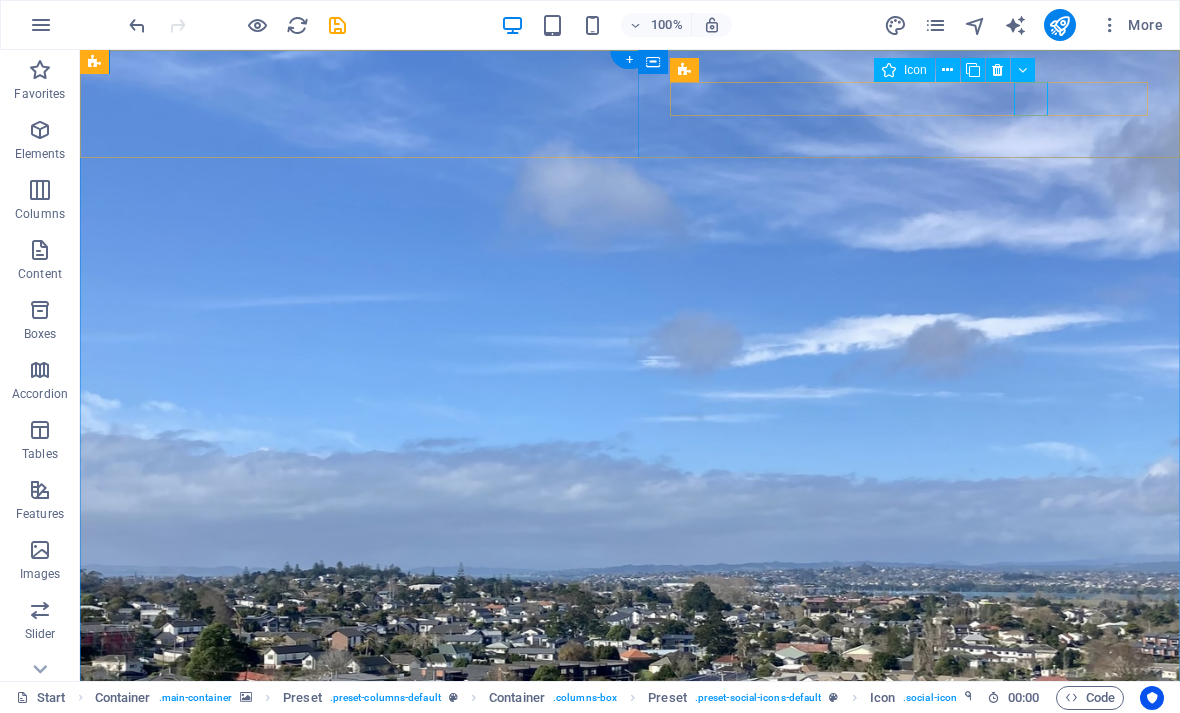 click at bounding box center [1023, 70] 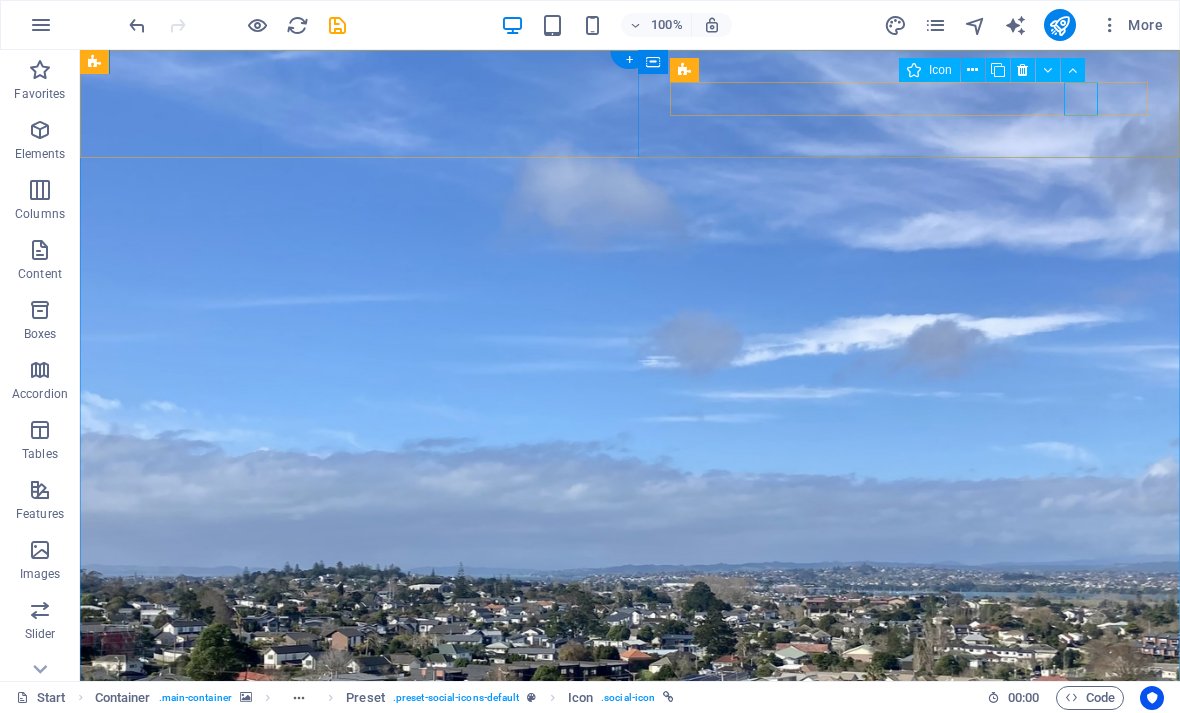 click at bounding box center (592, 912) 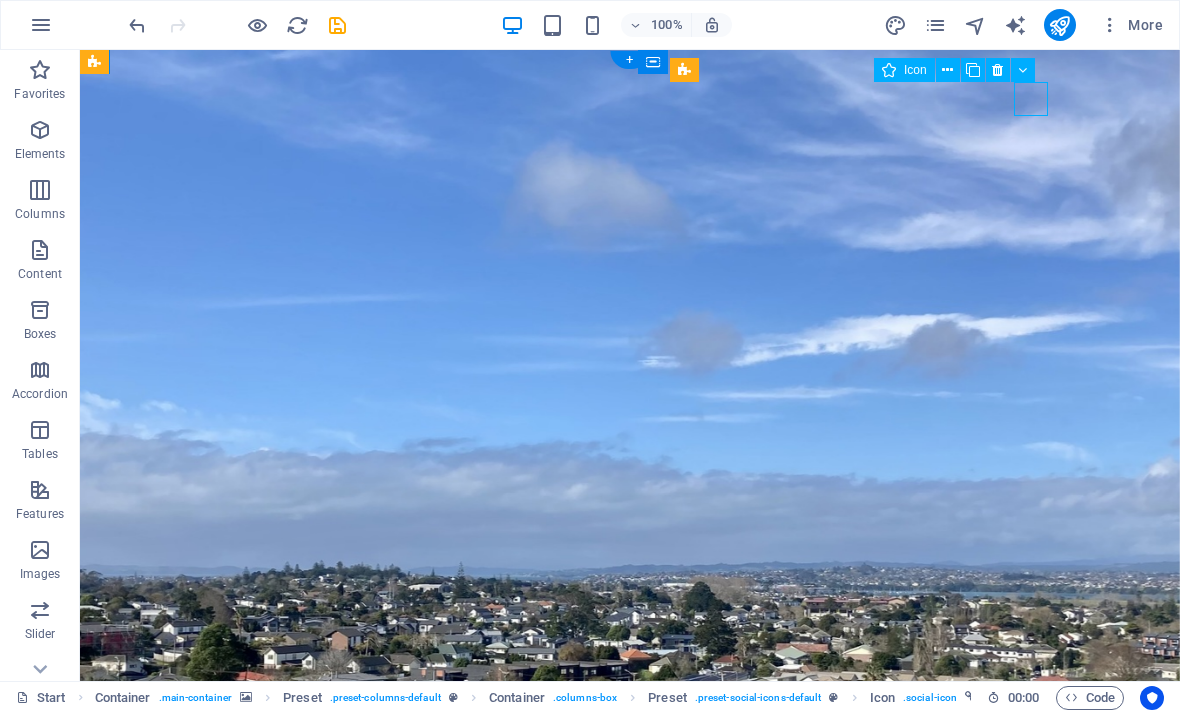 click at bounding box center (592, 912) 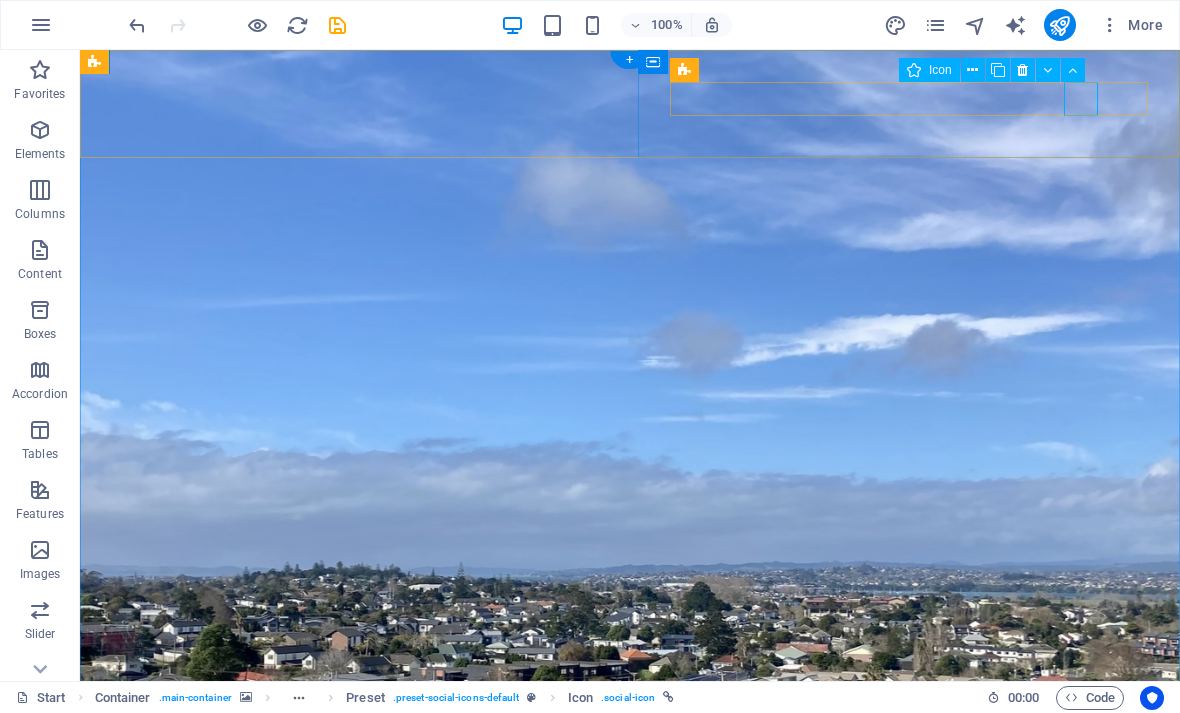 click at bounding box center (592, 954) 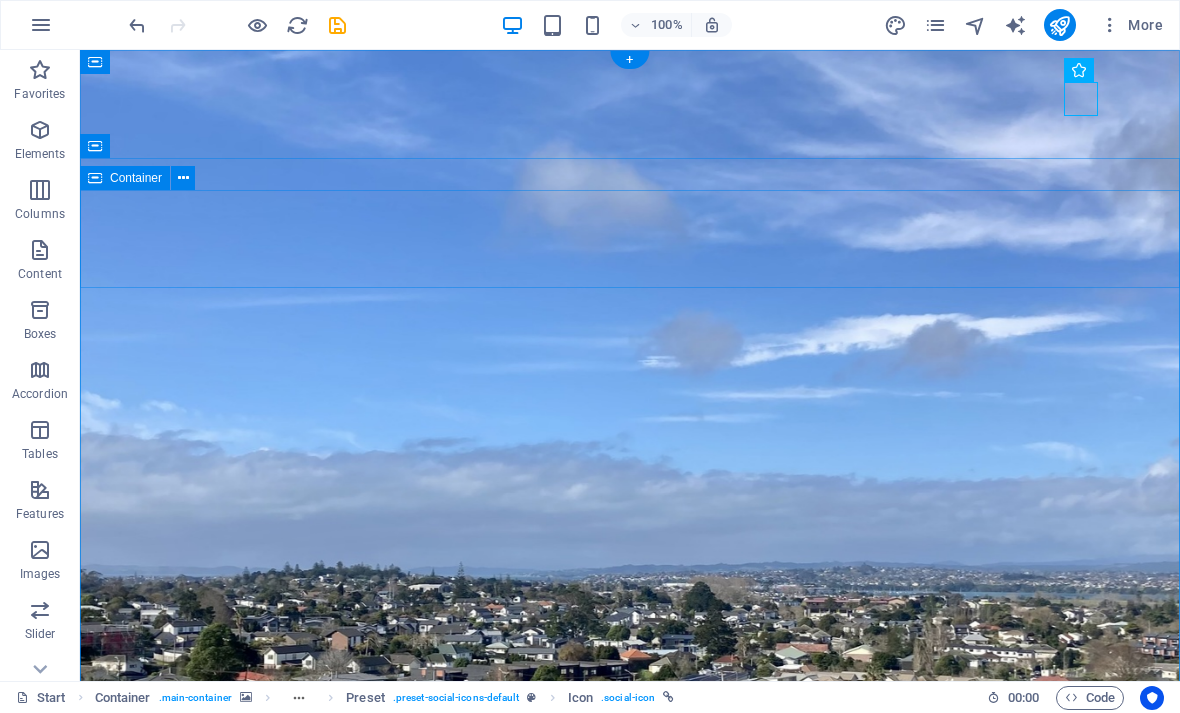 click on "Active apirana and our brand new designed website too... stay tuned!" at bounding box center (630, 1127) 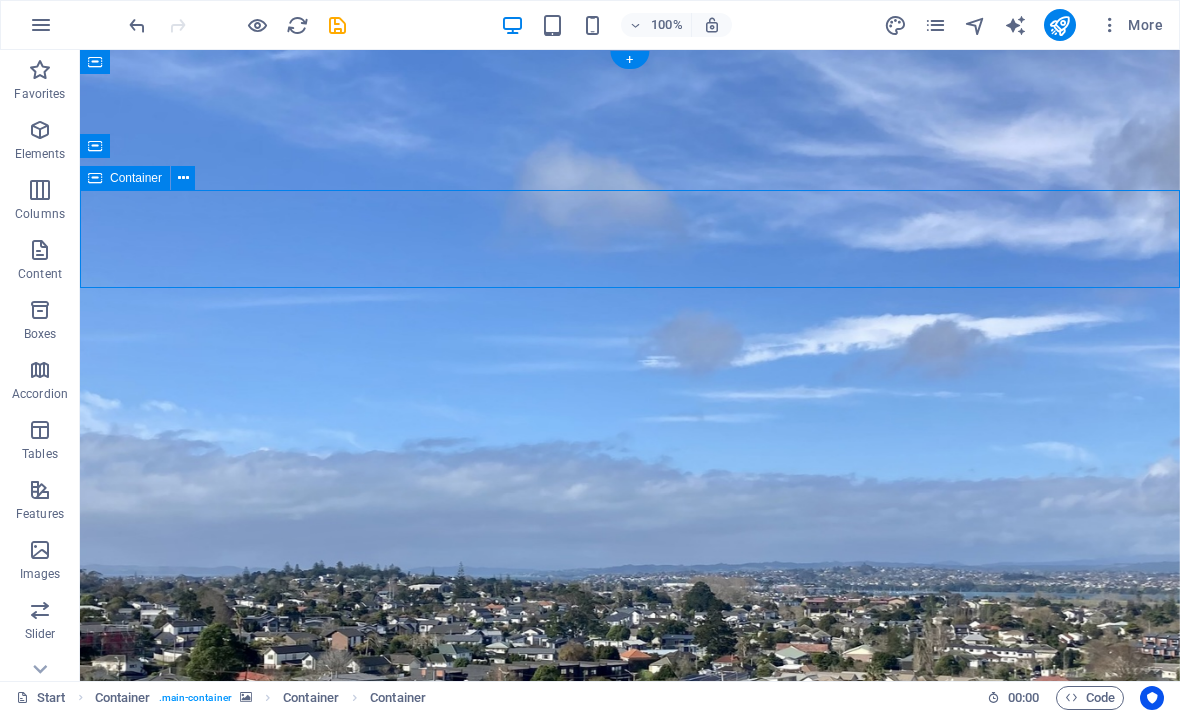 click at bounding box center [40, 130] 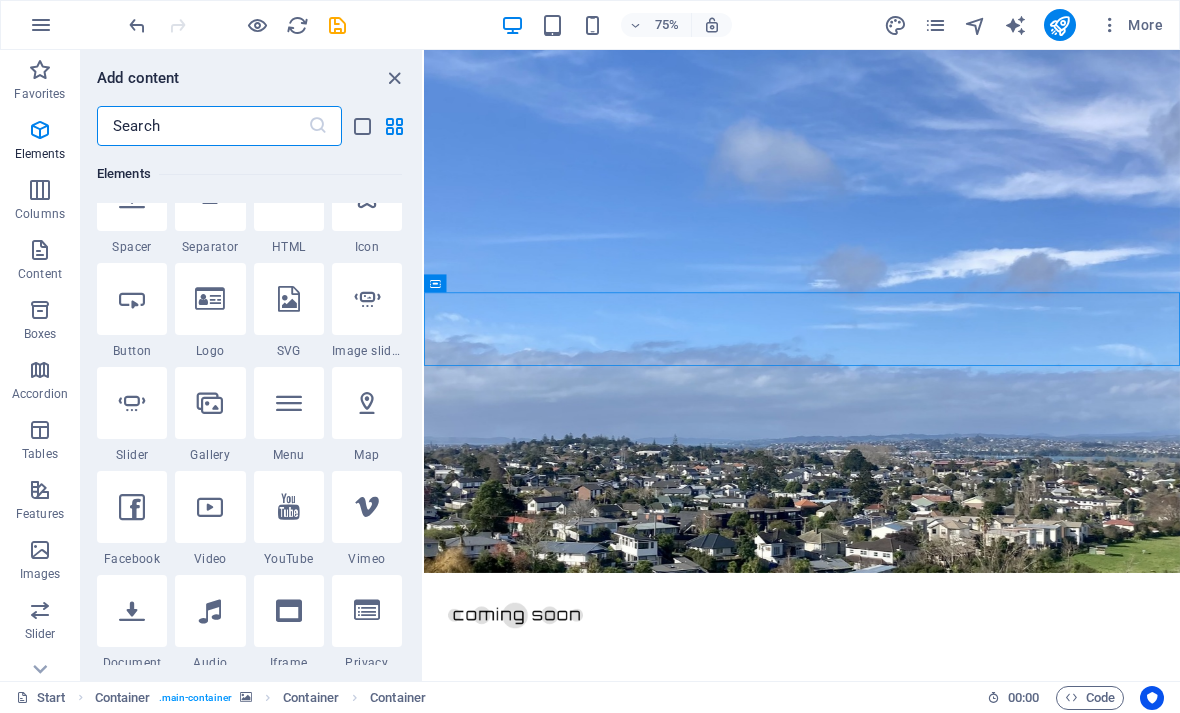 scroll, scrollTop: 398, scrollLeft: 0, axis: vertical 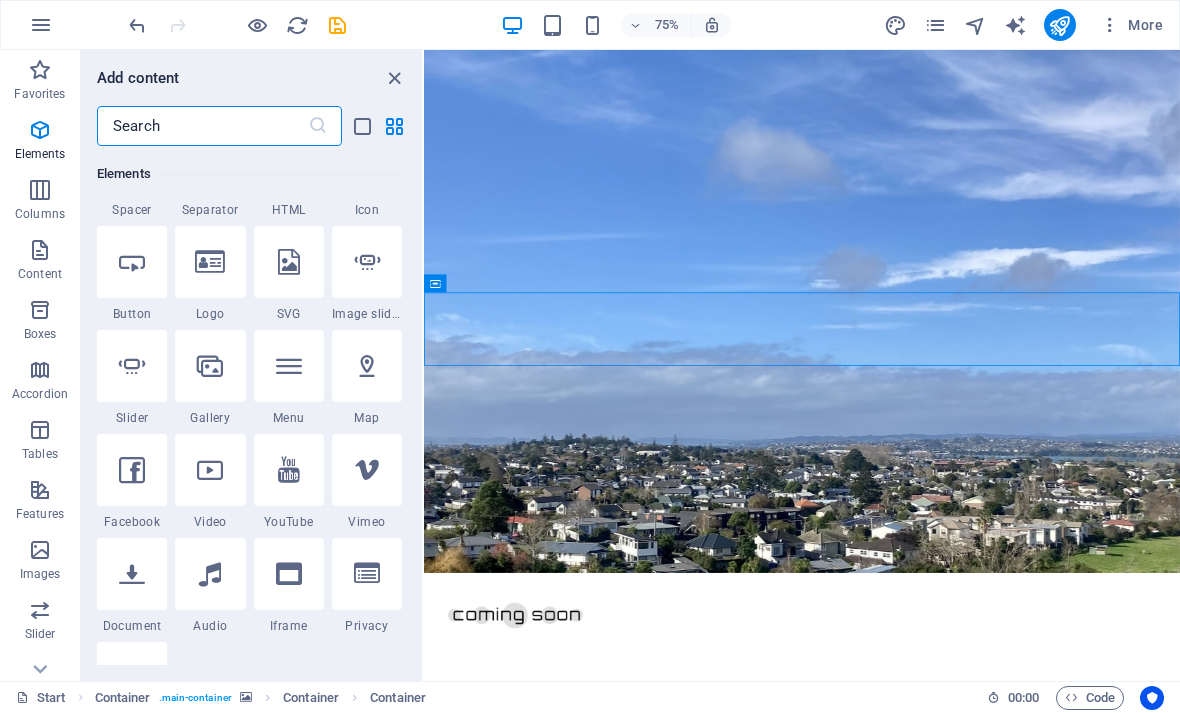 click on "1 Star" at bounding box center (0, 0) 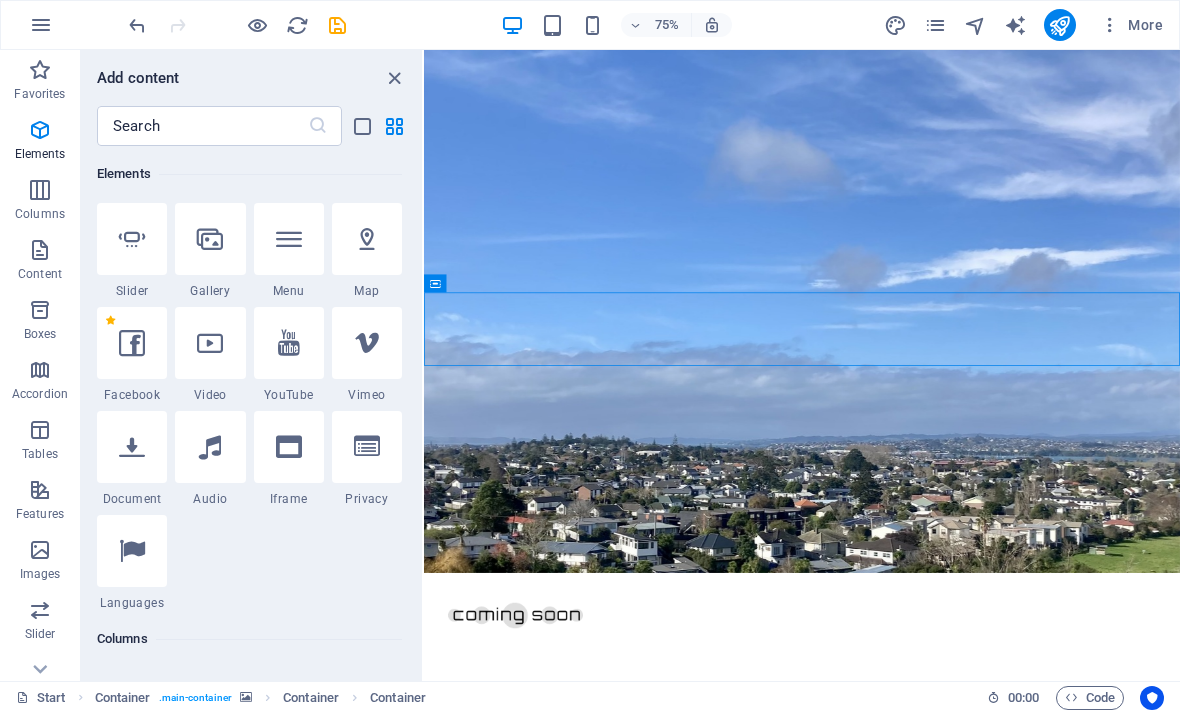 scroll, scrollTop: 690, scrollLeft: 0, axis: vertical 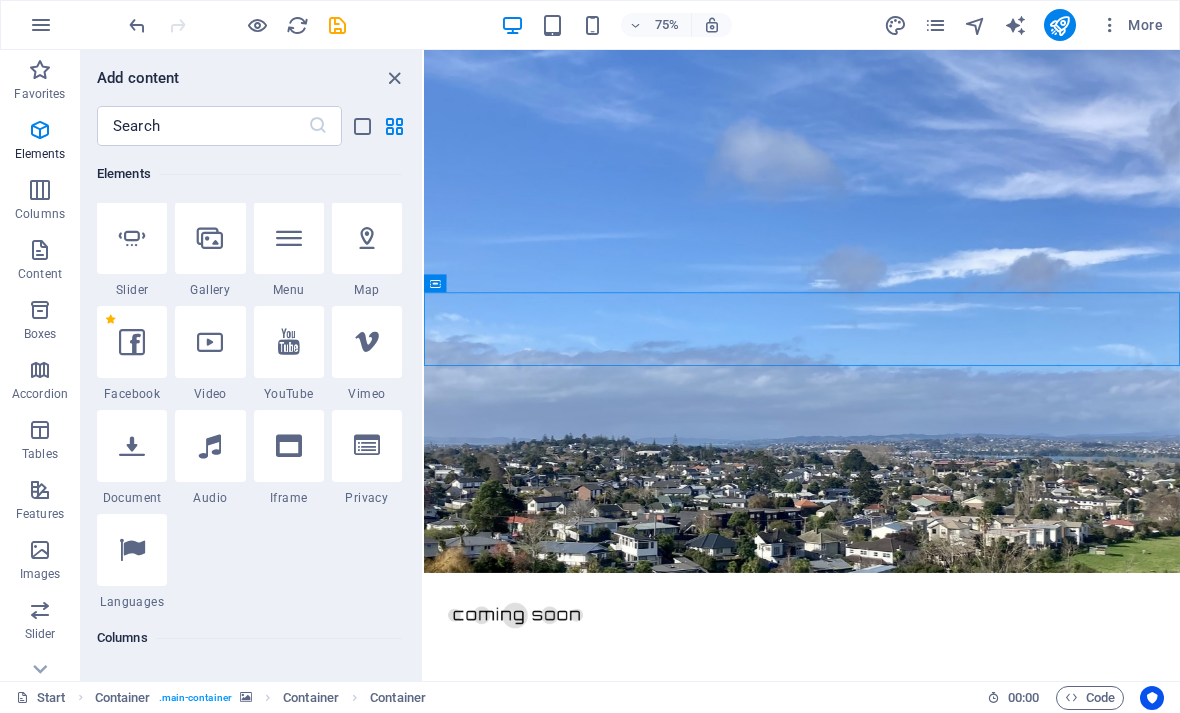 click at bounding box center [394, 78] 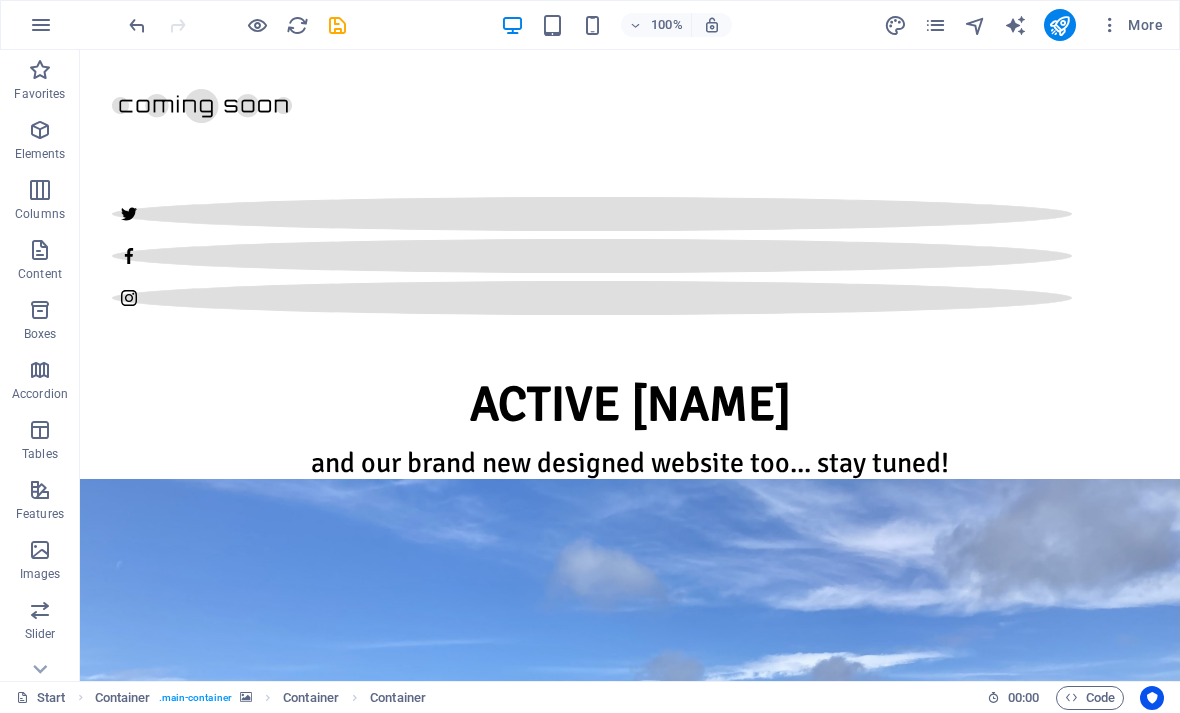 scroll, scrollTop: 696, scrollLeft: 0, axis: vertical 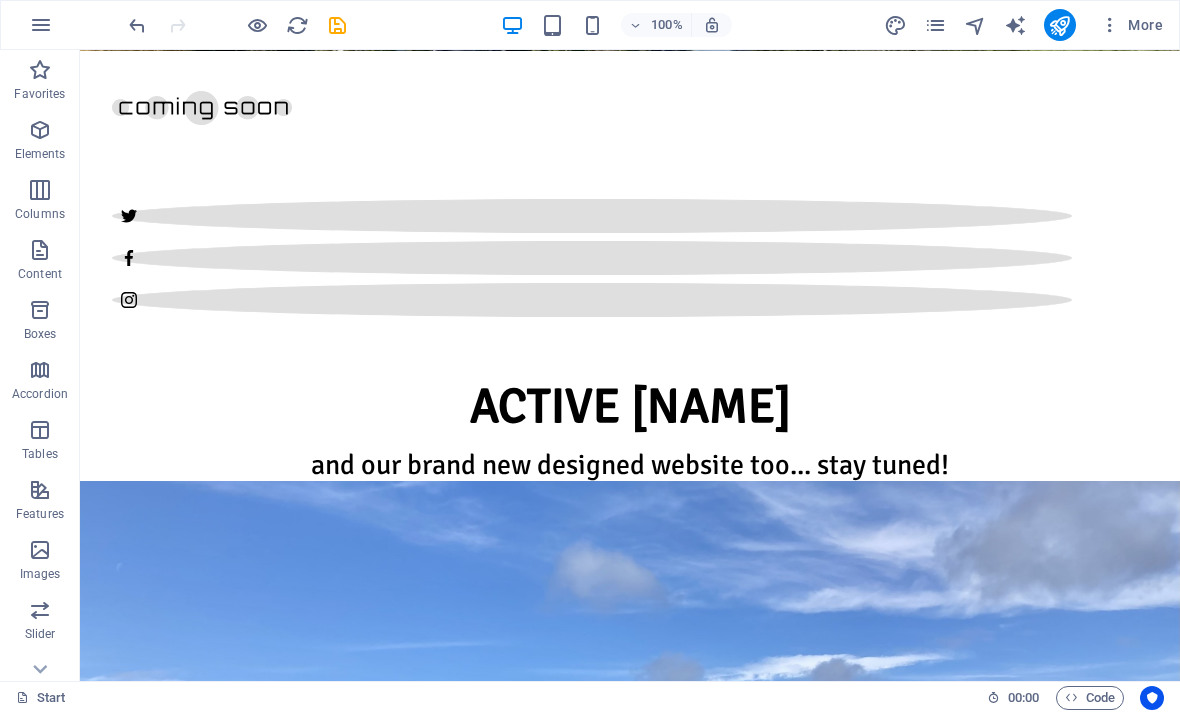 click at bounding box center [40, 250] 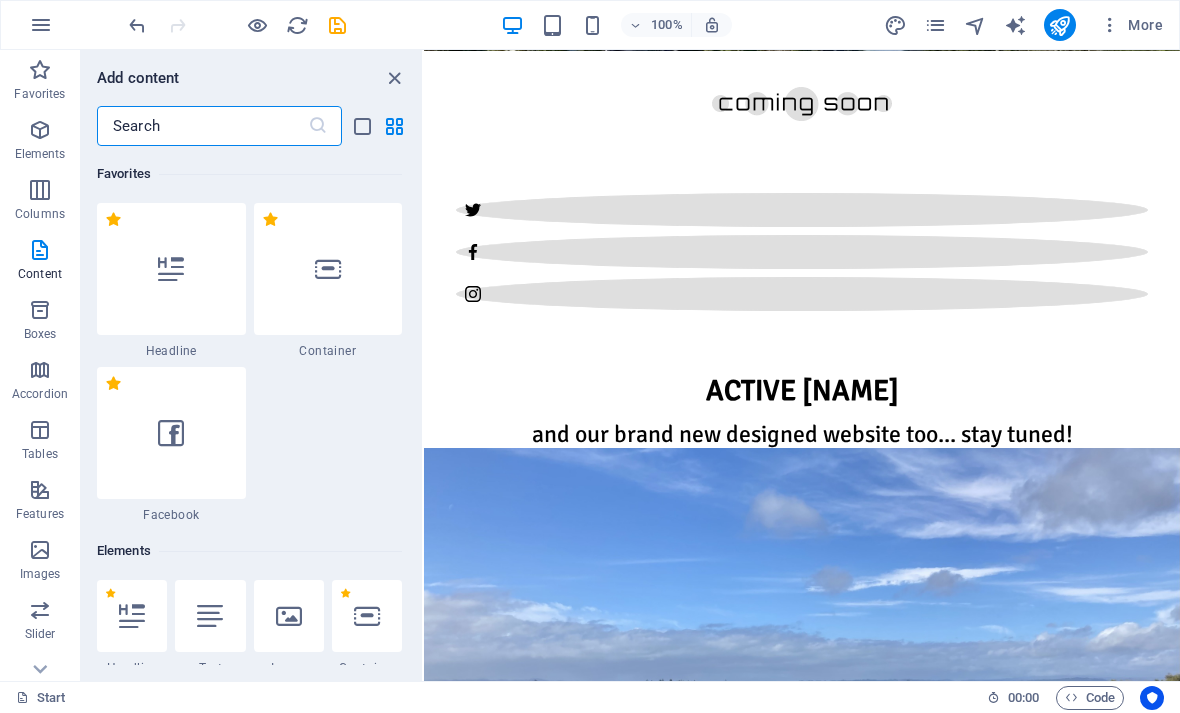 scroll, scrollTop: 421, scrollLeft: 0, axis: vertical 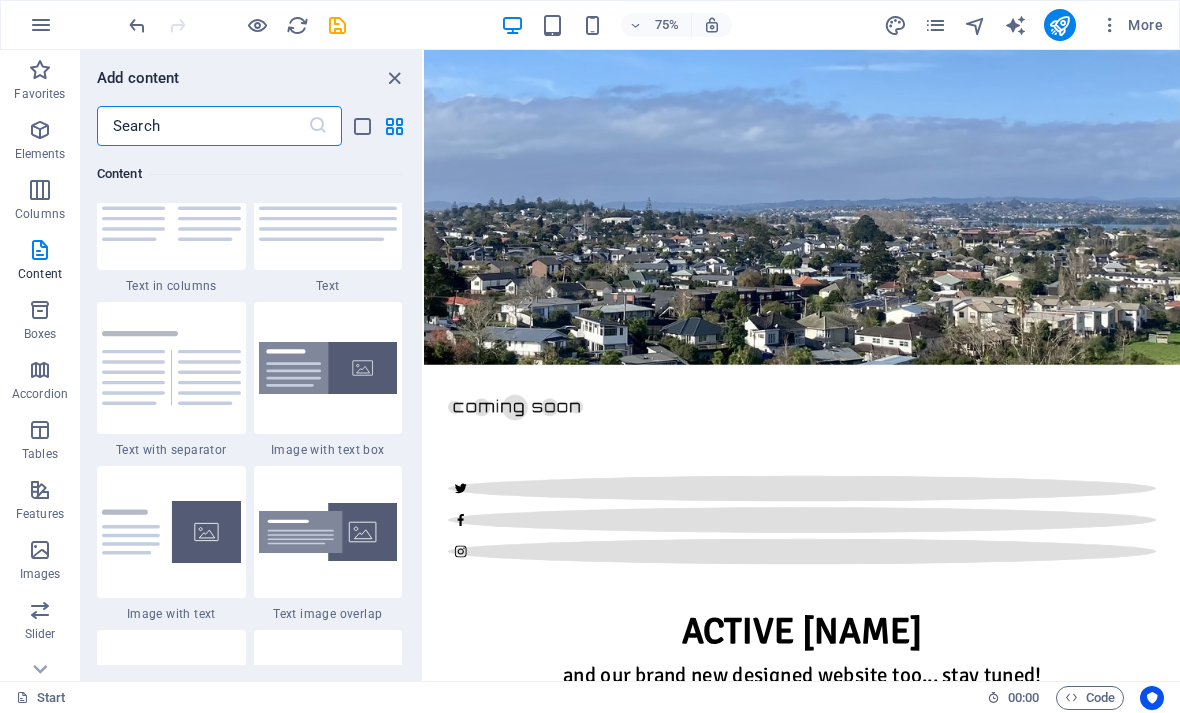 click at bounding box center [171, 204] 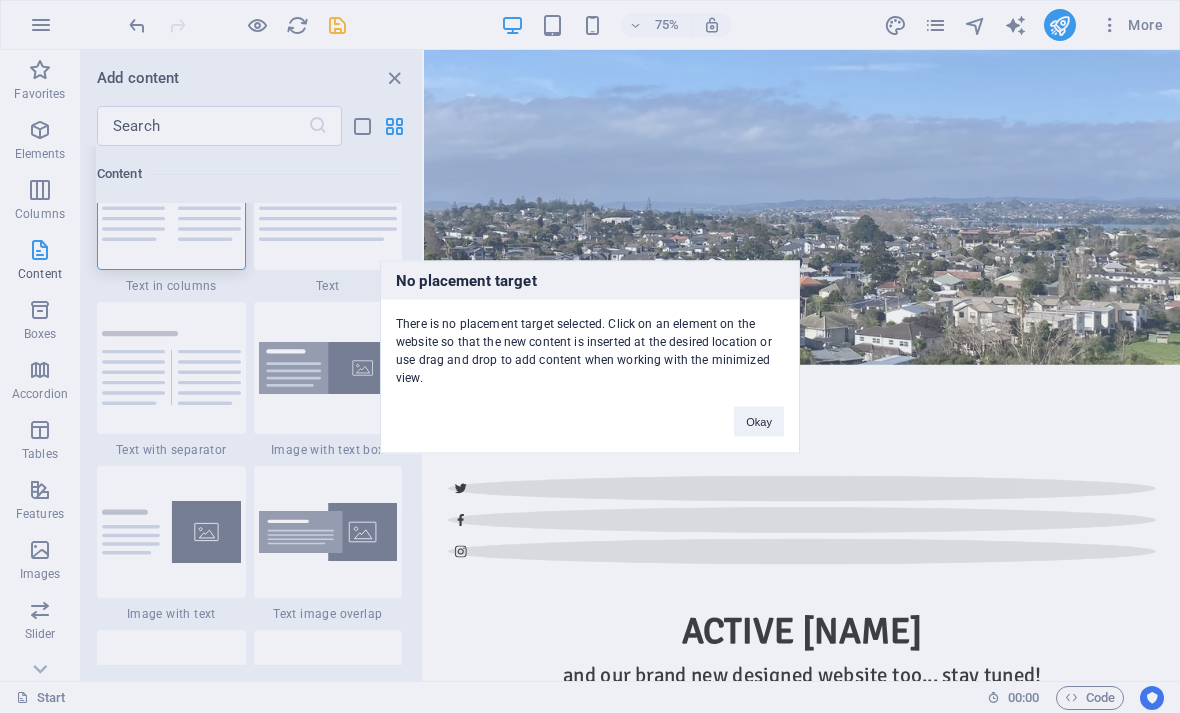 click on "Okay" at bounding box center [759, 421] 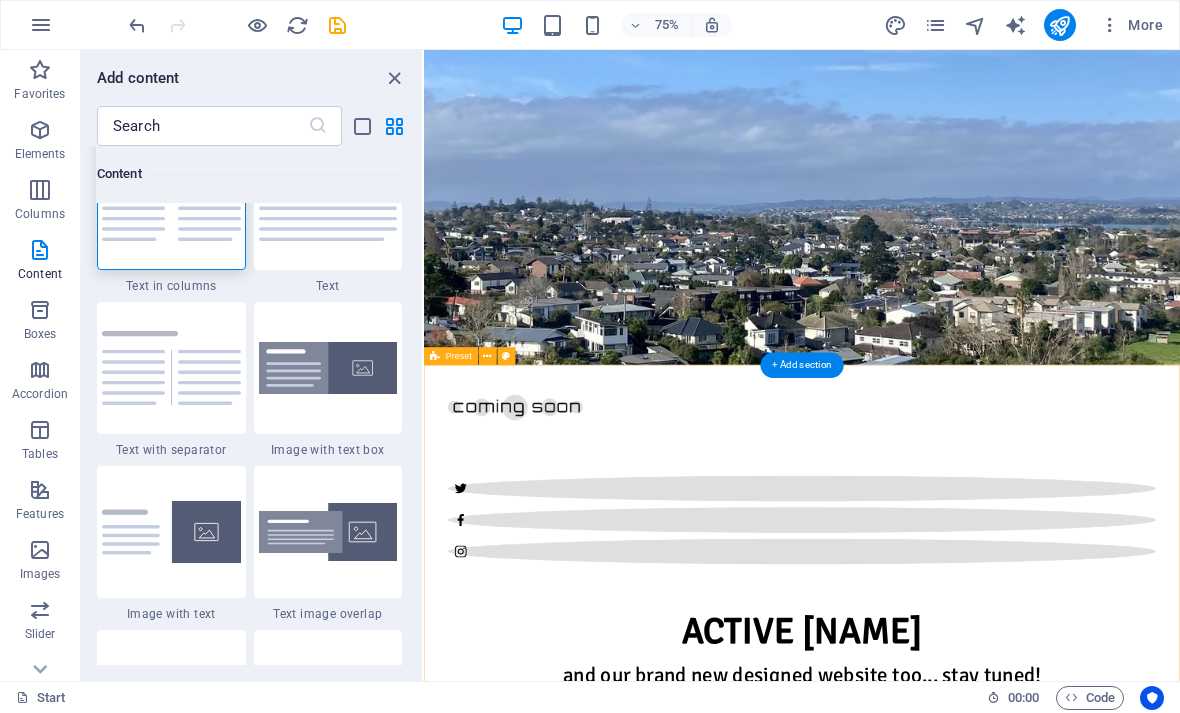 click at bounding box center [928, 1740] 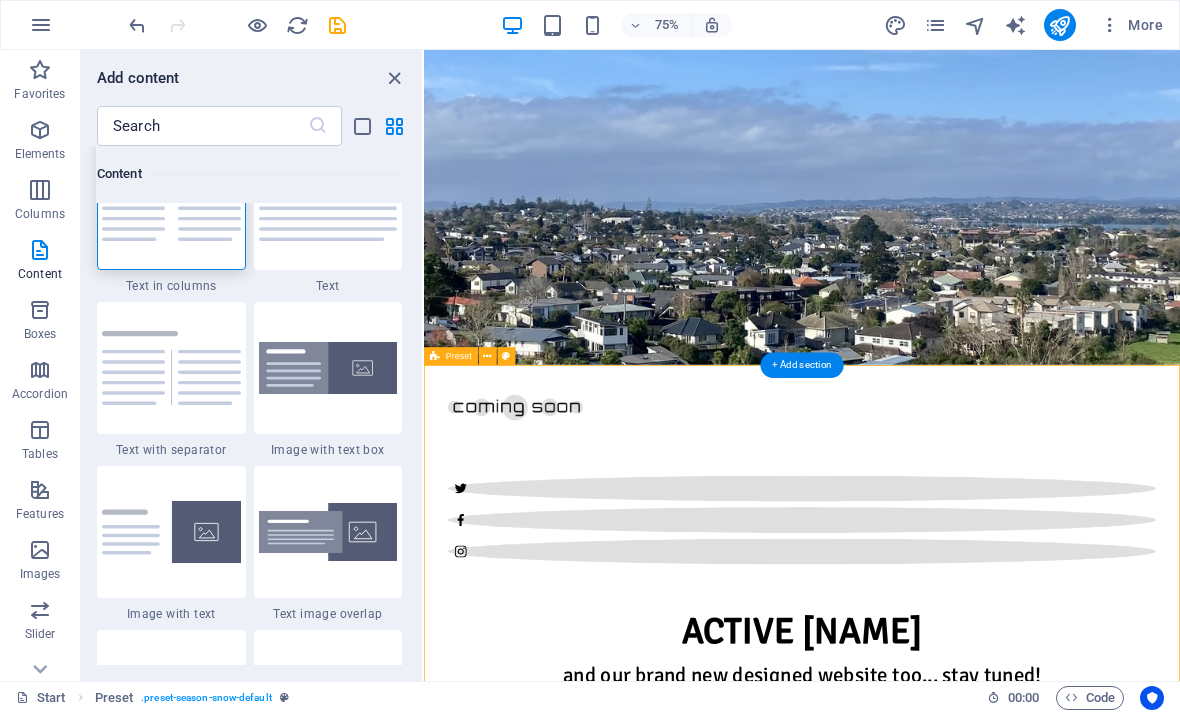 click at bounding box center (928, 1740) 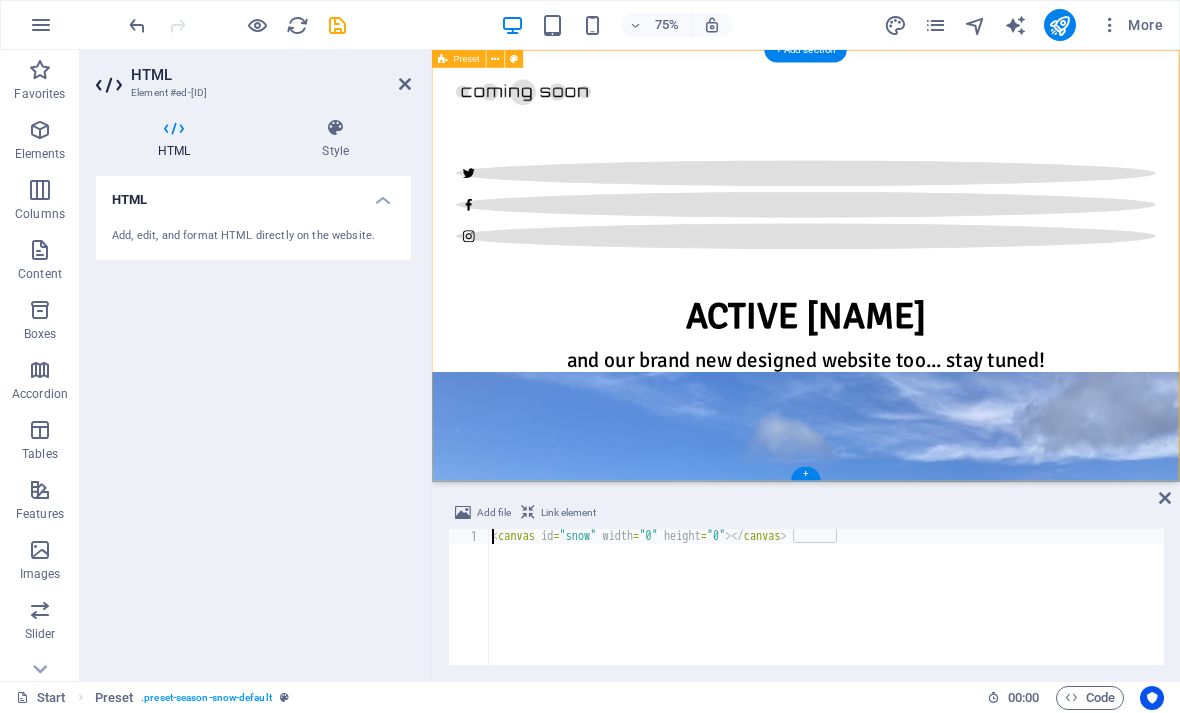 scroll, scrollTop: 653, scrollLeft: 0, axis: vertical 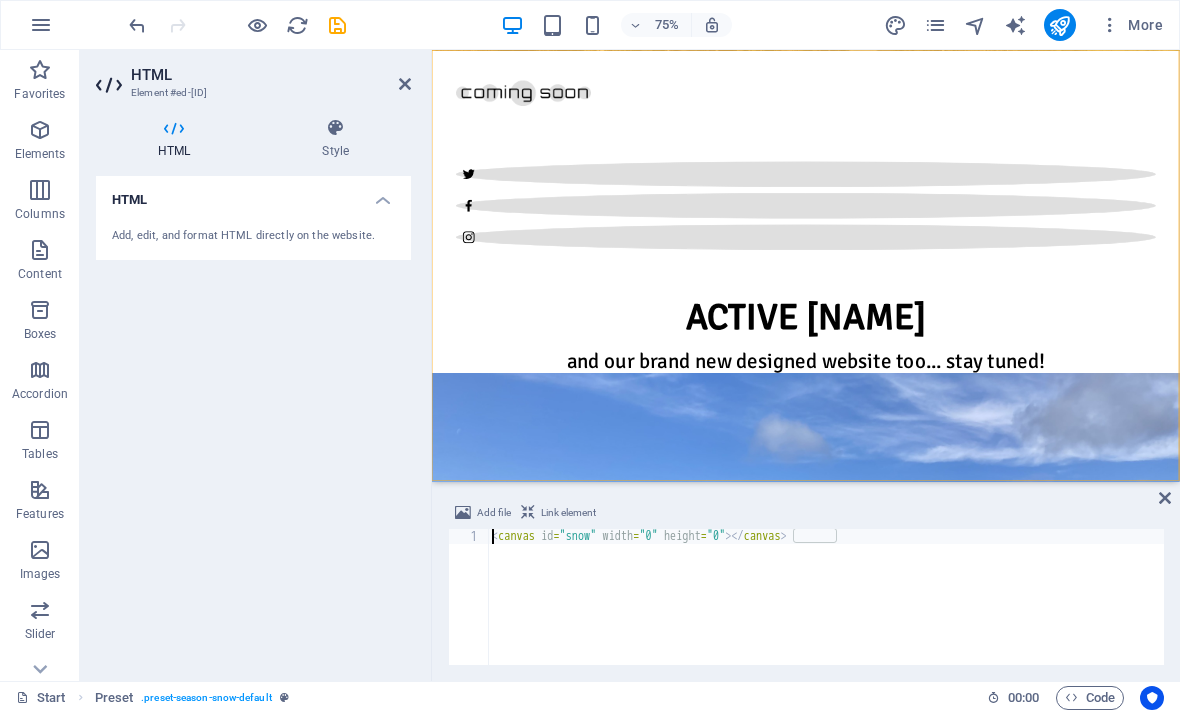 click on "HTML Add, edit, and format HTML directly on the website." at bounding box center (253, 420) 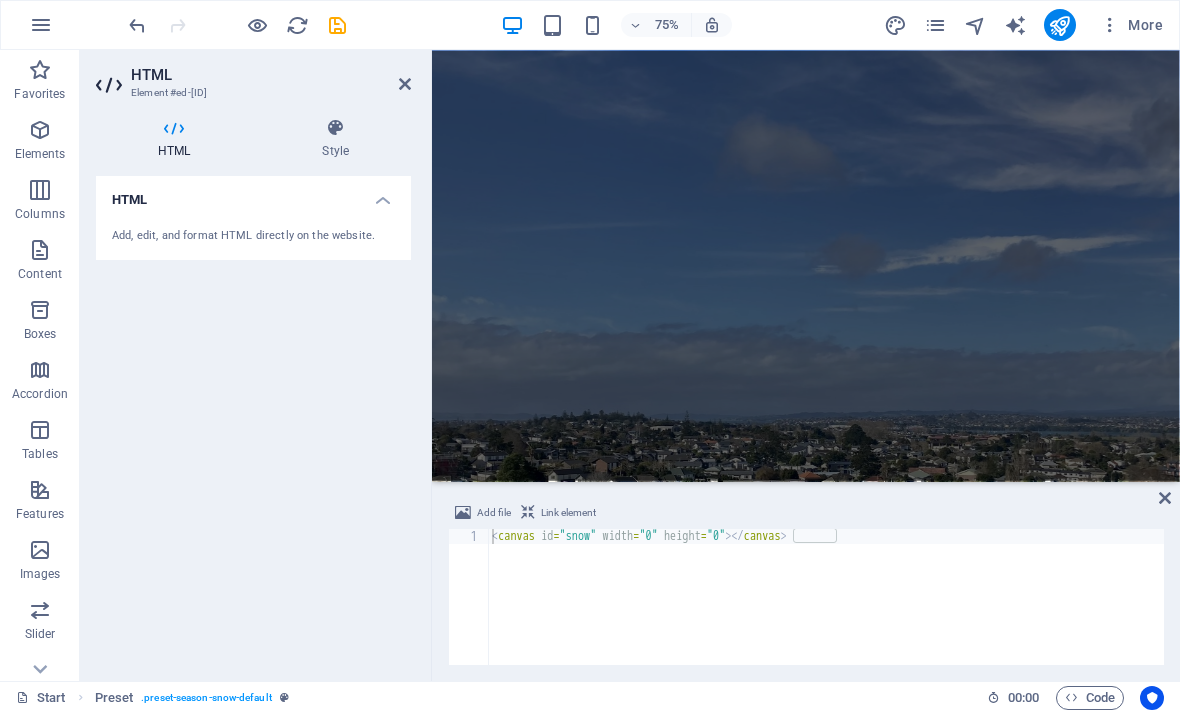scroll, scrollTop: 0, scrollLeft: 0, axis: both 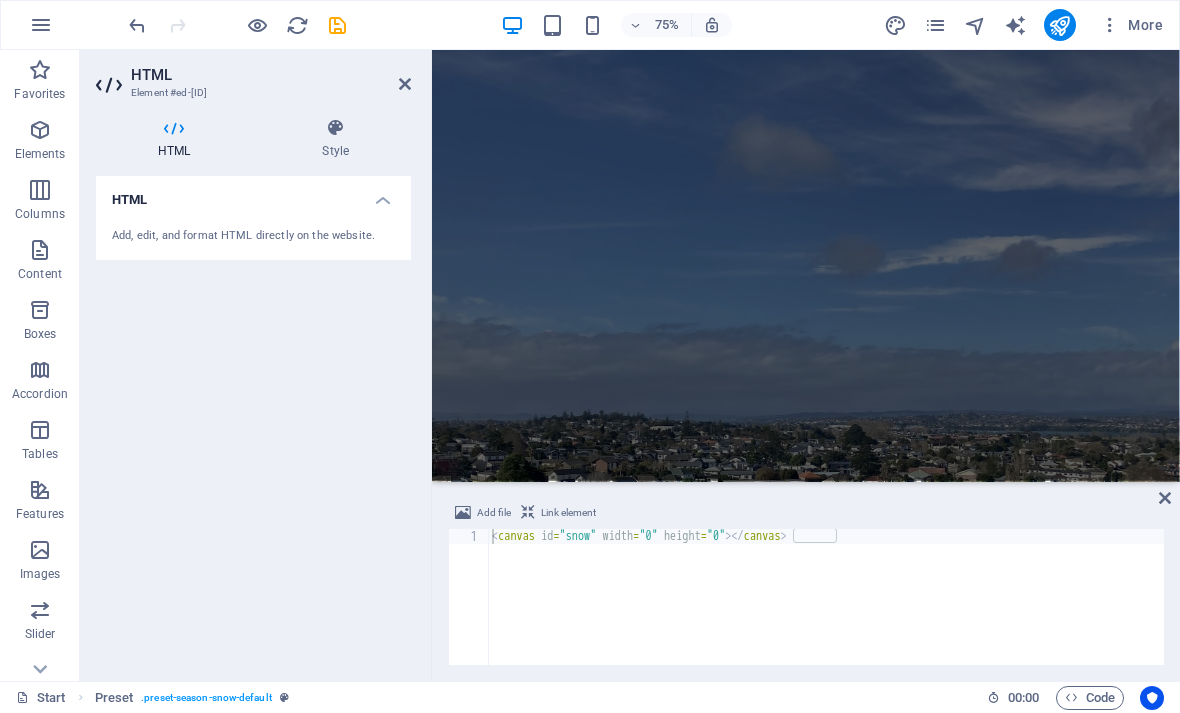 click at bounding box center [636, 25] 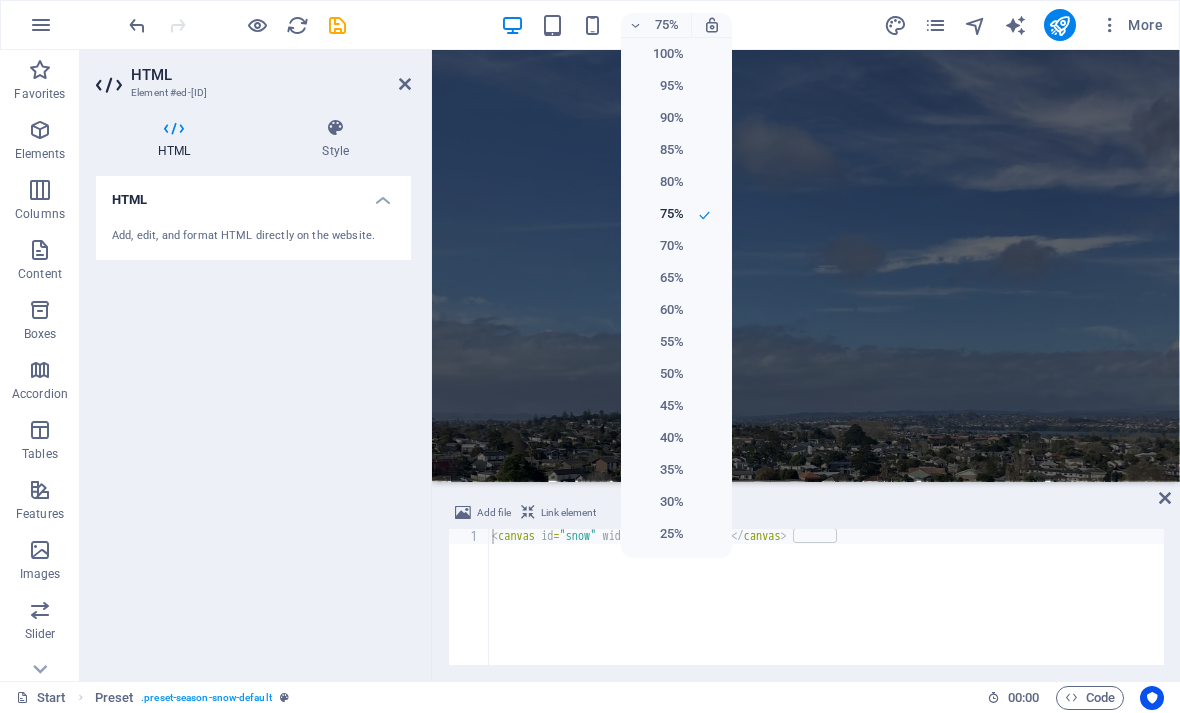 click on "100%" at bounding box center [658, 54] 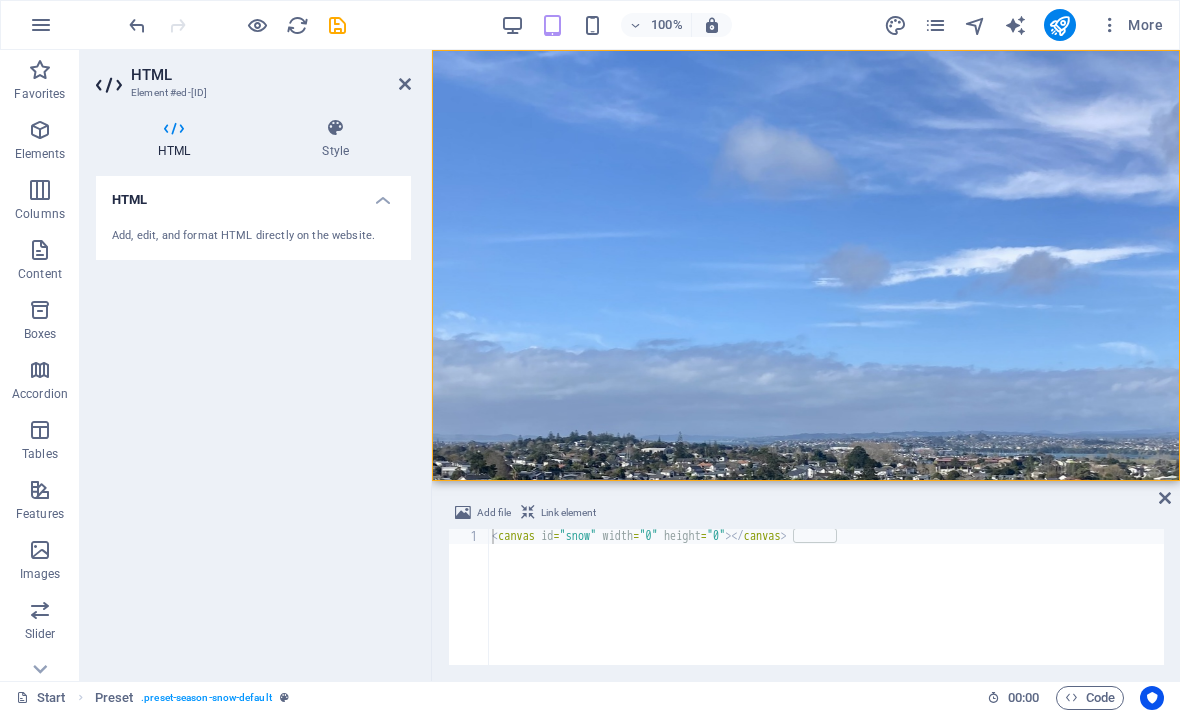 scroll, scrollTop: 518, scrollLeft: 0, axis: vertical 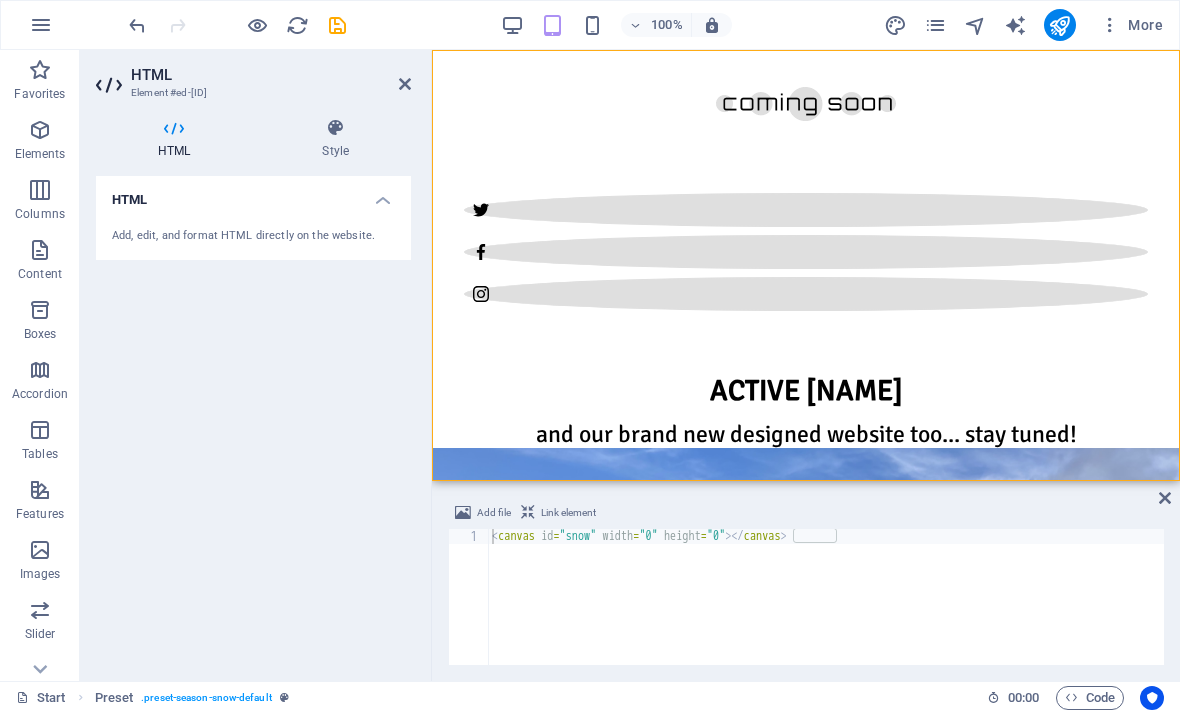 click on "More" at bounding box center (1131, 25) 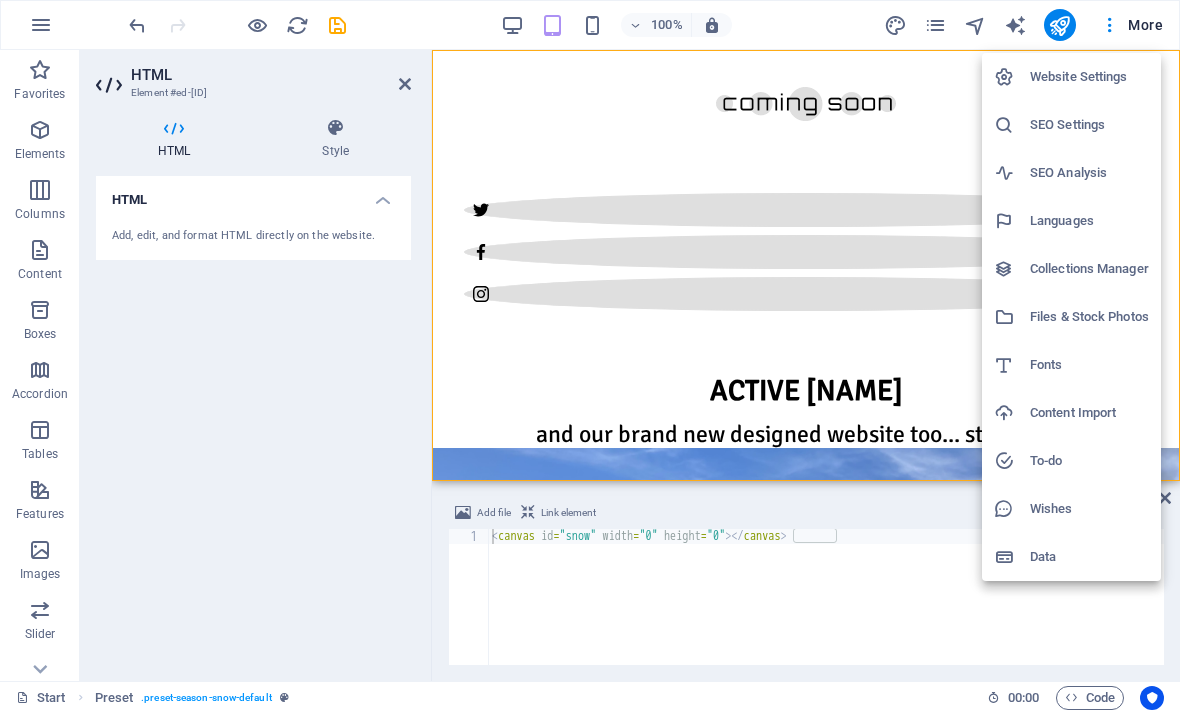 click on "Website Settings" at bounding box center [1089, 77] 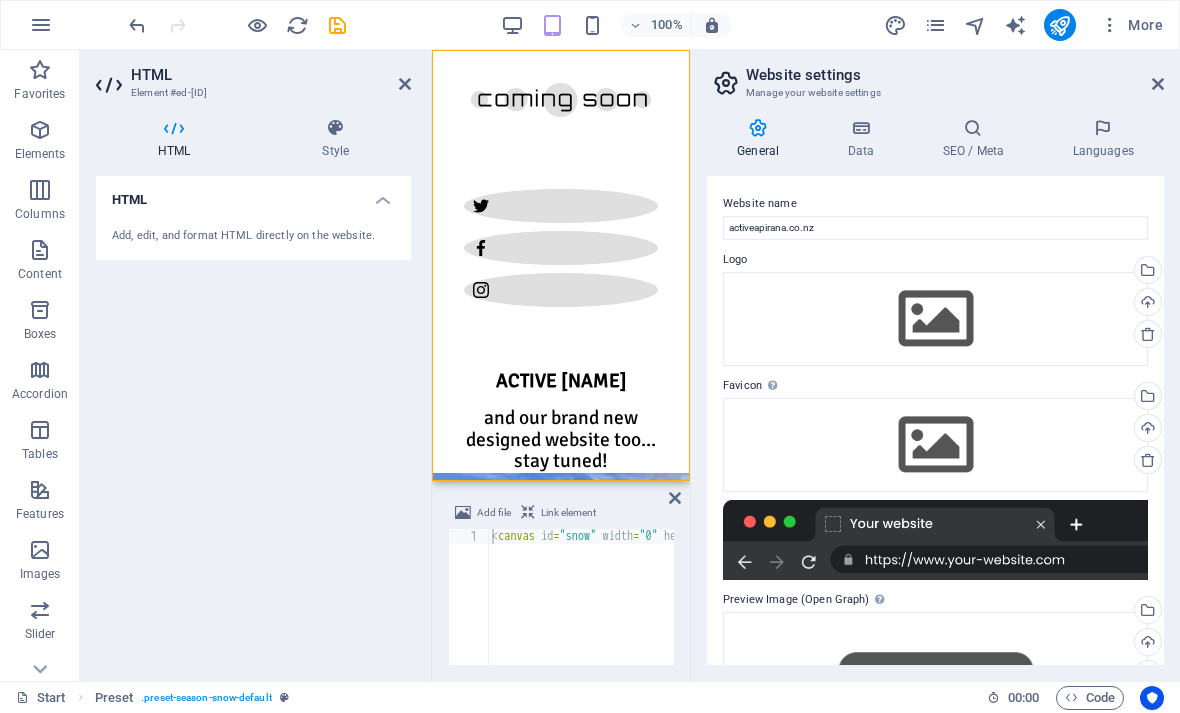 scroll, scrollTop: 452, scrollLeft: 0, axis: vertical 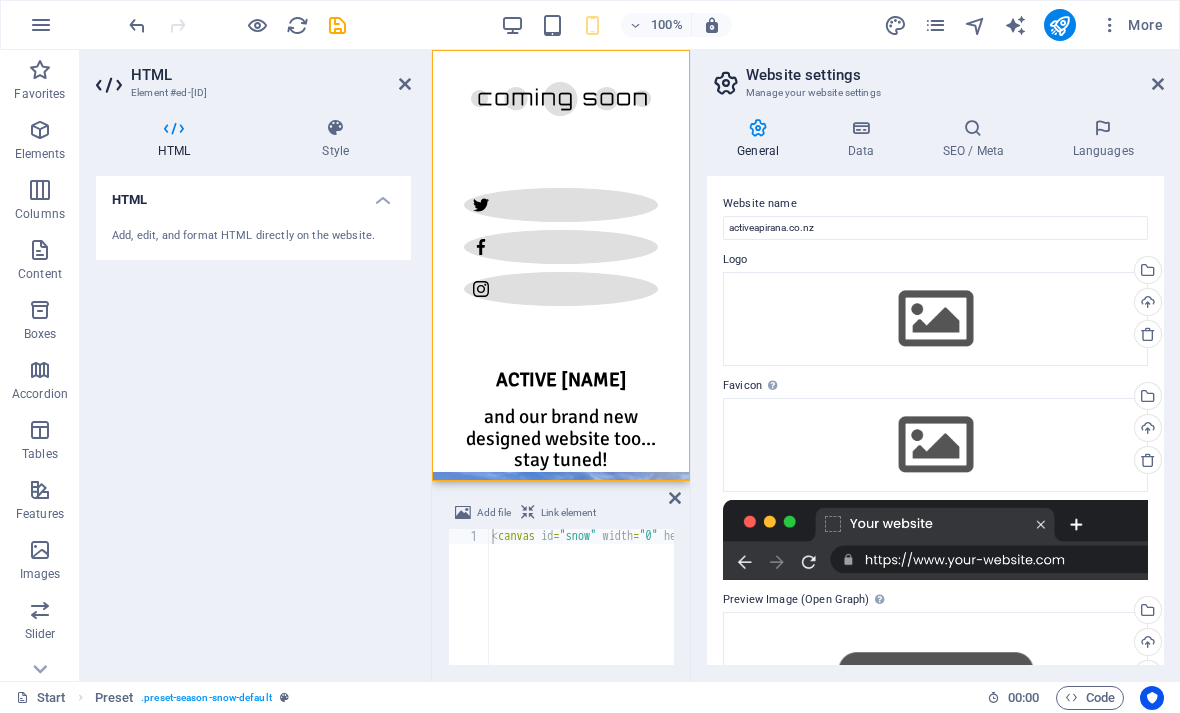 click at bounding box center (1158, 84) 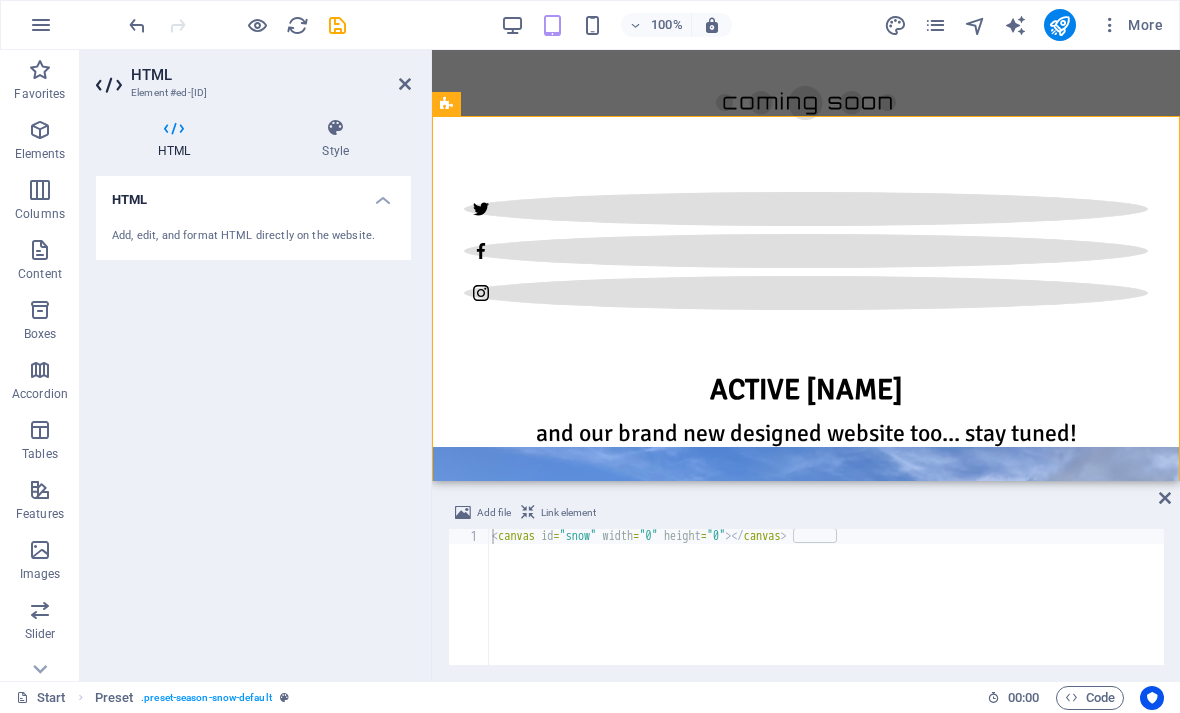 click at bounding box center (137, 25) 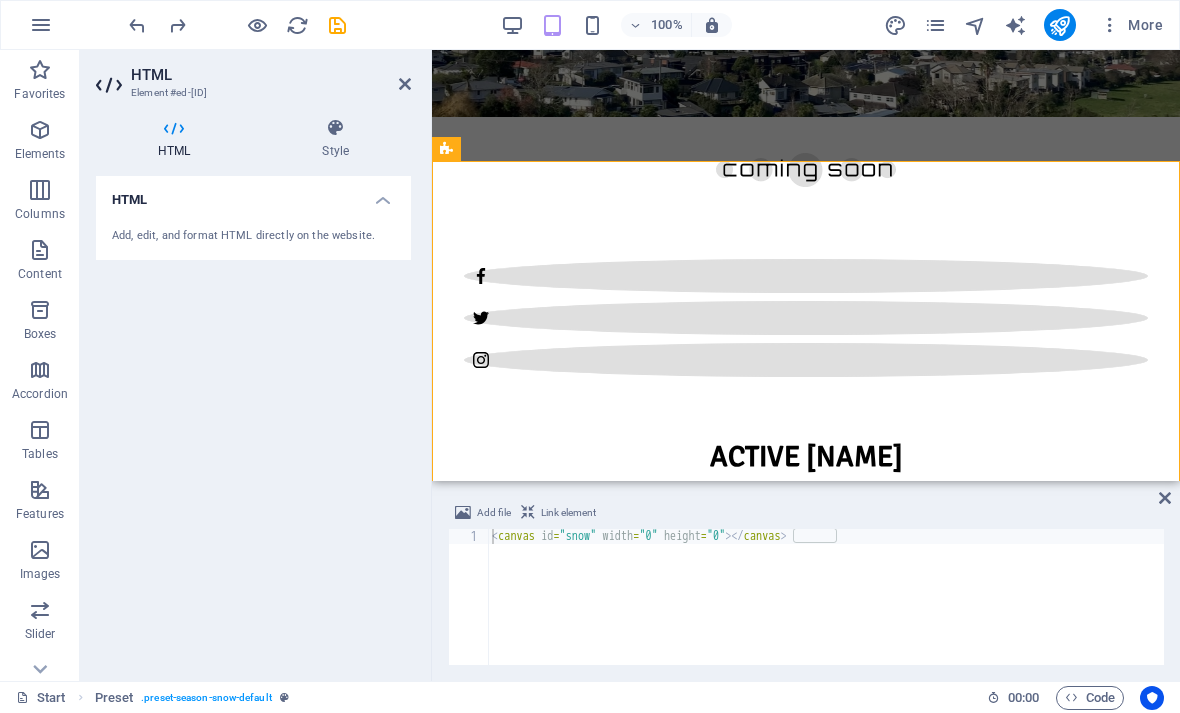 scroll, scrollTop: 0, scrollLeft: 0, axis: both 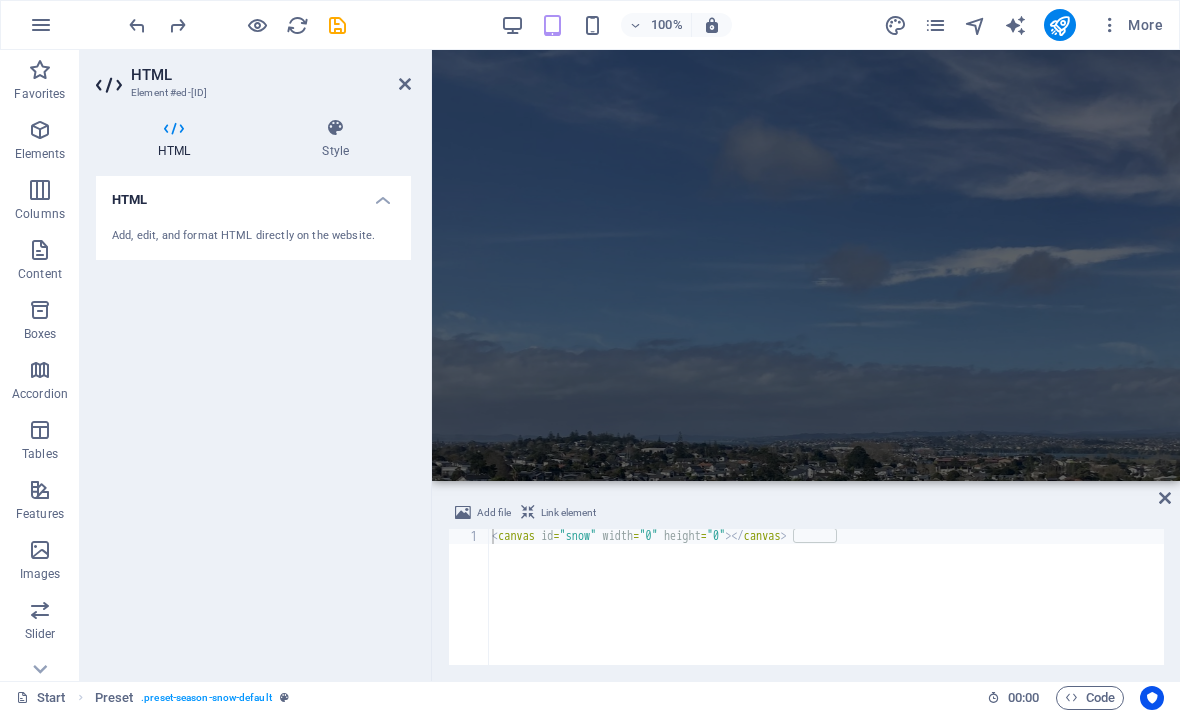 click on "HTML Add, edit, and format HTML directly on the website." at bounding box center [253, 420] 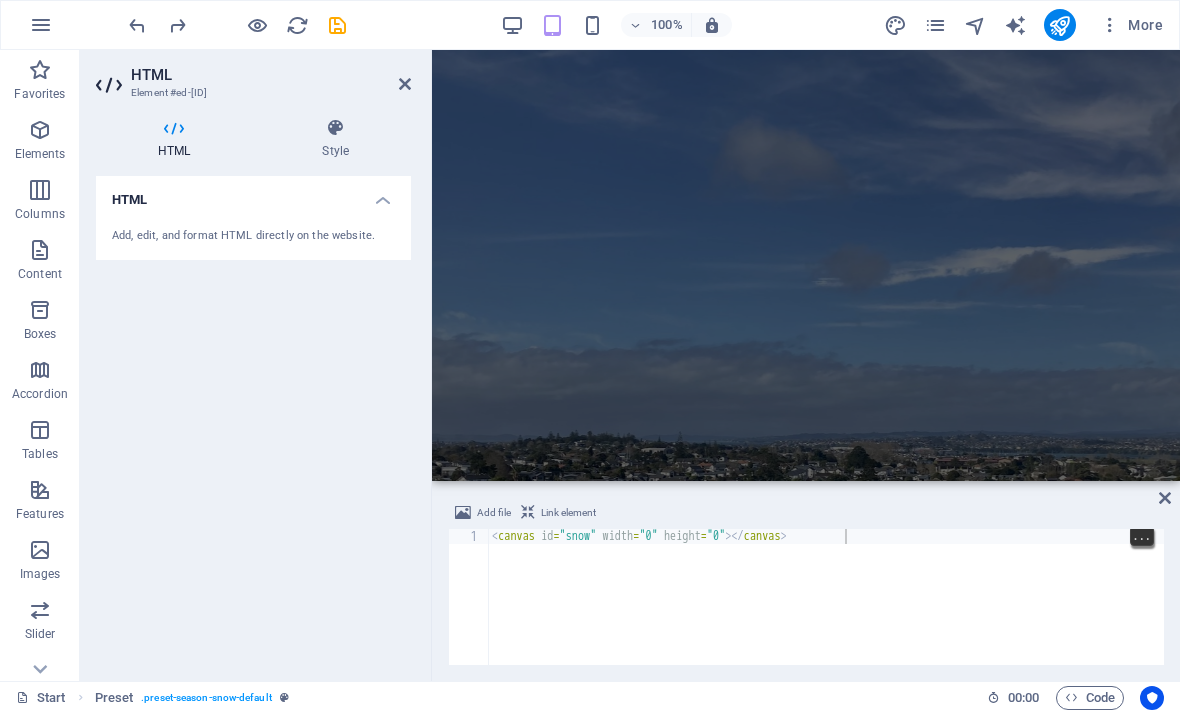 click at bounding box center (1165, 498) 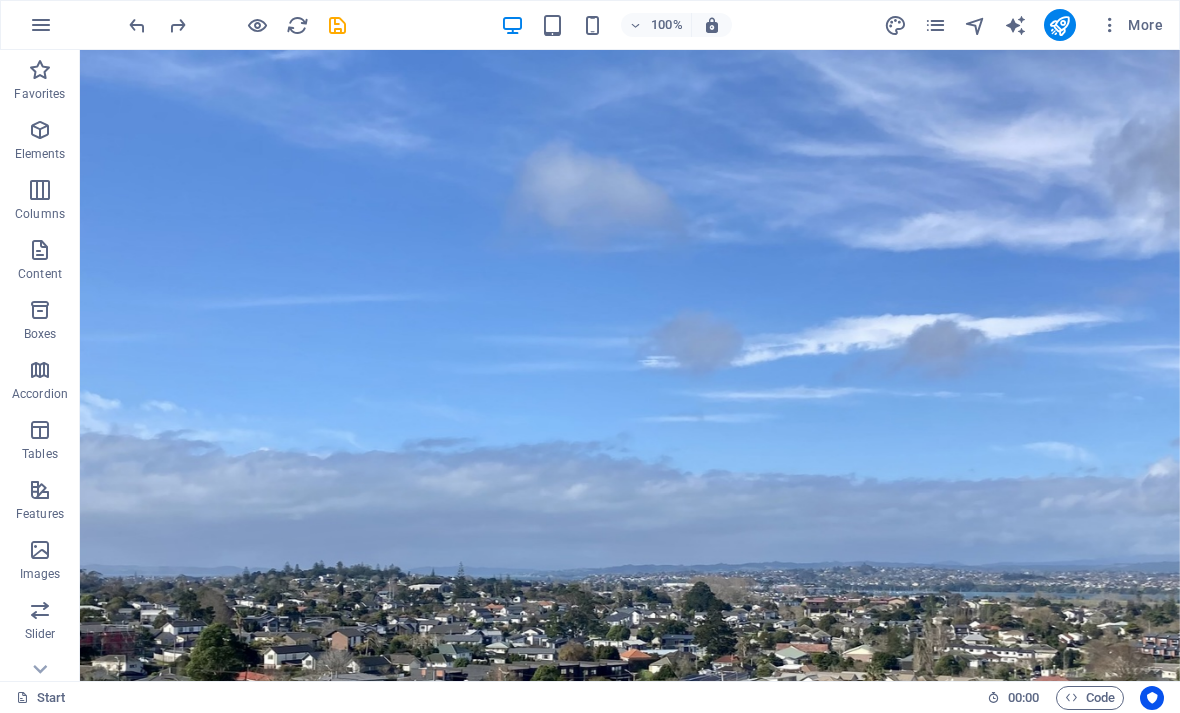 scroll, scrollTop: 0, scrollLeft: 0, axis: both 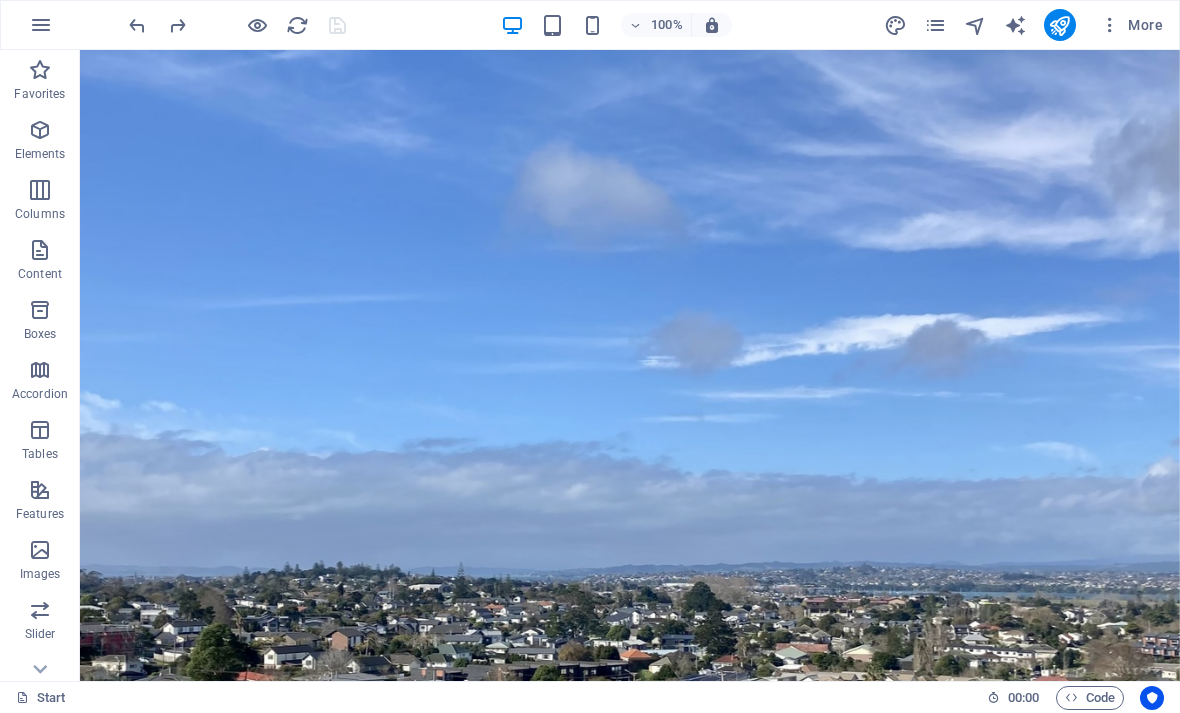 click at bounding box center [1059, 25] 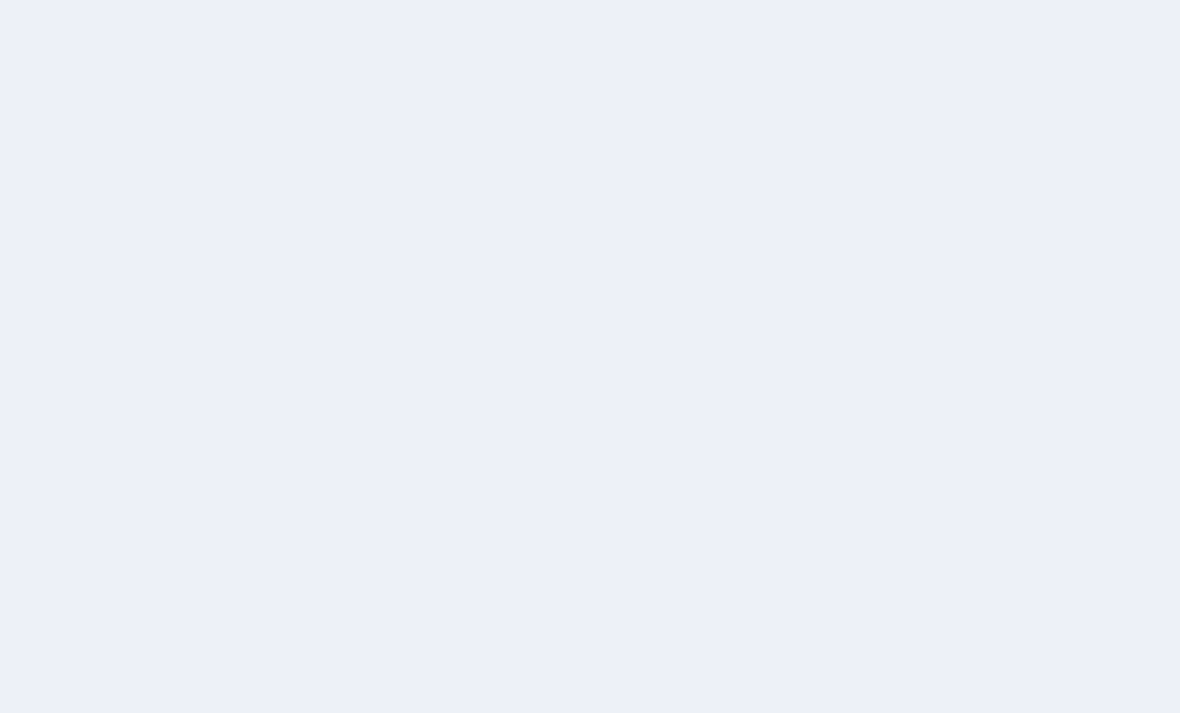 scroll, scrollTop: 0, scrollLeft: 0, axis: both 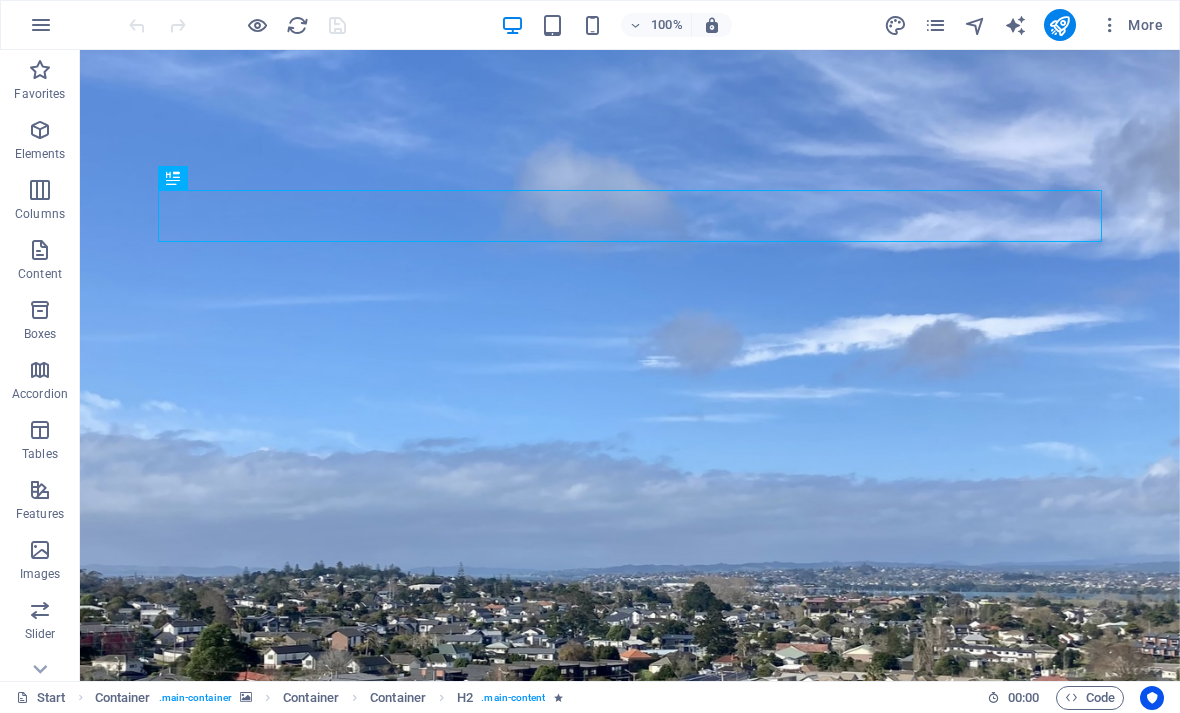click at bounding box center (40, 130) 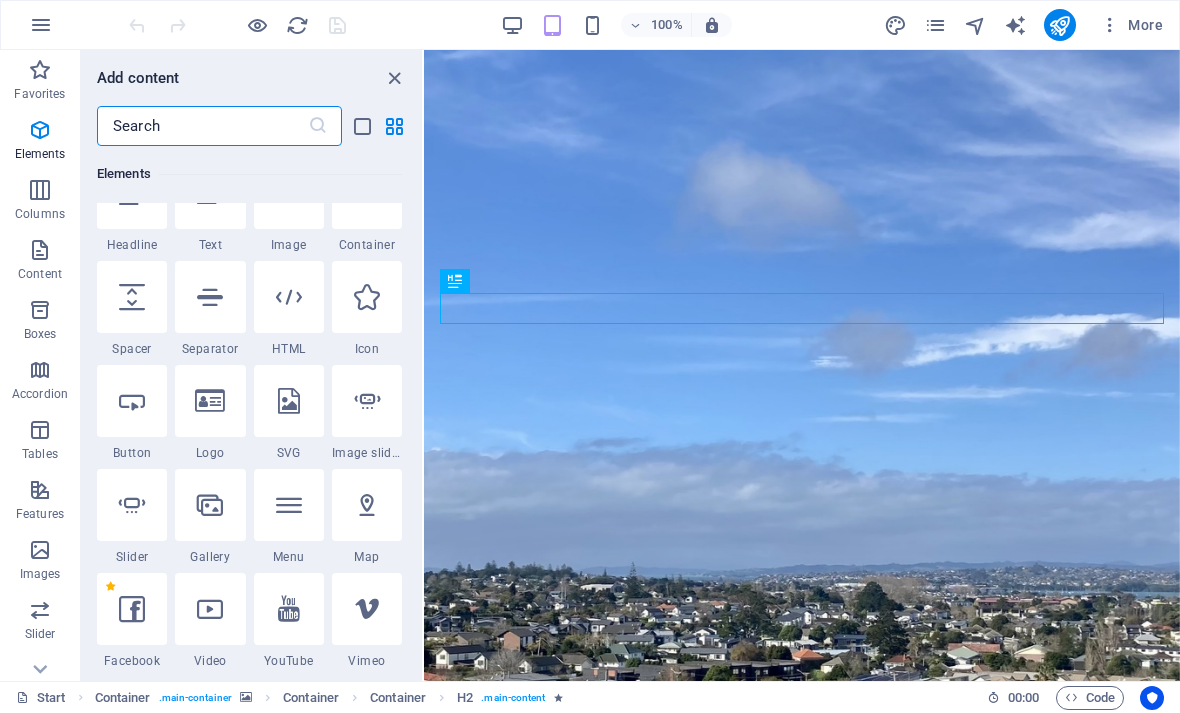 scroll, scrollTop: 441, scrollLeft: 0, axis: vertical 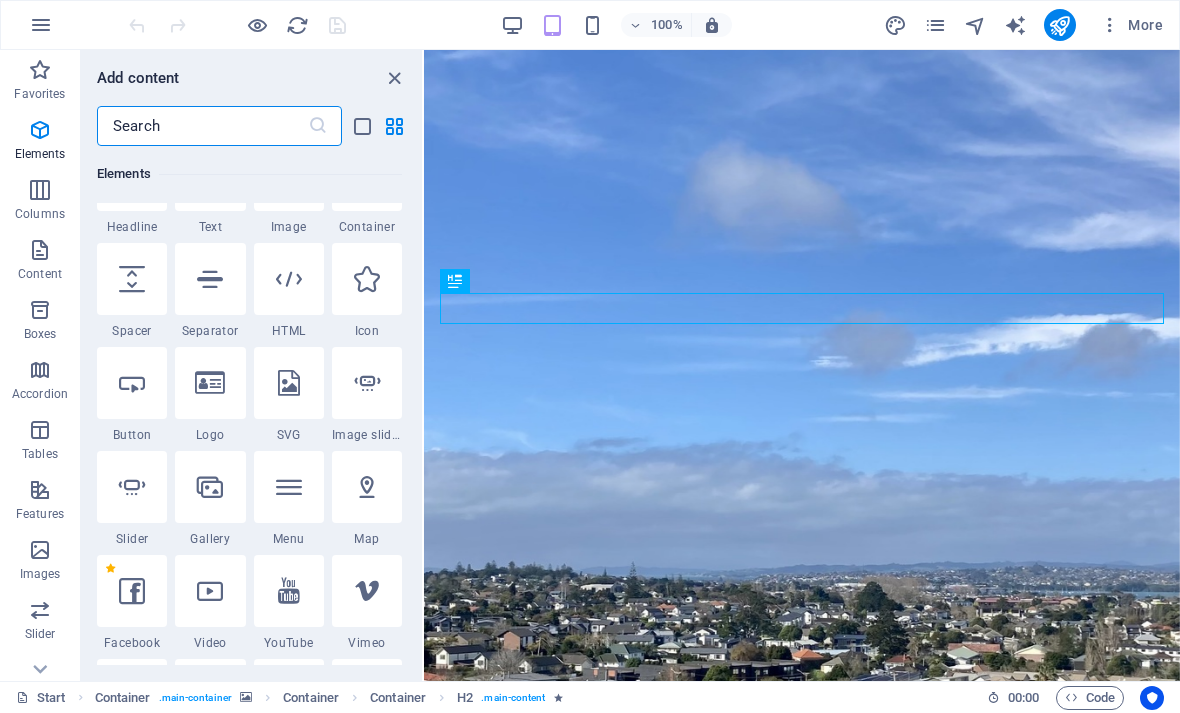 click on "Elements" at bounding box center (40, 142) 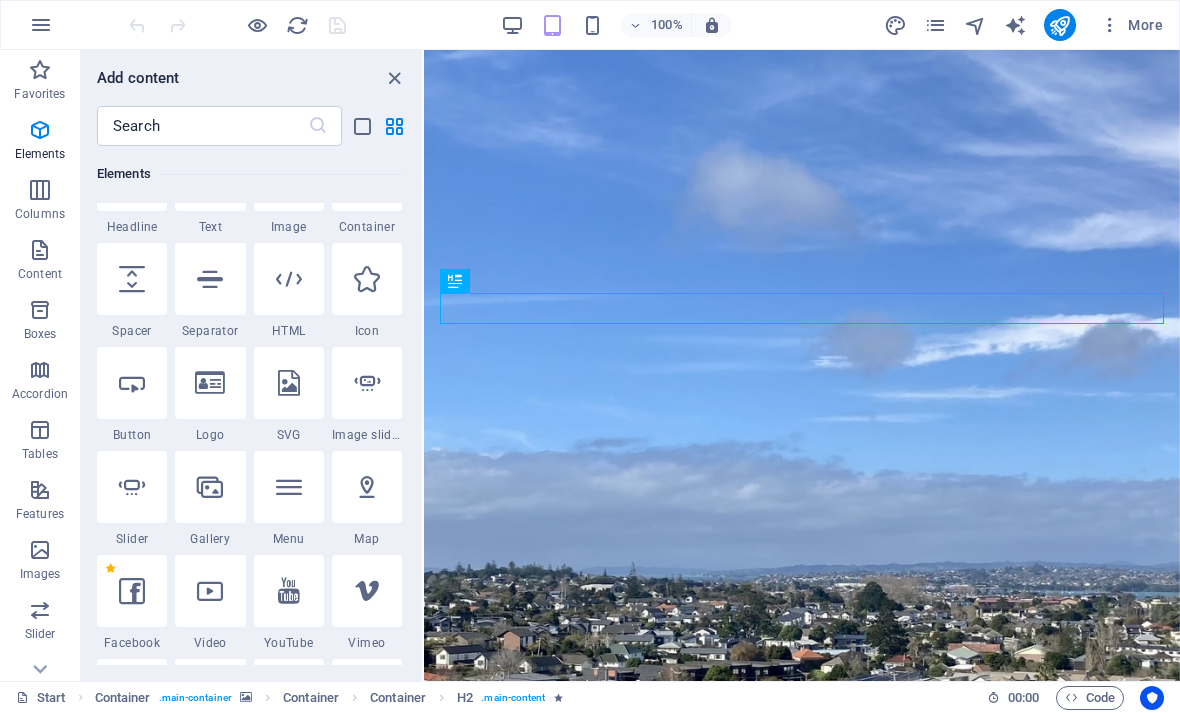 click at bounding box center [132, 591] 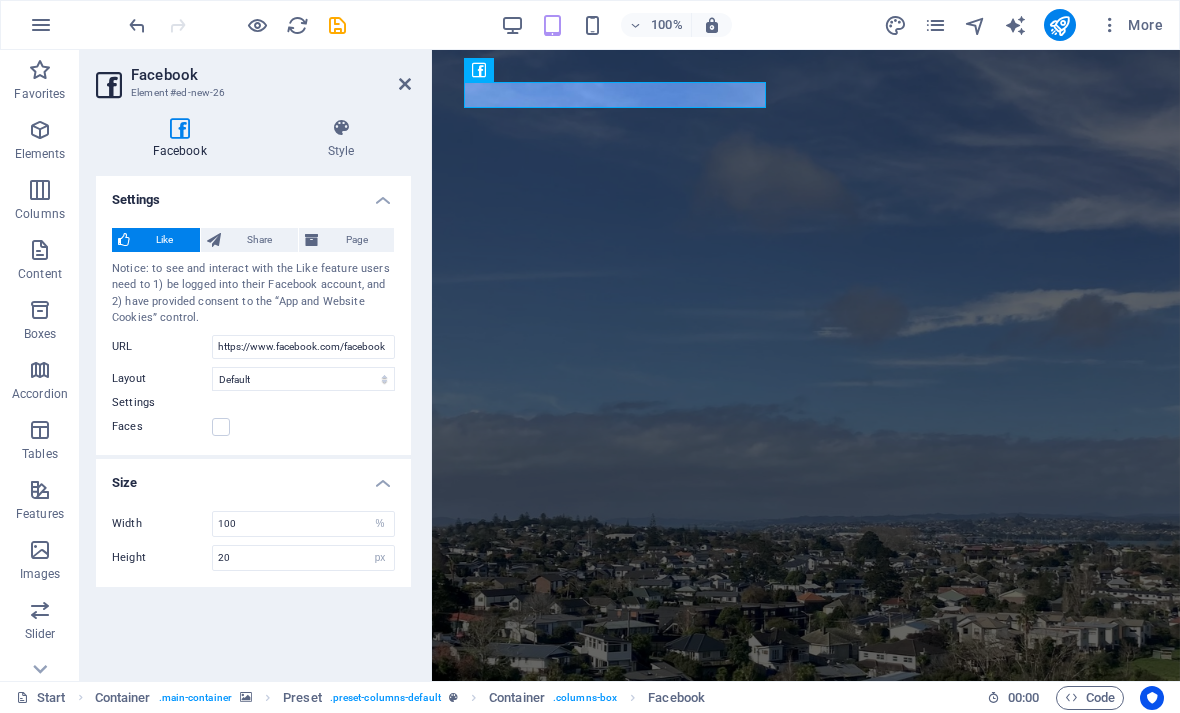 click at bounding box center (405, 84) 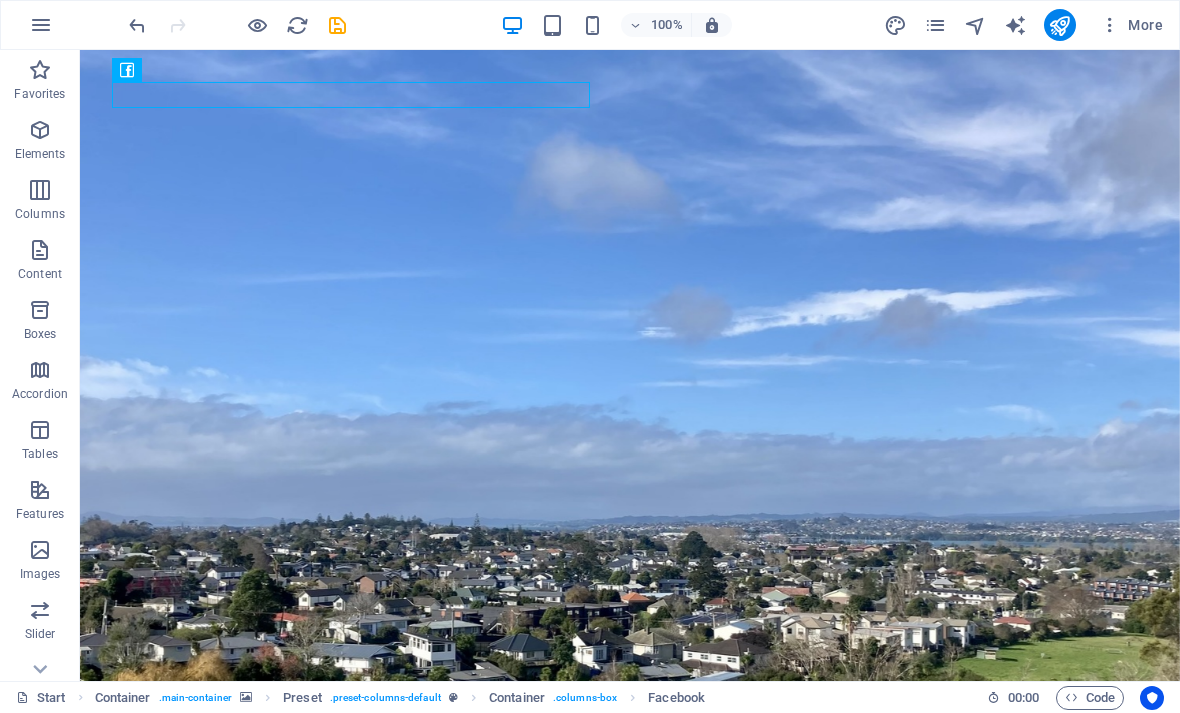 click at bounding box center [40, 130] 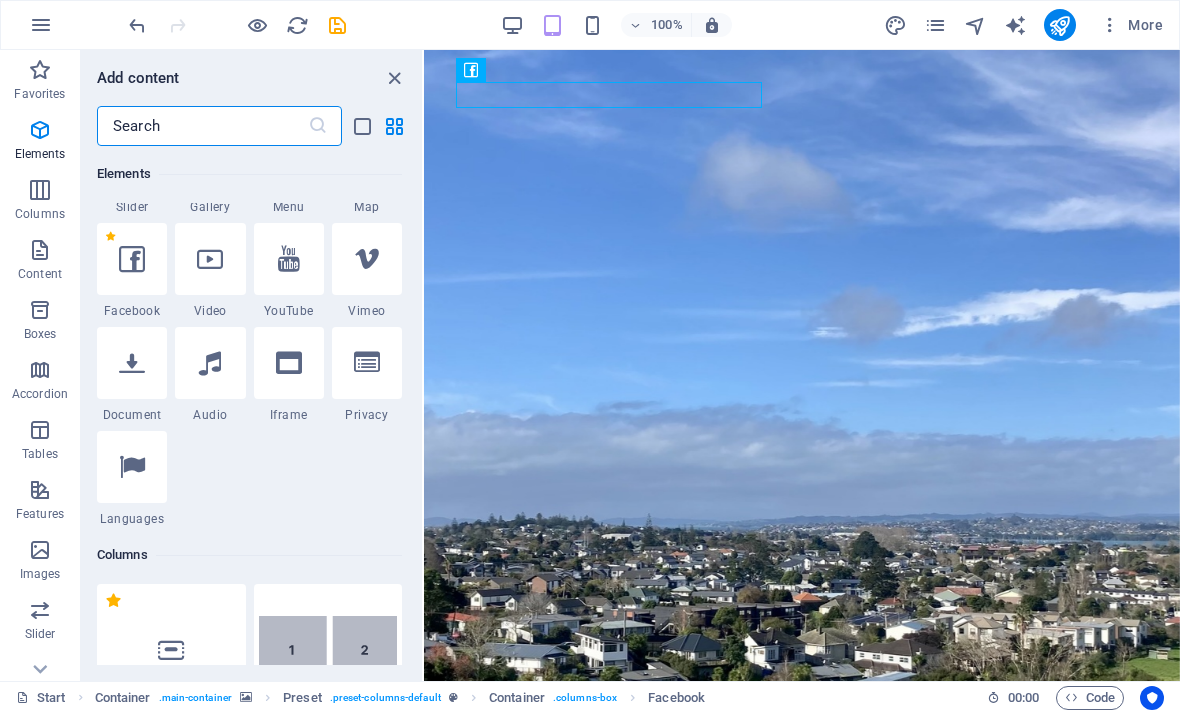 scroll, scrollTop: 768, scrollLeft: 0, axis: vertical 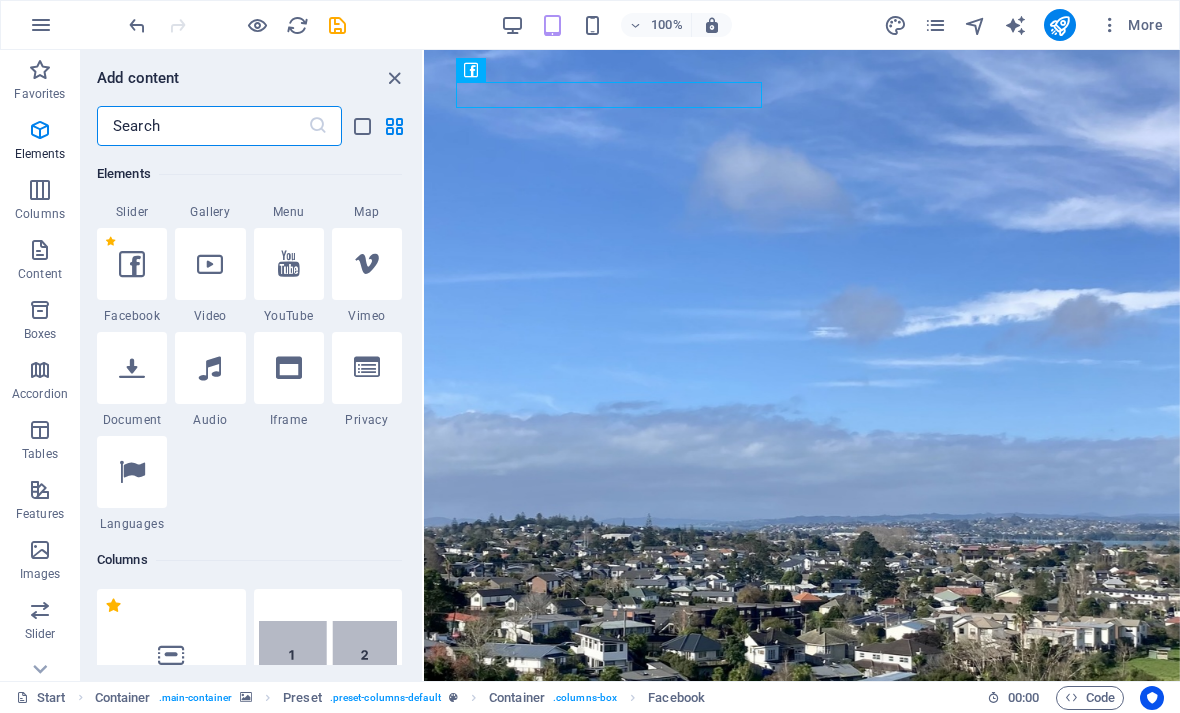 click on "1 Star" at bounding box center (110, 241) 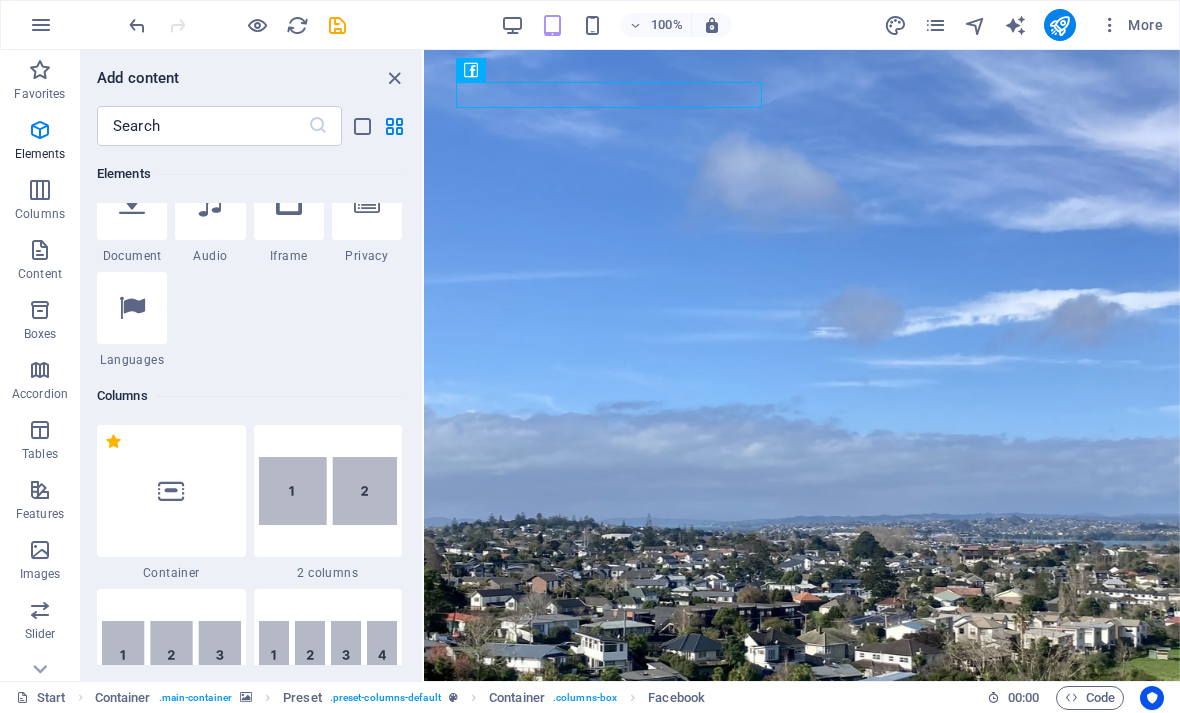 radio on "false" 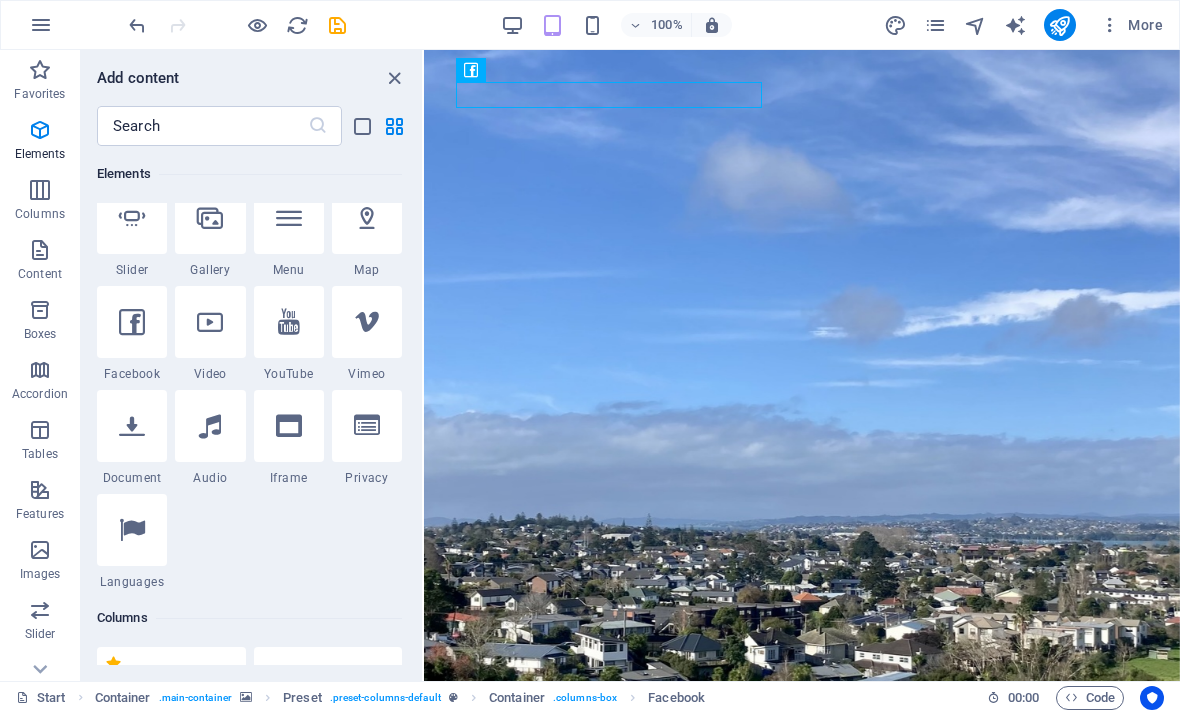 scroll, scrollTop: 542, scrollLeft: 0, axis: vertical 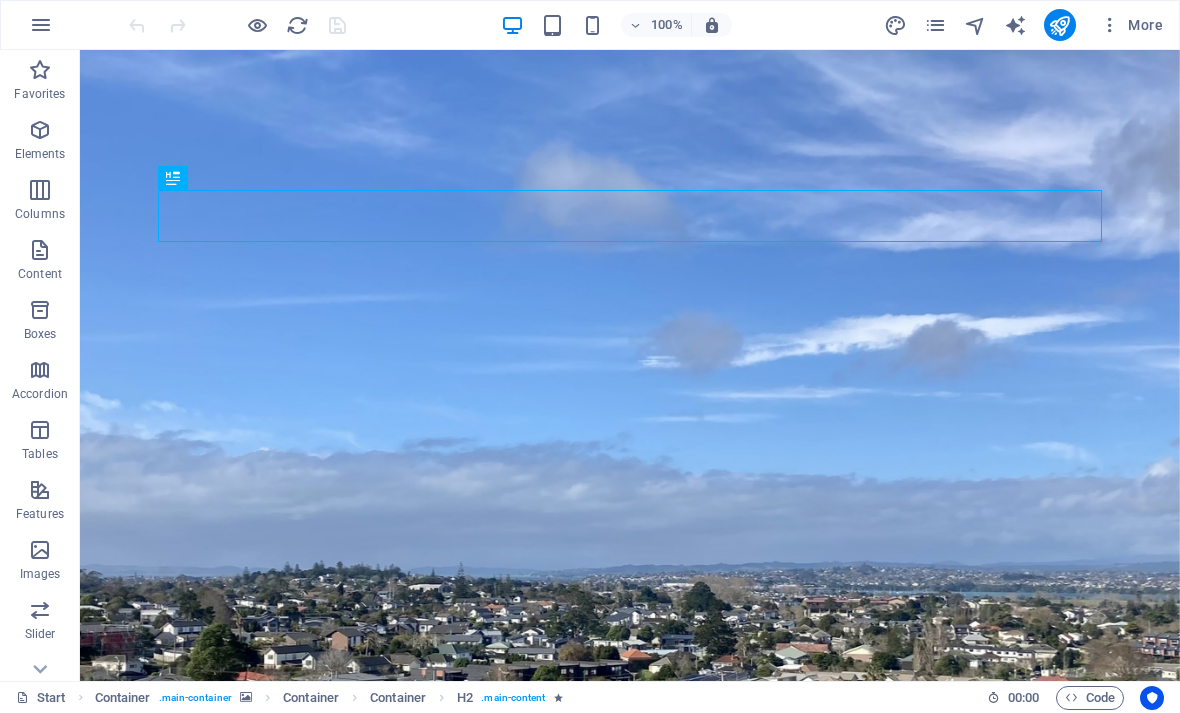 click at bounding box center (40, 250) 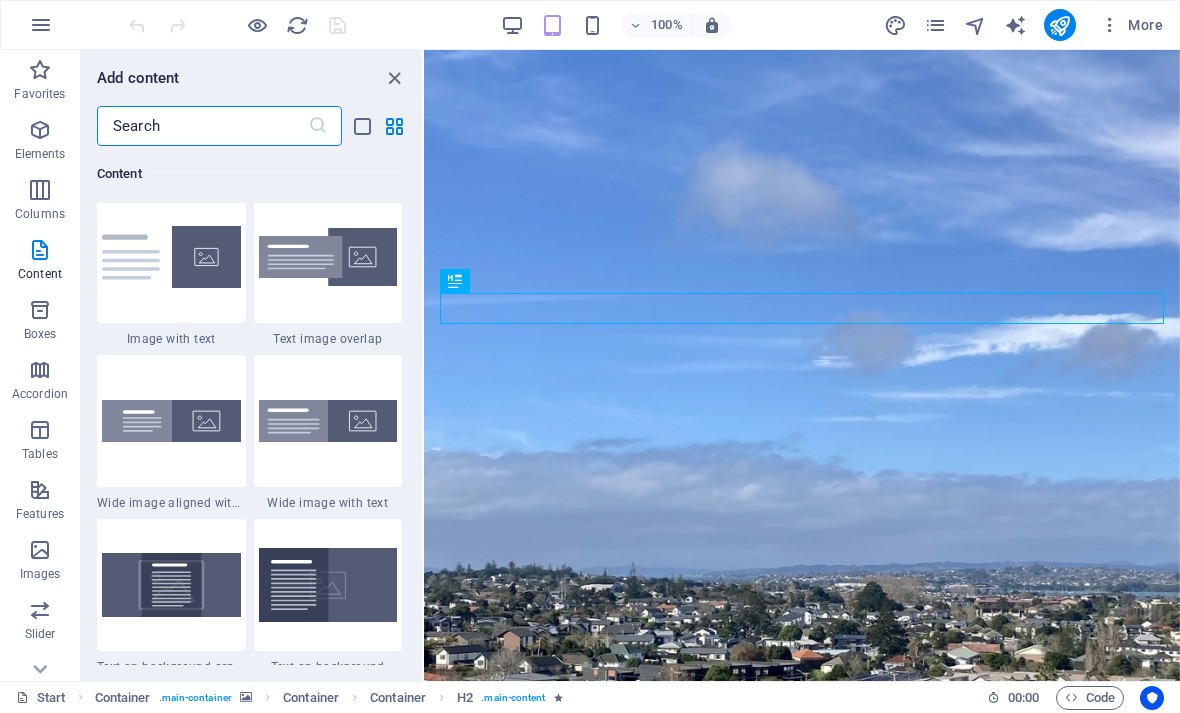 scroll, scrollTop: 3838, scrollLeft: 0, axis: vertical 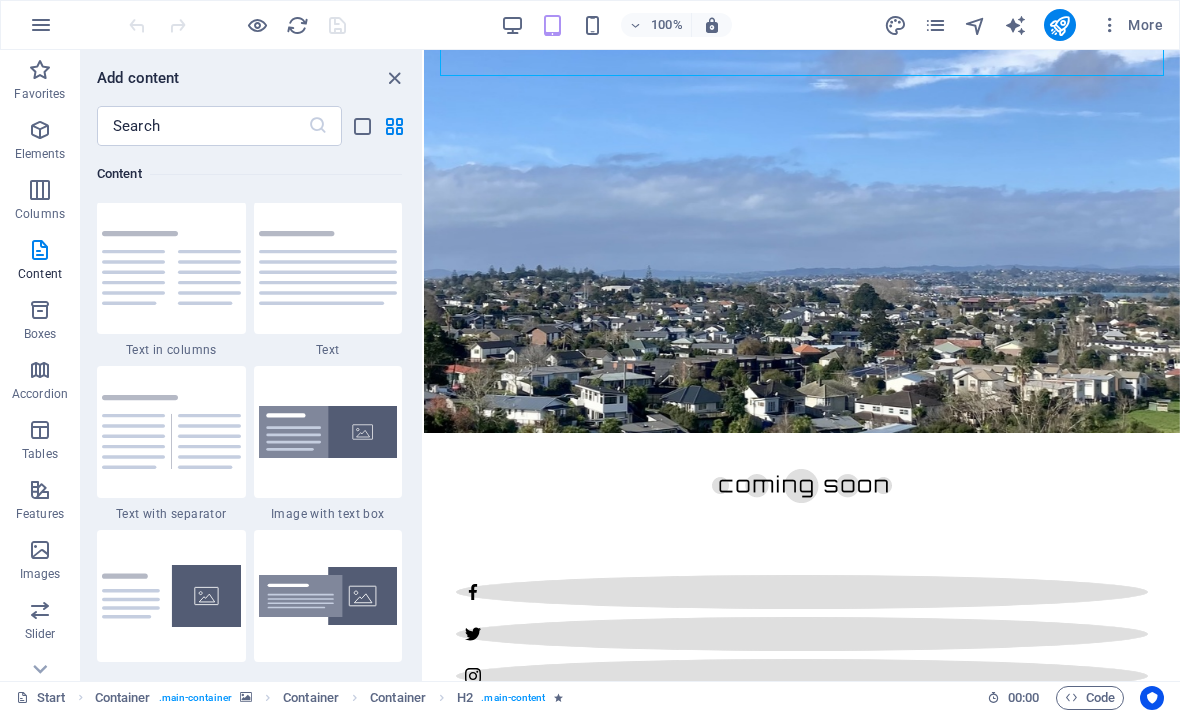 click at bounding box center (171, 596) 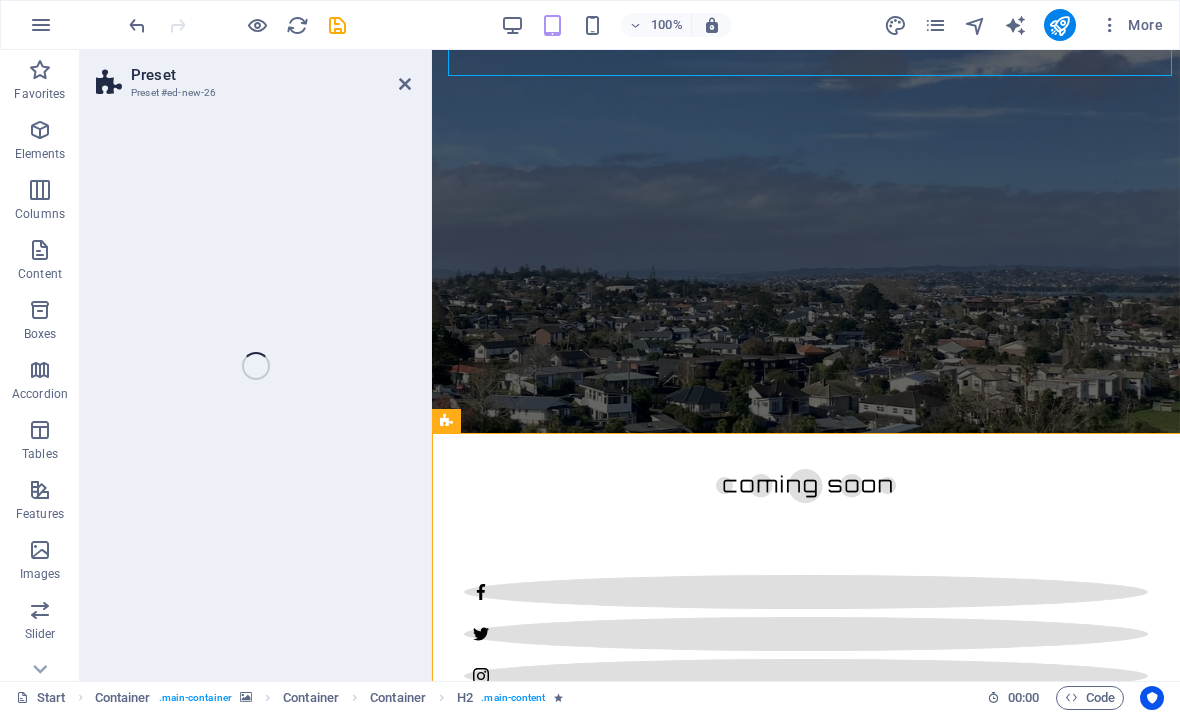 select on "rem" 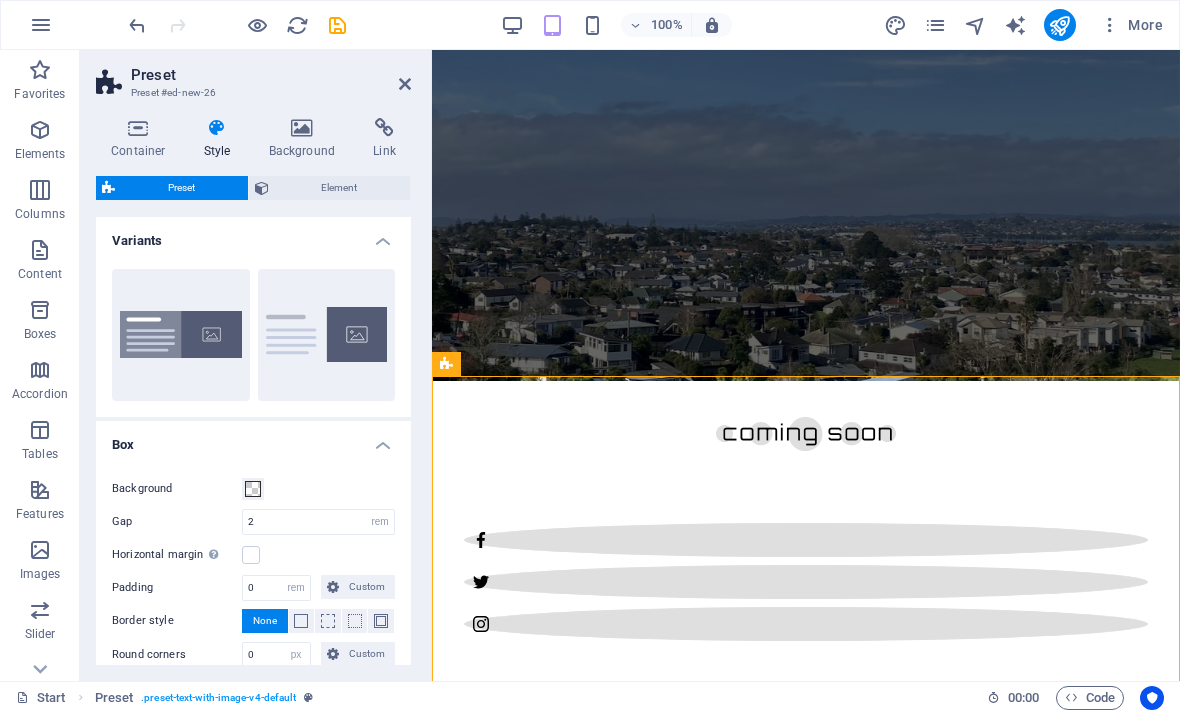 scroll, scrollTop: 305, scrollLeft: 0, axis: vertical 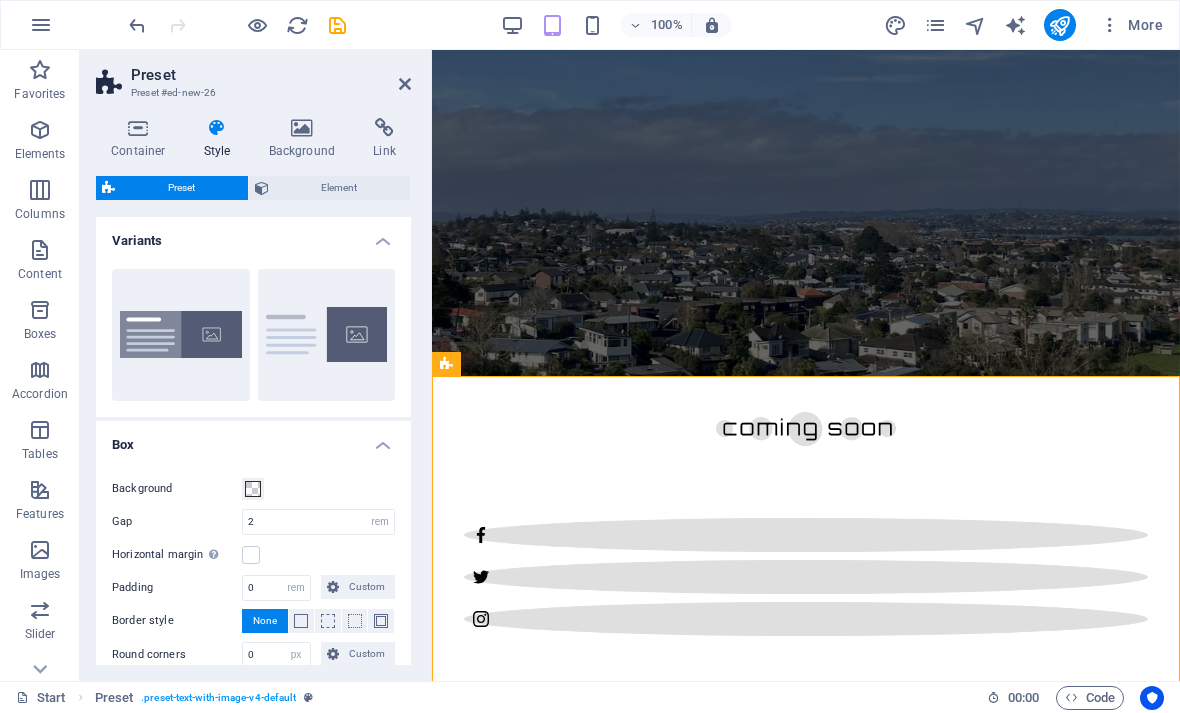 click on "New headline" at bounding box center (806, 1181) 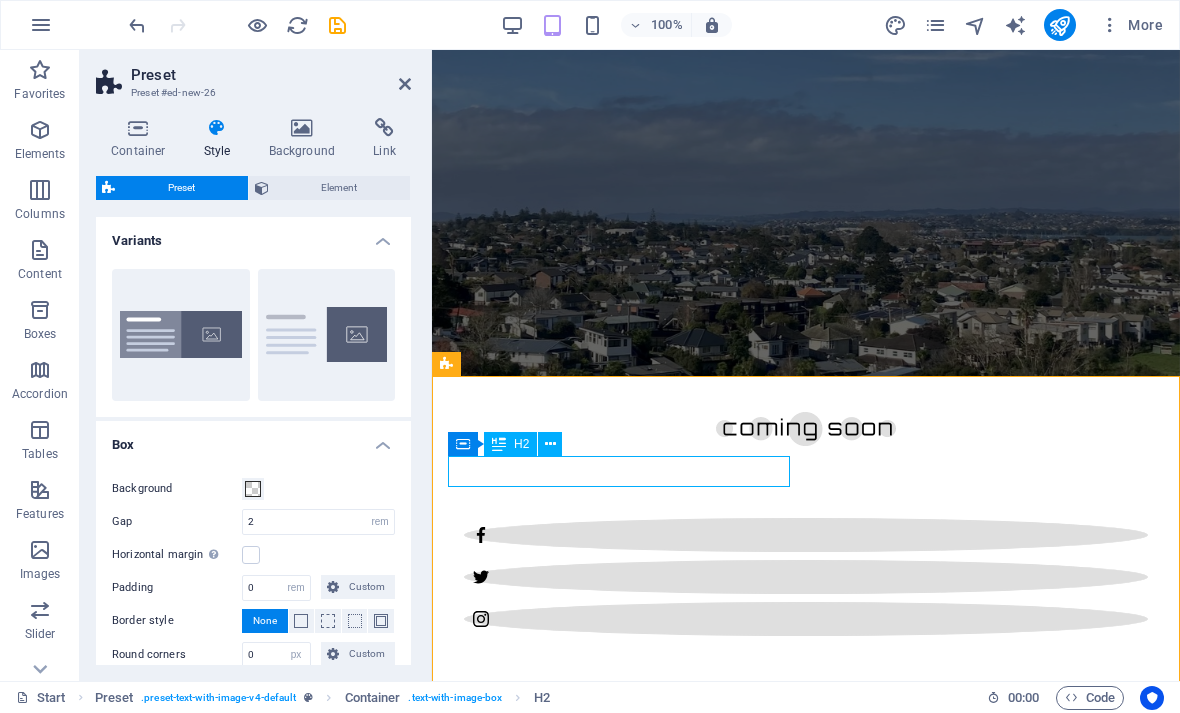 click on "New headline" at bounding box center (806, 1181) 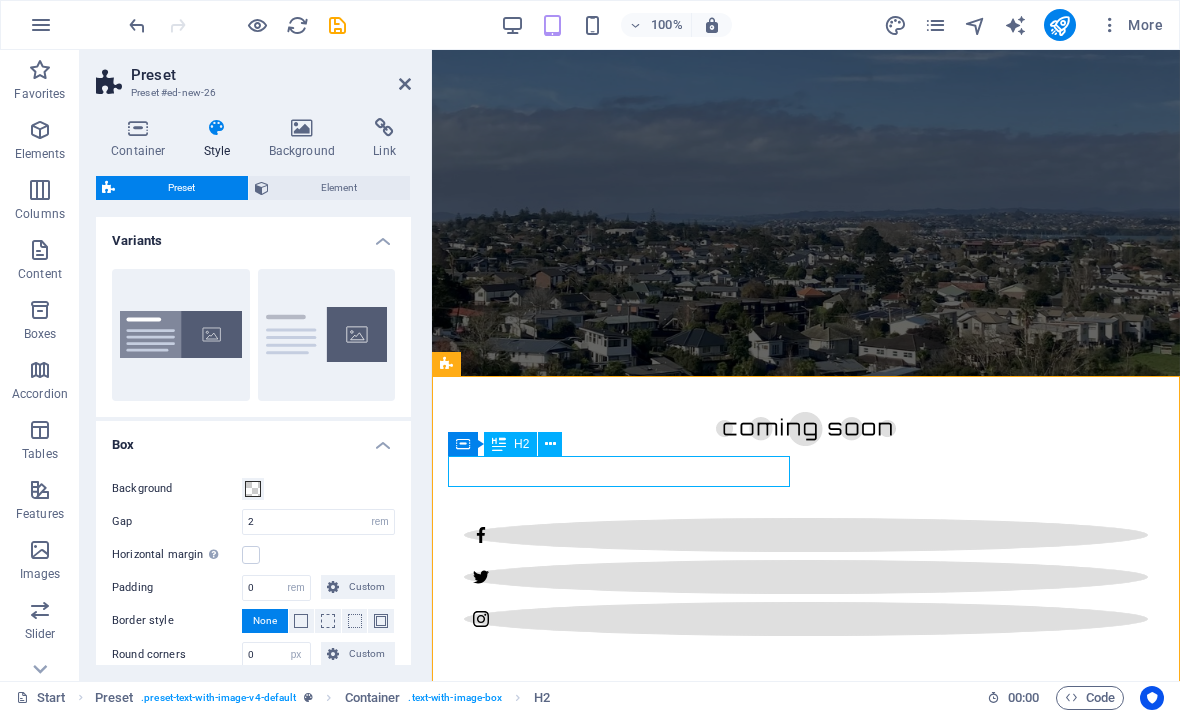 click on "New headline" at bounding box center (806, 1181) 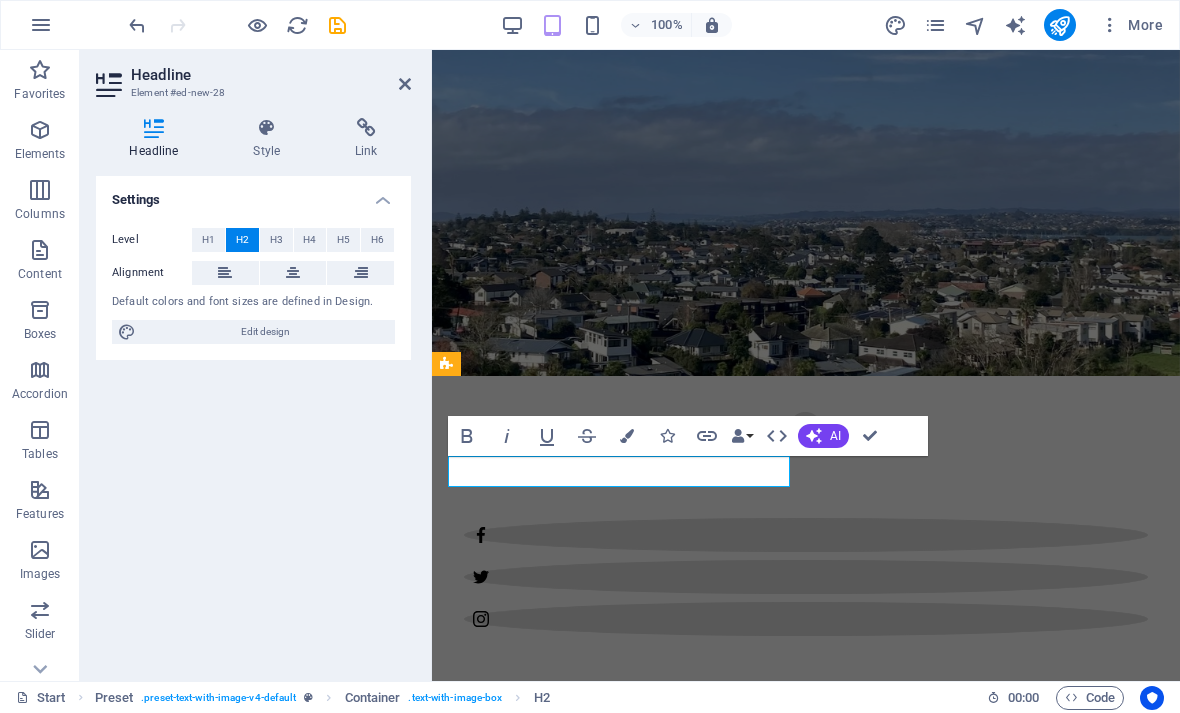click on "New headline" at bounding box center [806, 1181] 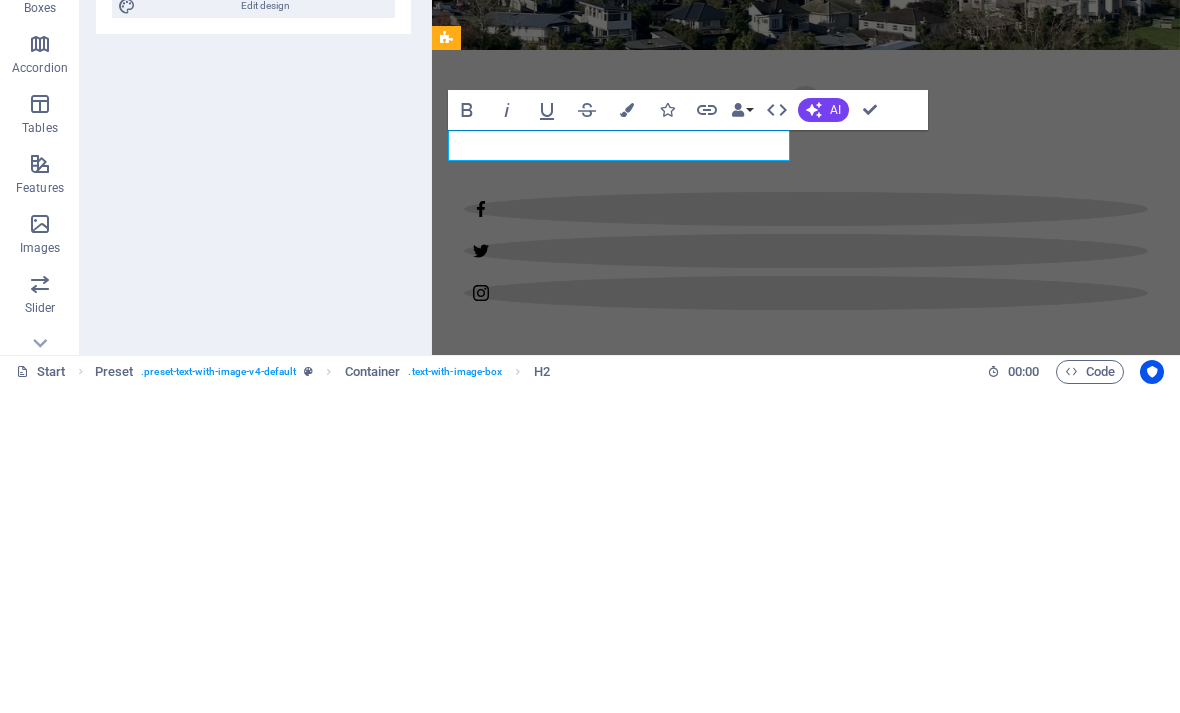 type 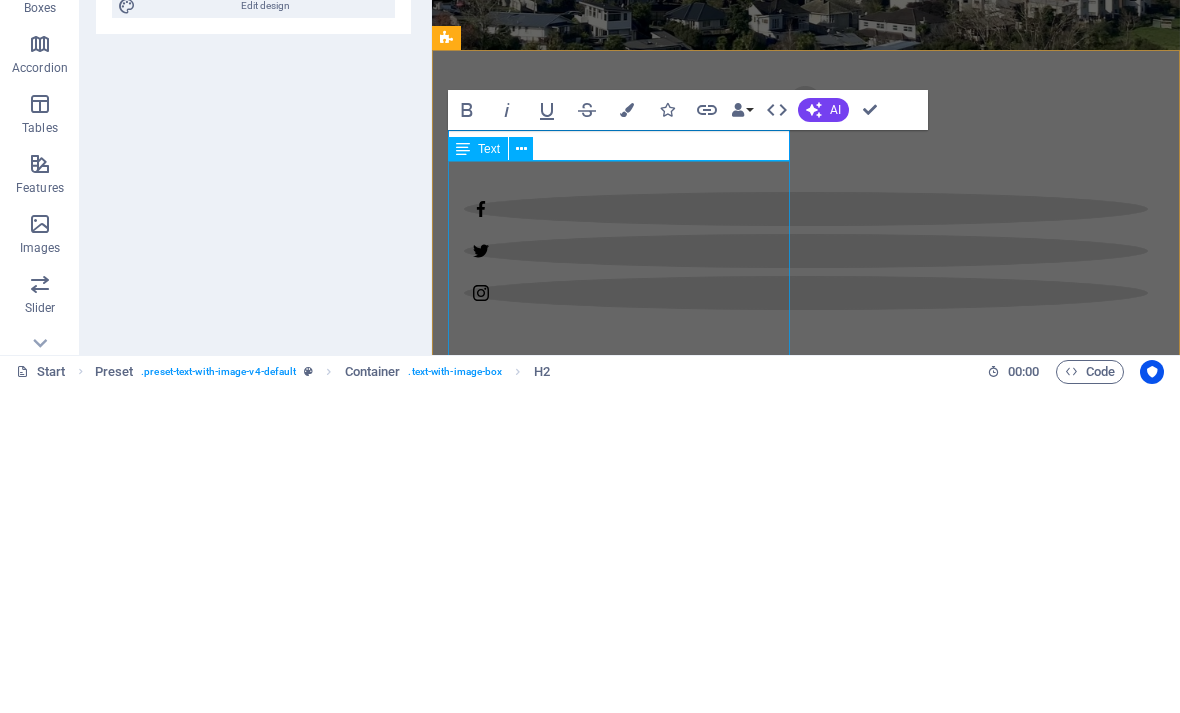 click on "Lorem ipsum dolor sit amet, consectetuer adipiscing elit. Aenean commodo ligula eget dolor. Lorem ipsum dolor sit amet, consectetuer adipiscing elit leget dolor. Lorem ipsum dolor sit amet, consectetuer adipiscing elit. Aenean commodo ligula eget dolor. Lorem ipsum dolor sit amet, consectetuer adipiscing elit dolor consectetuer adipiscing elit leget dolor. Lorem elit saget ipsum dolor sit amet, consectetuer." at bounding box center (806, 931) 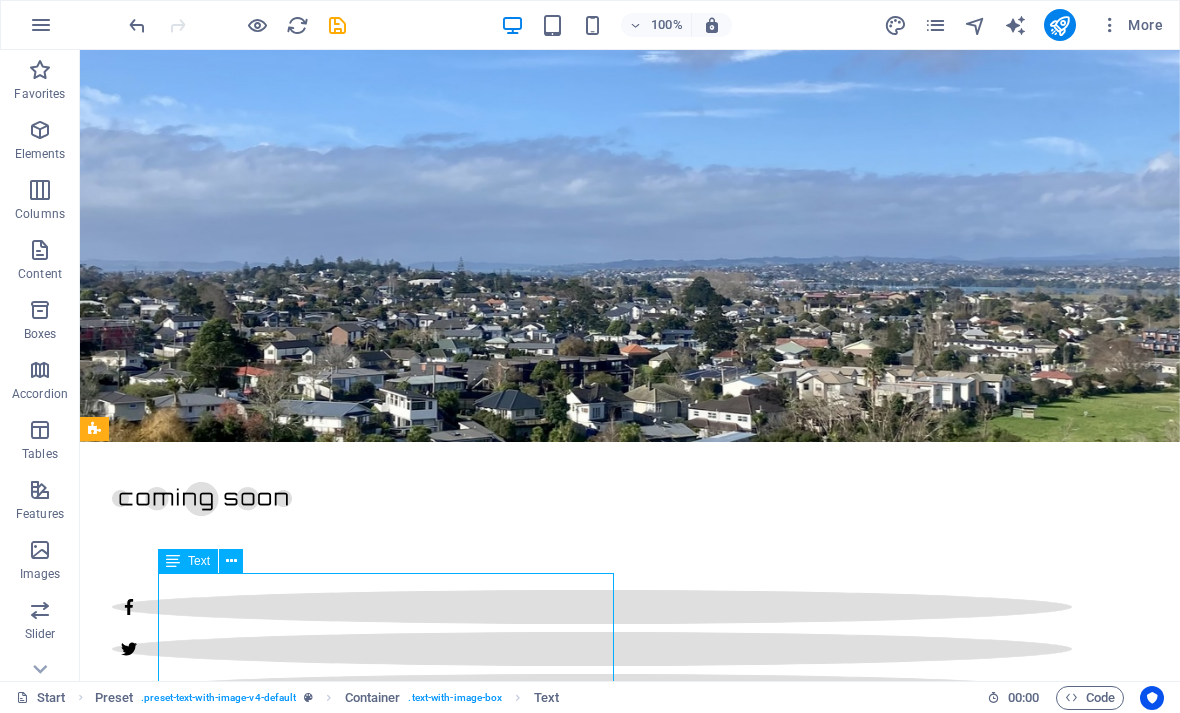 click on "Lorem ipsum dolor sit amet, consectetuer adipiscing elit. Aenean commodo ligula eget dolor. Lorem ipsum dolor sit amet, consectetuer adipiscing elit leget dolor. Lorem ipsum dolor sit amet, consectetuer adipiscing elit. Aenean commodo ligula eget dolor. Lorem ipsum dolor sit amet, consectetuer adipiscing elit dolor consectetuer adipiscing elit leget dolor. Lorem elit saget ipsum dolor sit amet, consectetuer." at bounding box center [568, 1511] 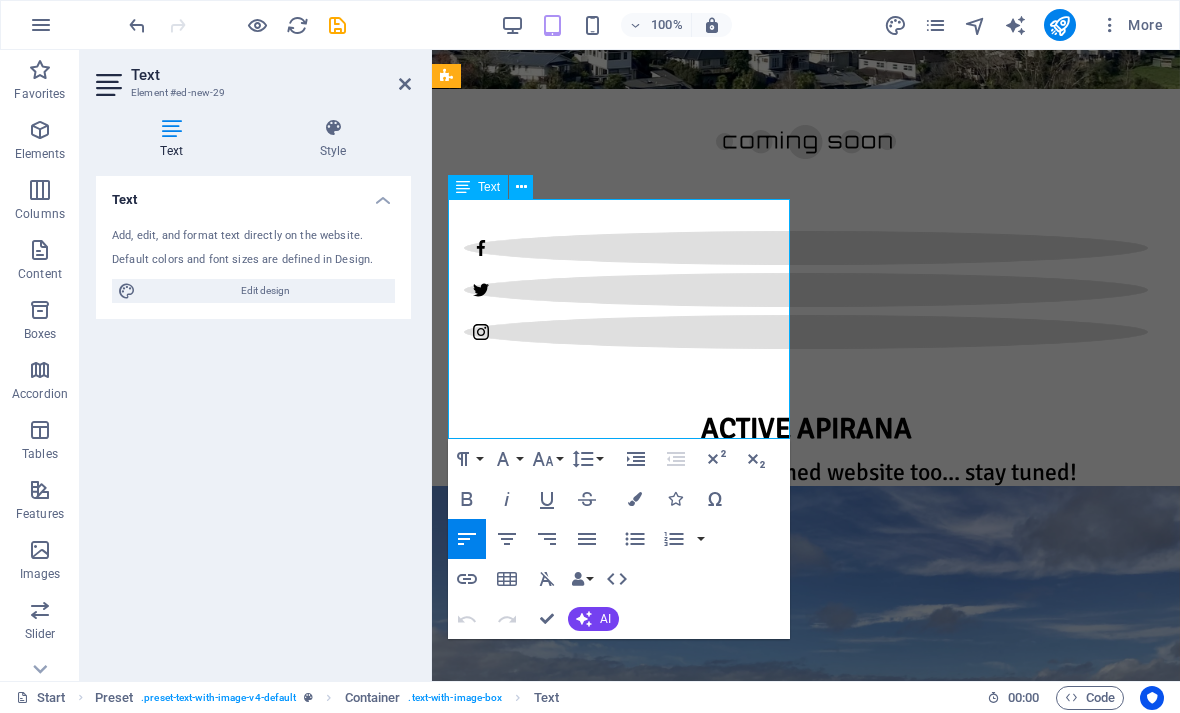 scroll, scrollTop: 594, scrollLeft: 0, axis: vertical 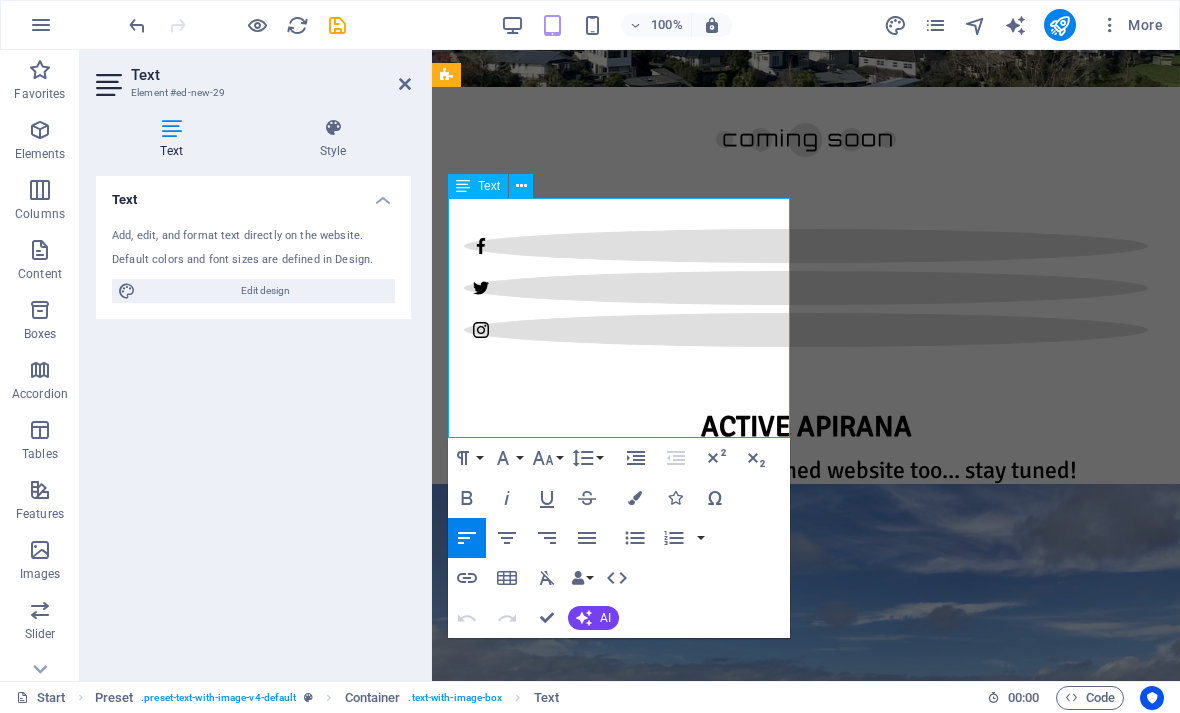 click on "Lorem ipsum dolor sit amet, consectetuer adipiscing elit. Aenean commodo ligula eget dolor. Lorem ipsum dolor sit amet, consectetuer adipiscing elit leget dolor. Lorem ipsum dolor sit amet, consectetuer adipiscing elit. Aenean commodo ligula eget dolor. Lorem ipsum dolor sit amet, consectetuer adipiscing elit dolor consectetuer adipiscing elit leget dolor. Lorem elit saget ipsum dolor sit amet, consectetuer." at bounding box center [806, 968] 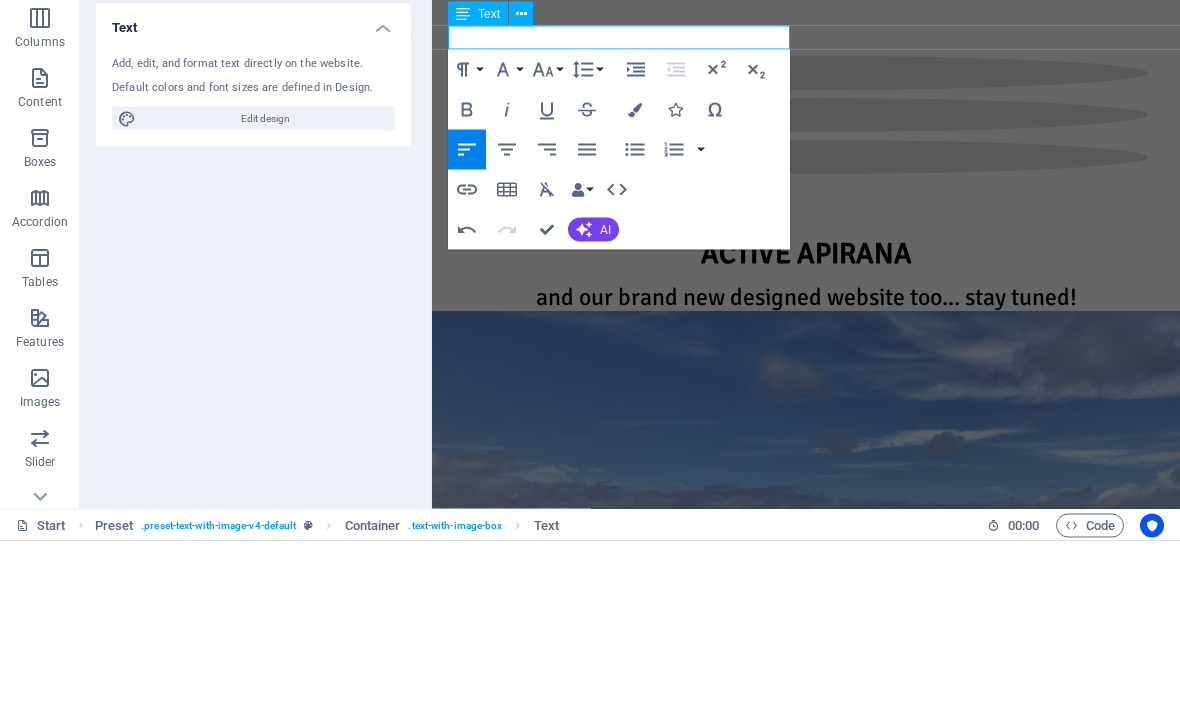 type 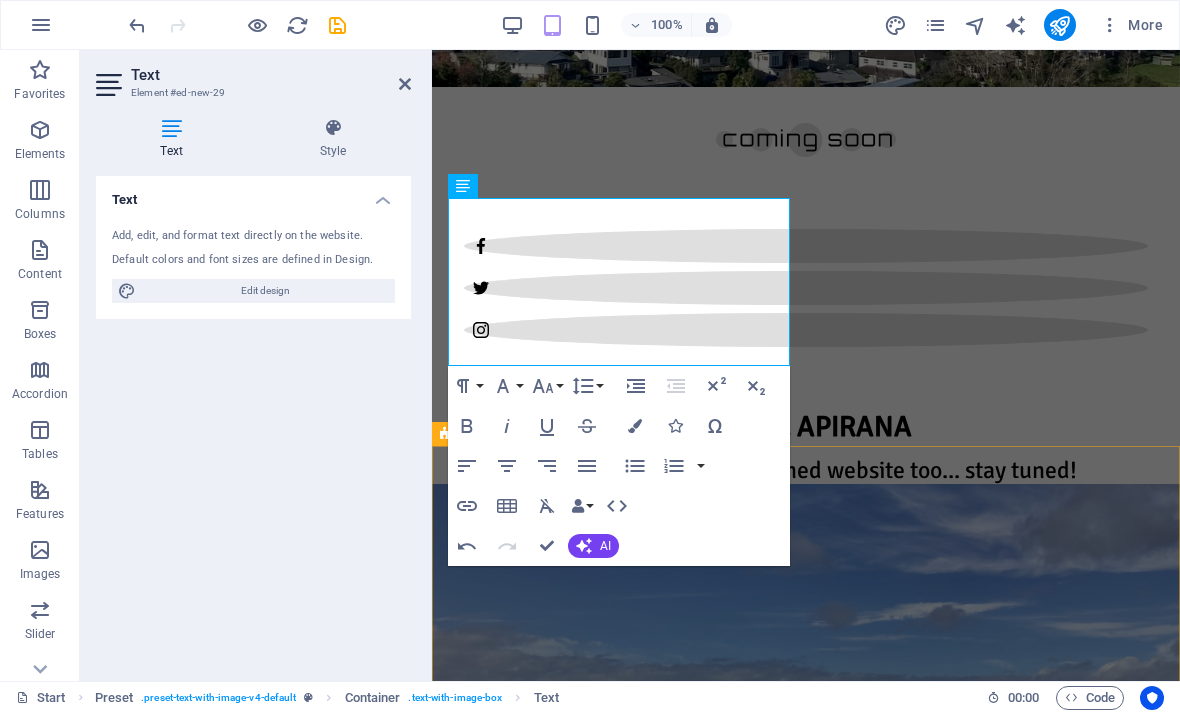 click at bounding box center [806, 1732] 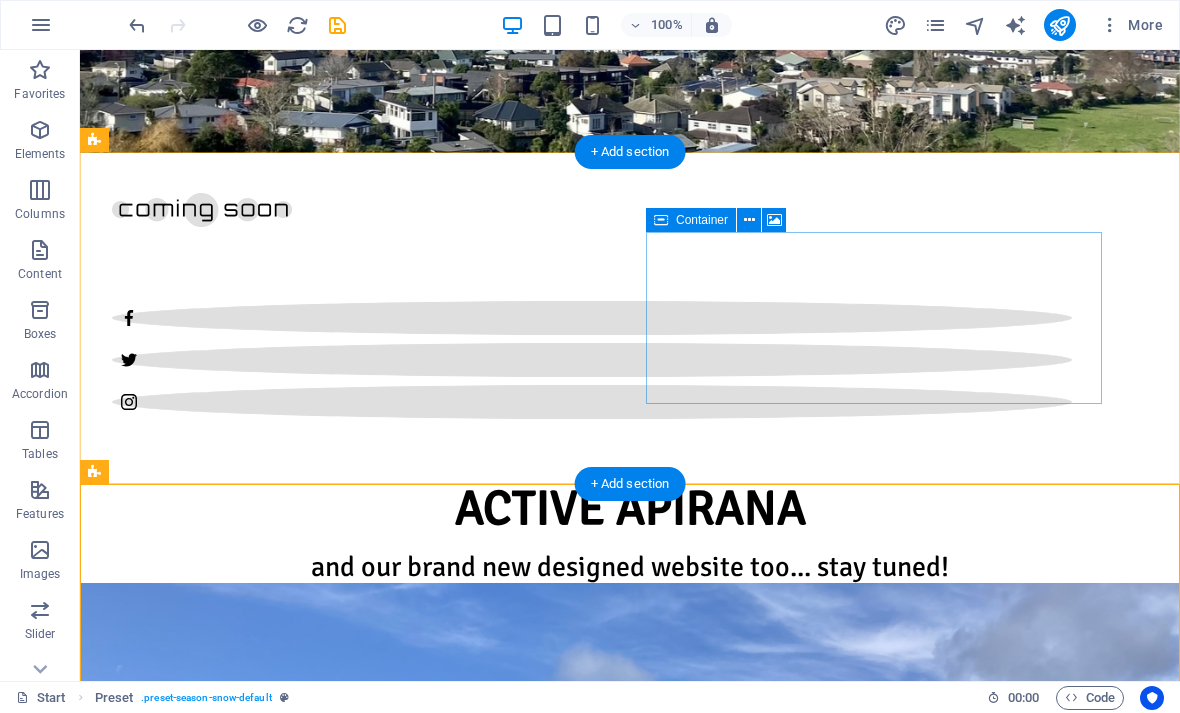 click on "Paste clipboard" at bounding box center (622, 1535) 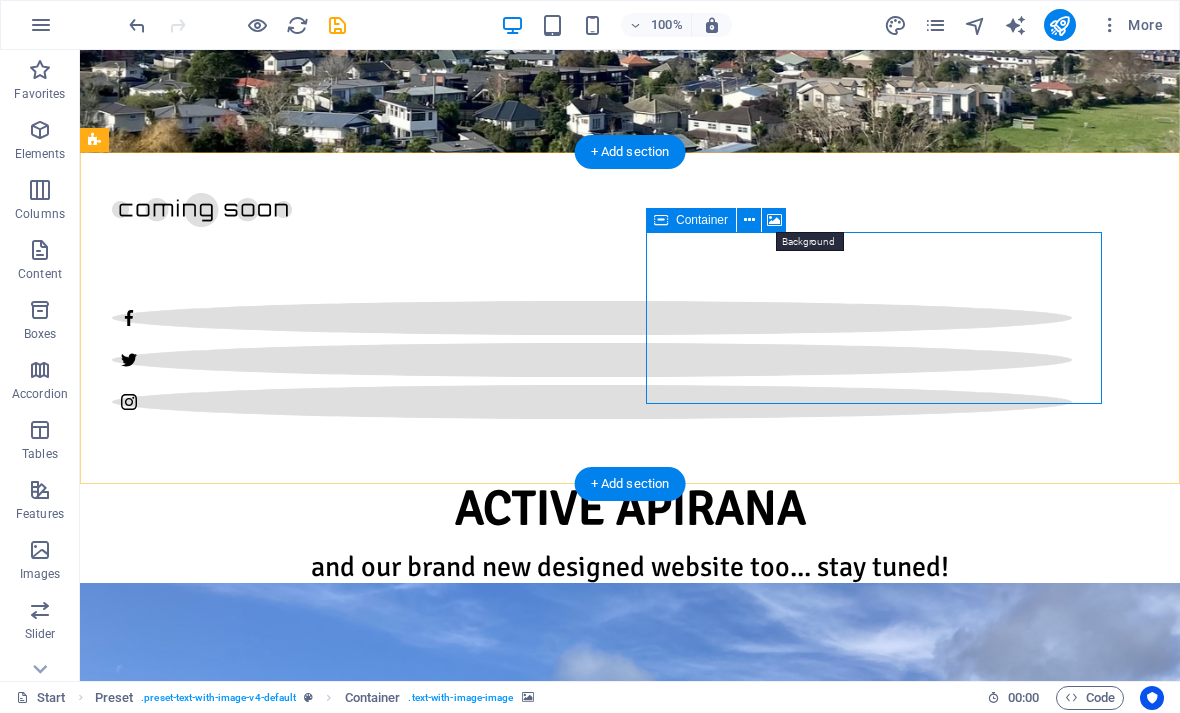 click at bounding box center (774, 220) 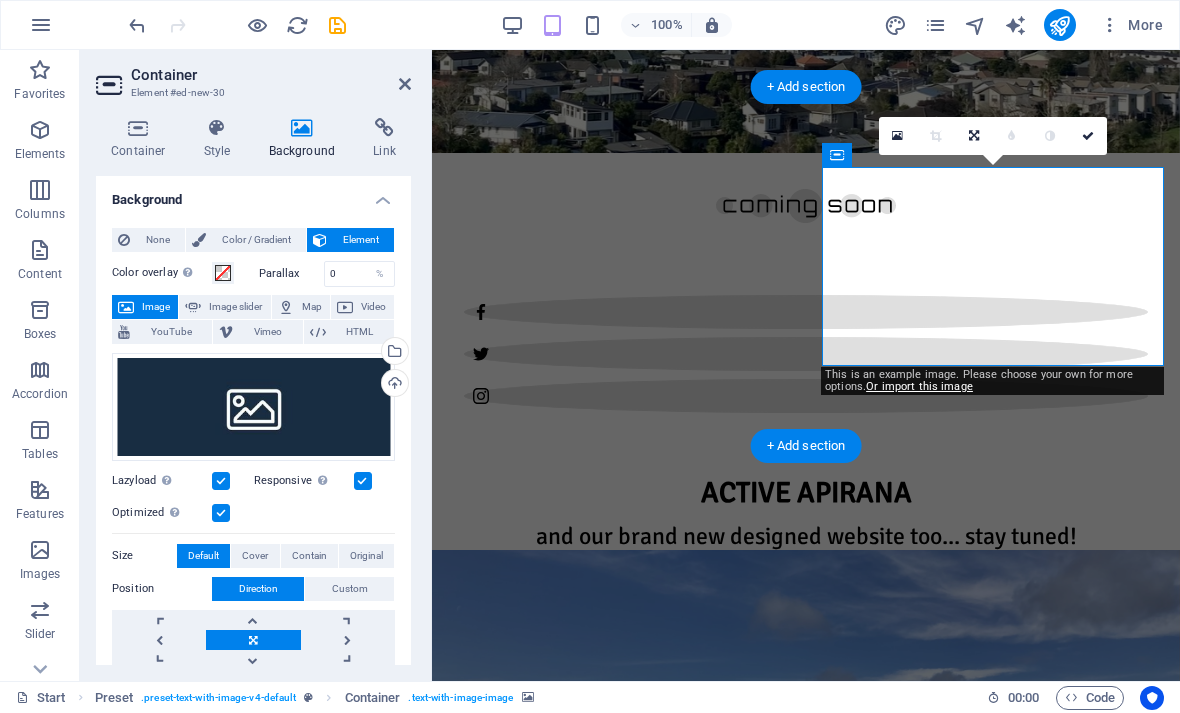 click on "Select files from the file manager, stock photos, or upload file(s)" at bounding box center (393, 353) 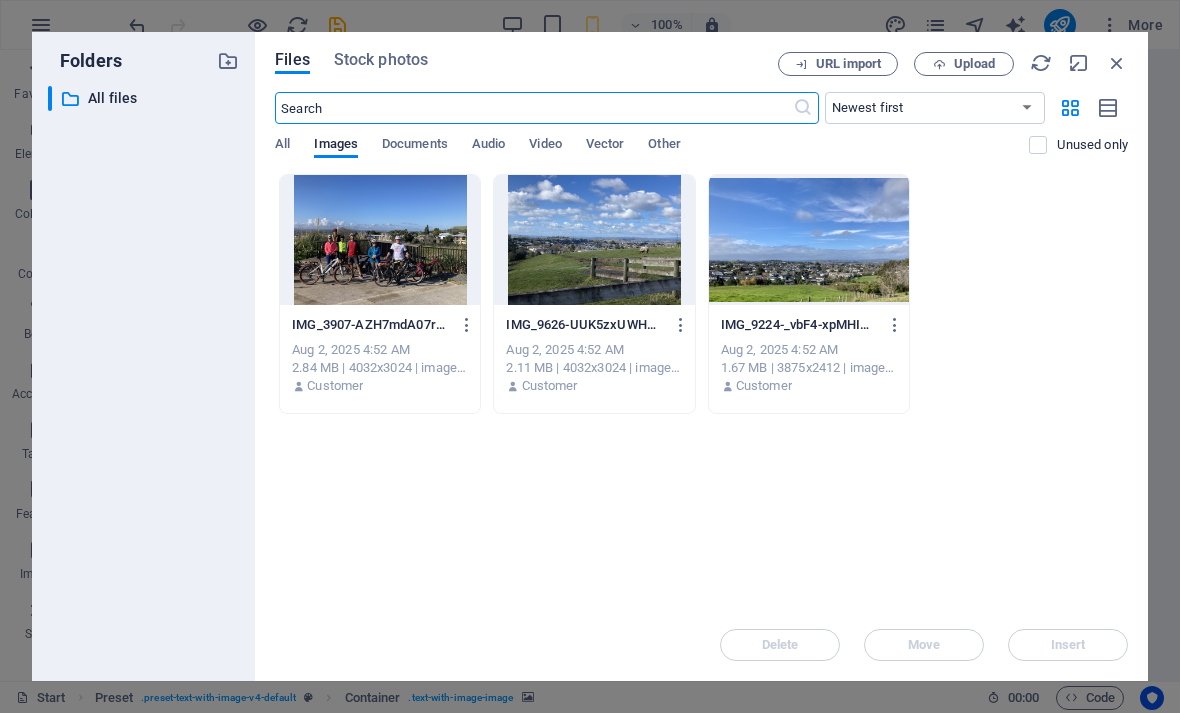 scroll, scrollTop: 594, scrollLeft: 0, axis: vertical 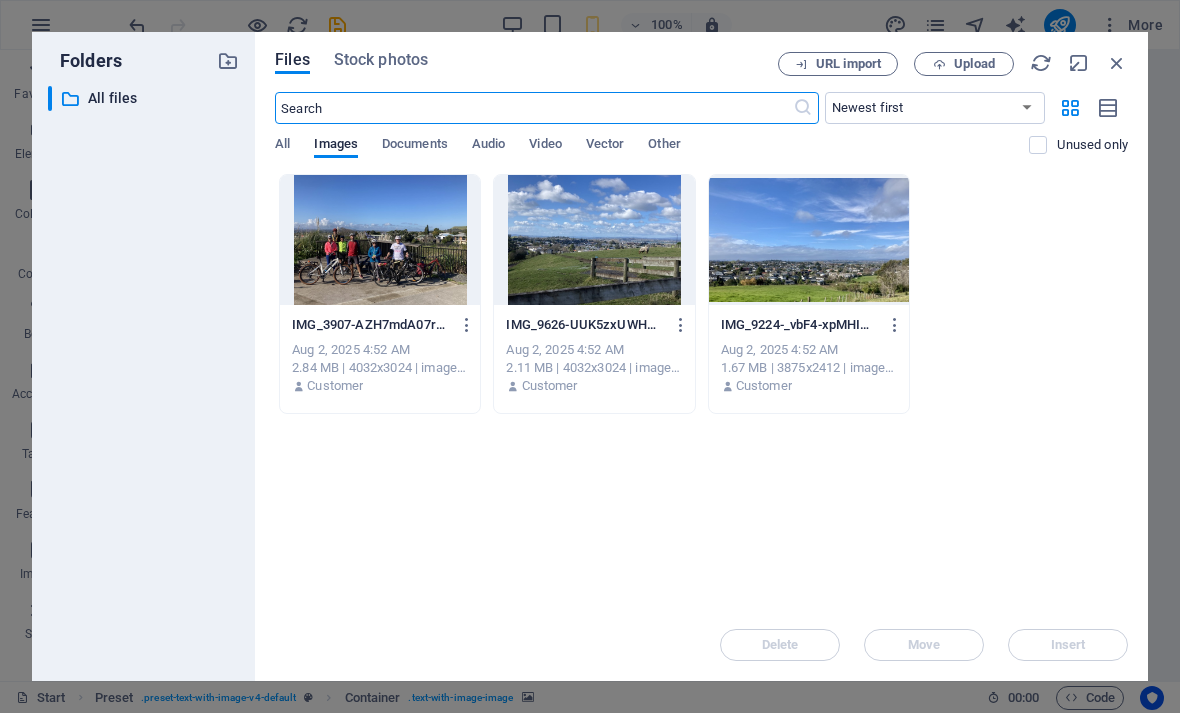 click at bounding box center [228, 61] 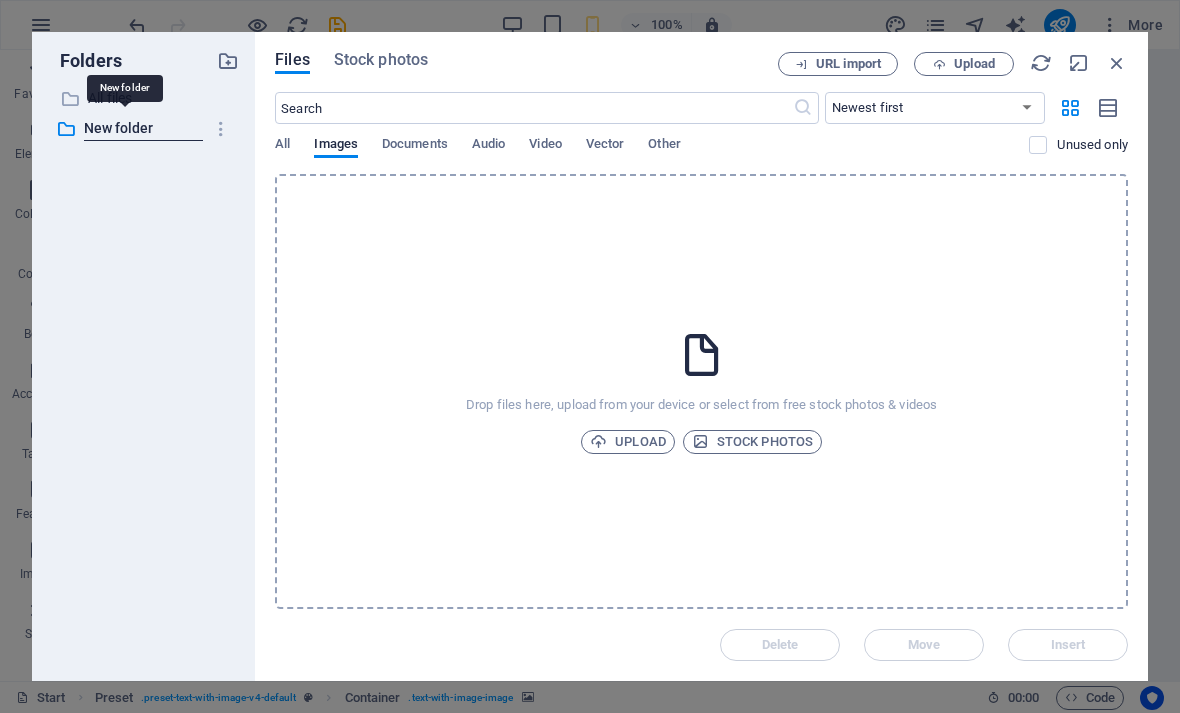 click at bounding box center [1117, 63] 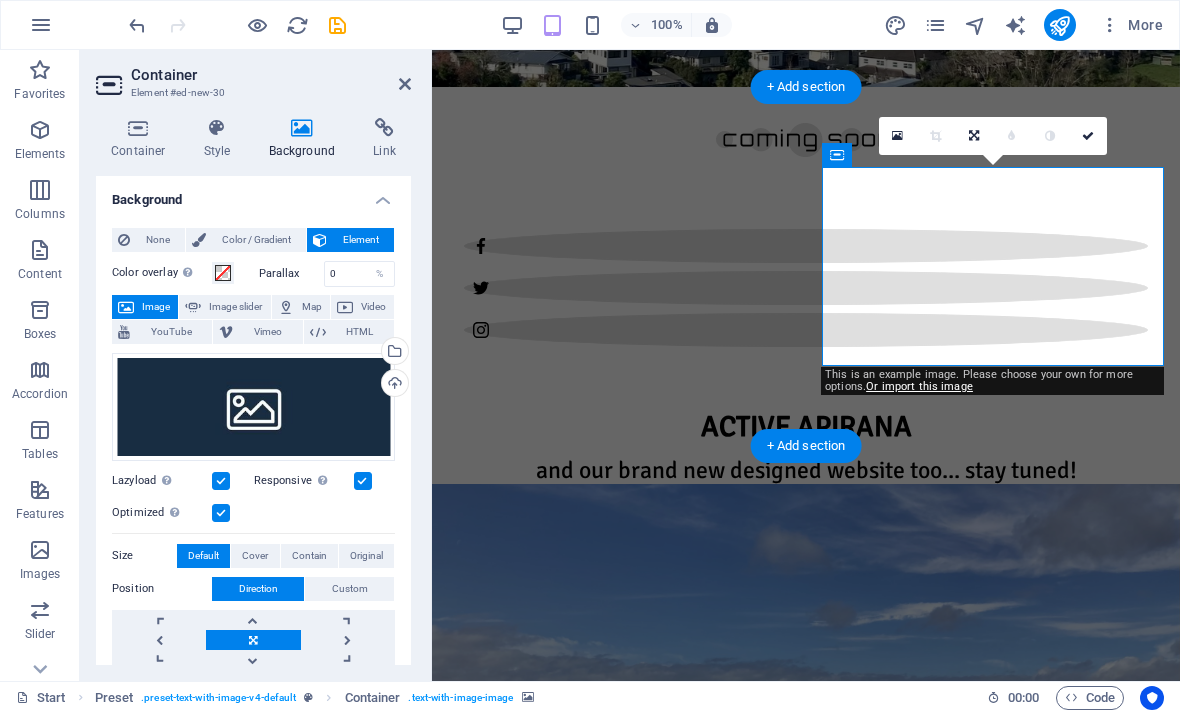 click on "Select files from the file manager, stock photos, or upload file(s)" at bounding box center [393, 353] 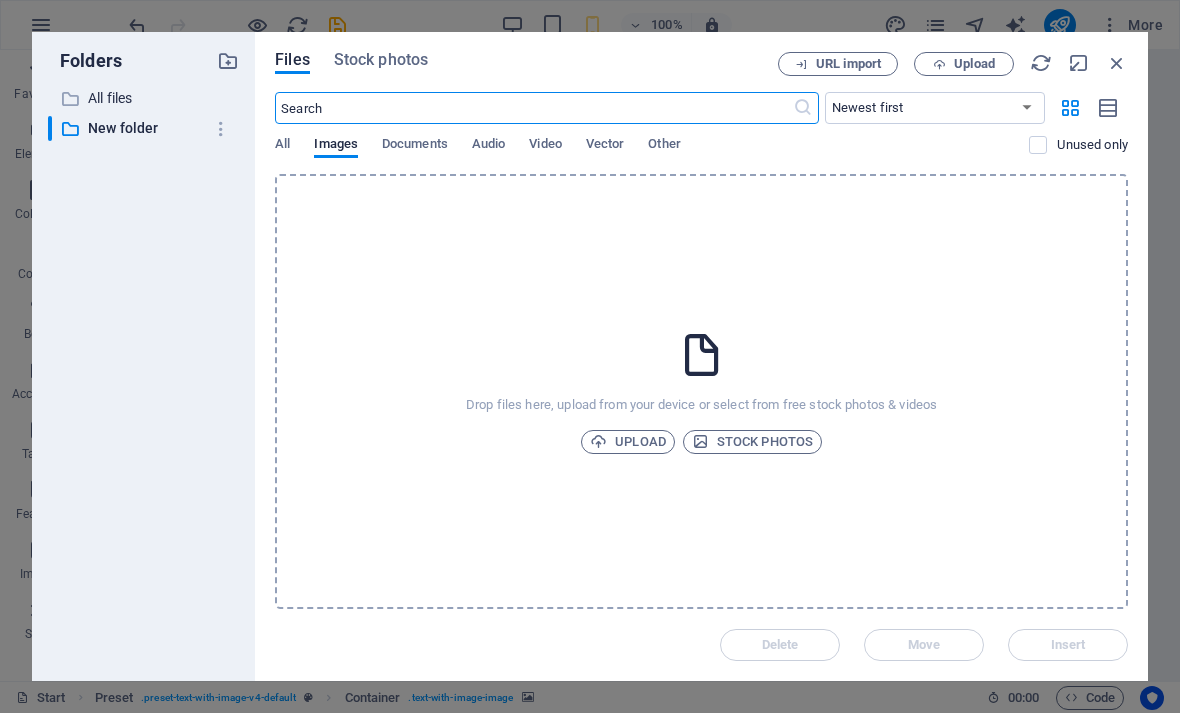 click on "All" at bounding box center (282, 146) 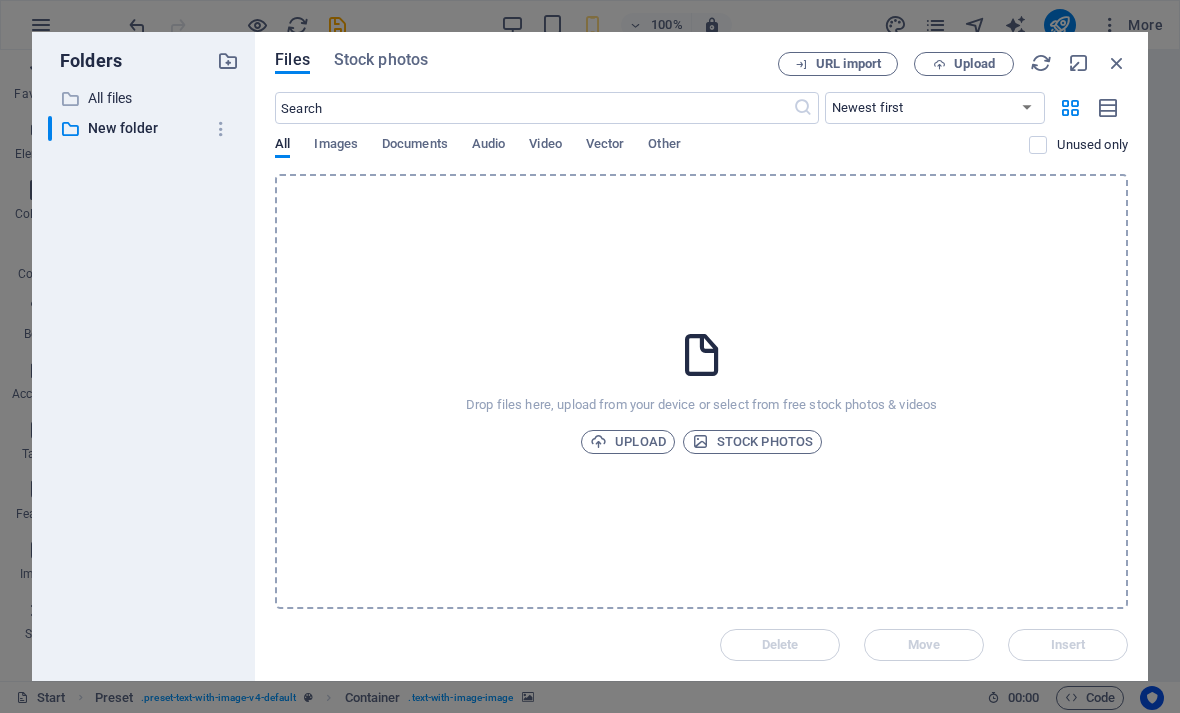 click on "Upload" at bounding box center (628, 442) 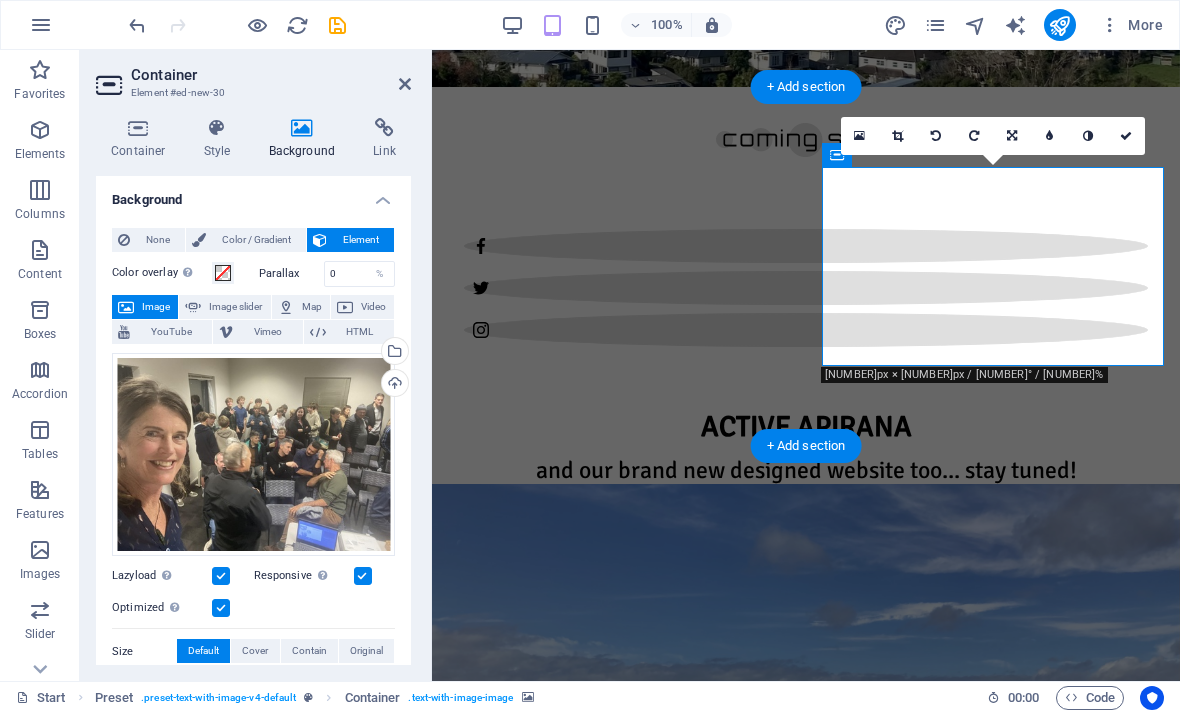 click at bounding box center [1126, 136] 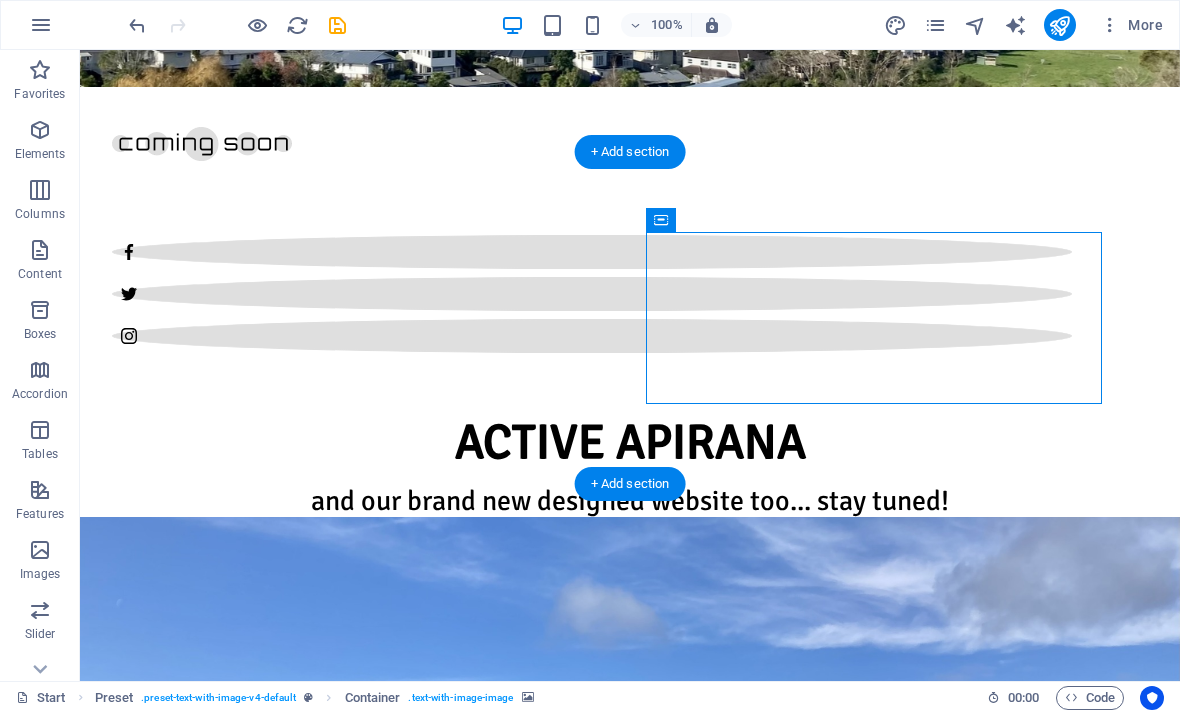 click on "News Active Apirana are absolutely thrilled to have secured 10,000 sqm of land in Apirana Reserve to bring mountain bike trails, a pump track and a mountain bike skills area along with native planting to central East Auckland. We would love you to follow along and support us if you can. Drop content here or  Add elements  Paste clipboard" at bounding box center (630, 1296) 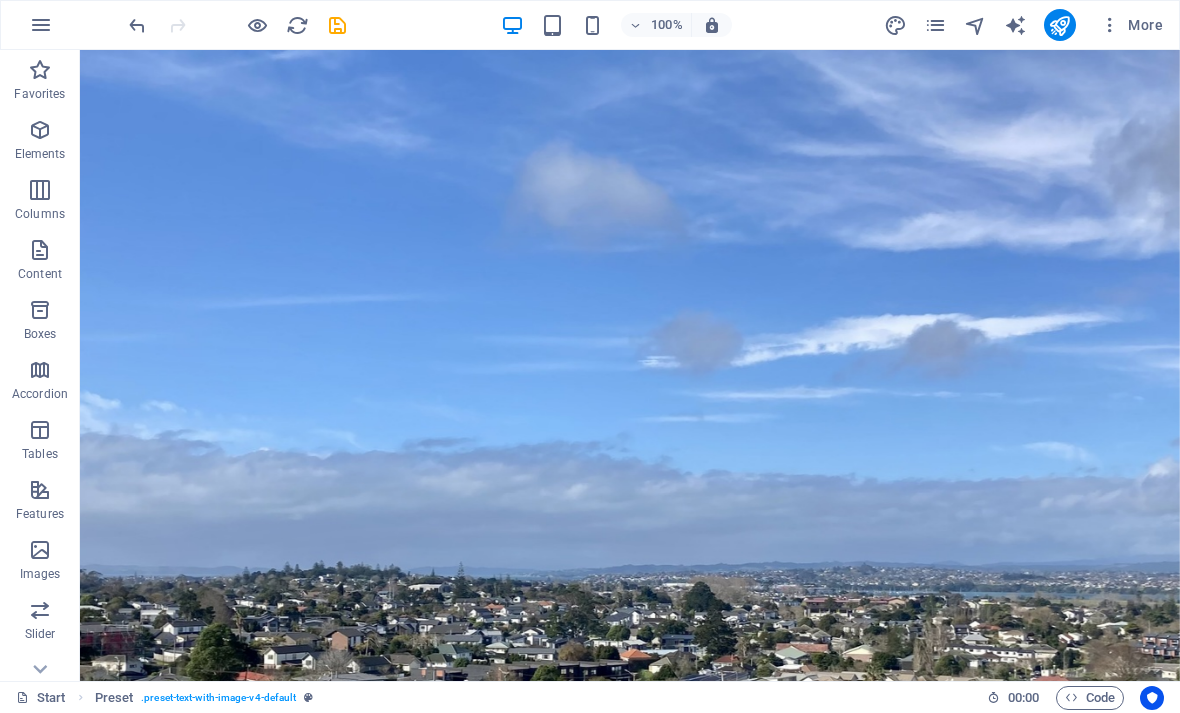 scroll, scrollTop: 0, scrollLeft: 0, axis: both 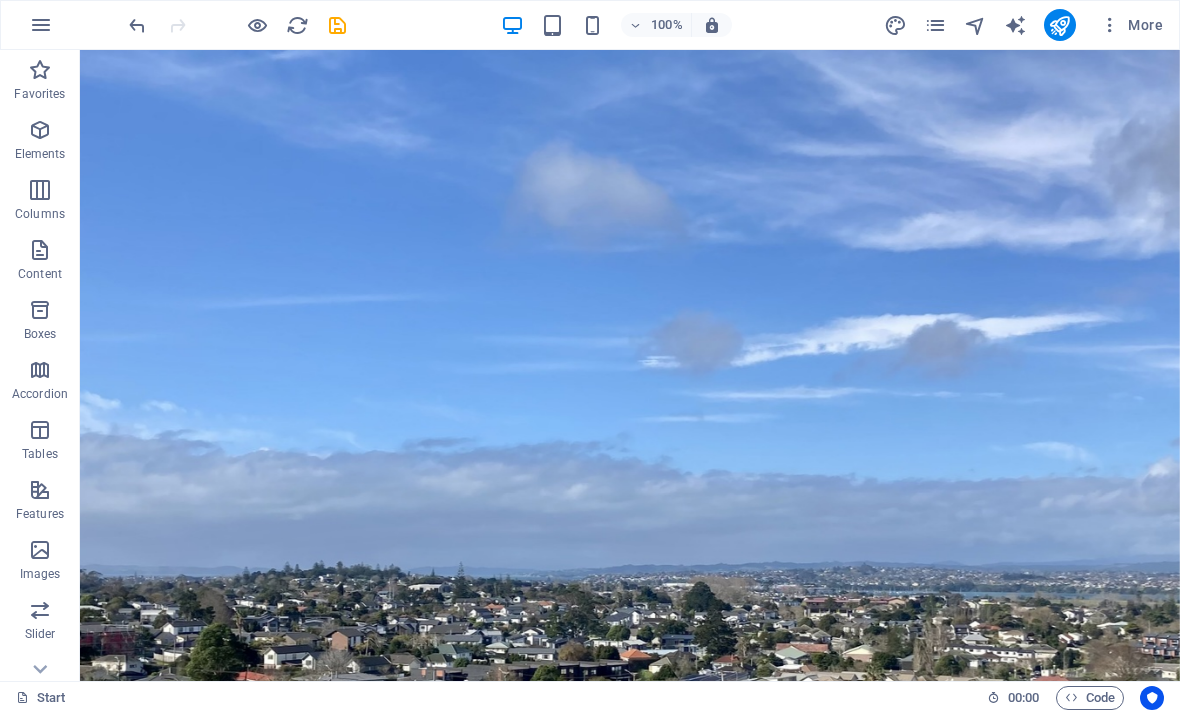 click at bounding box center (630, 1406) 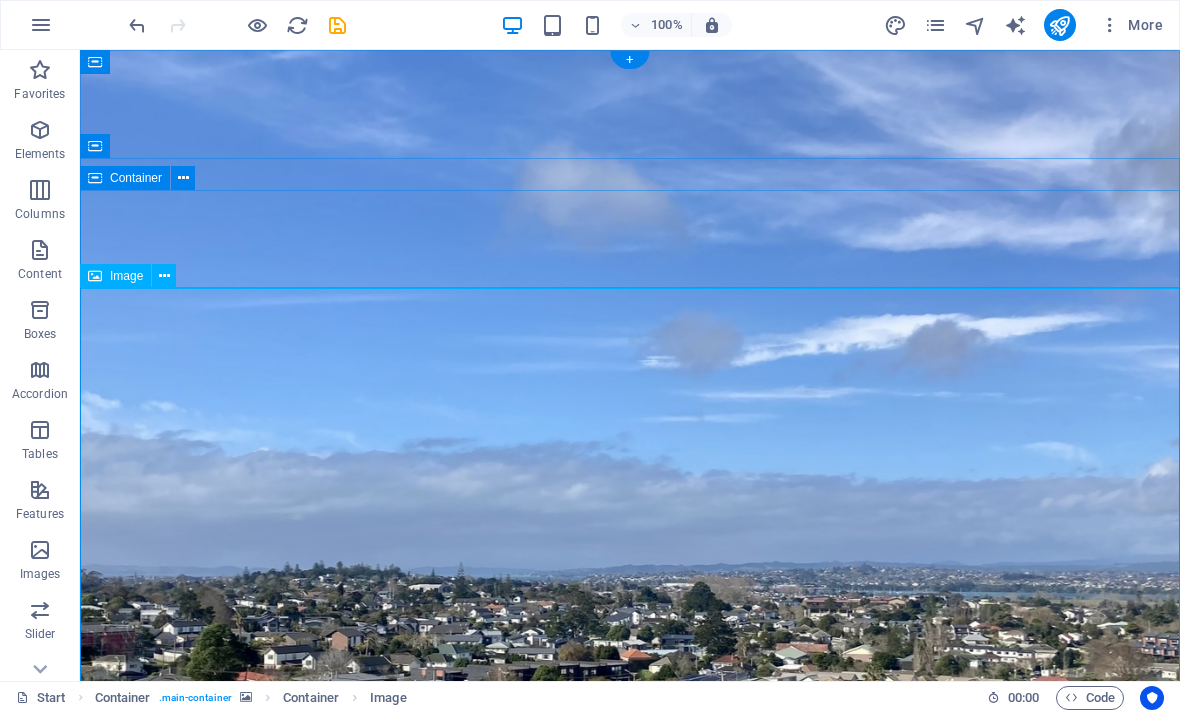 click at bounding box center [164, 276] 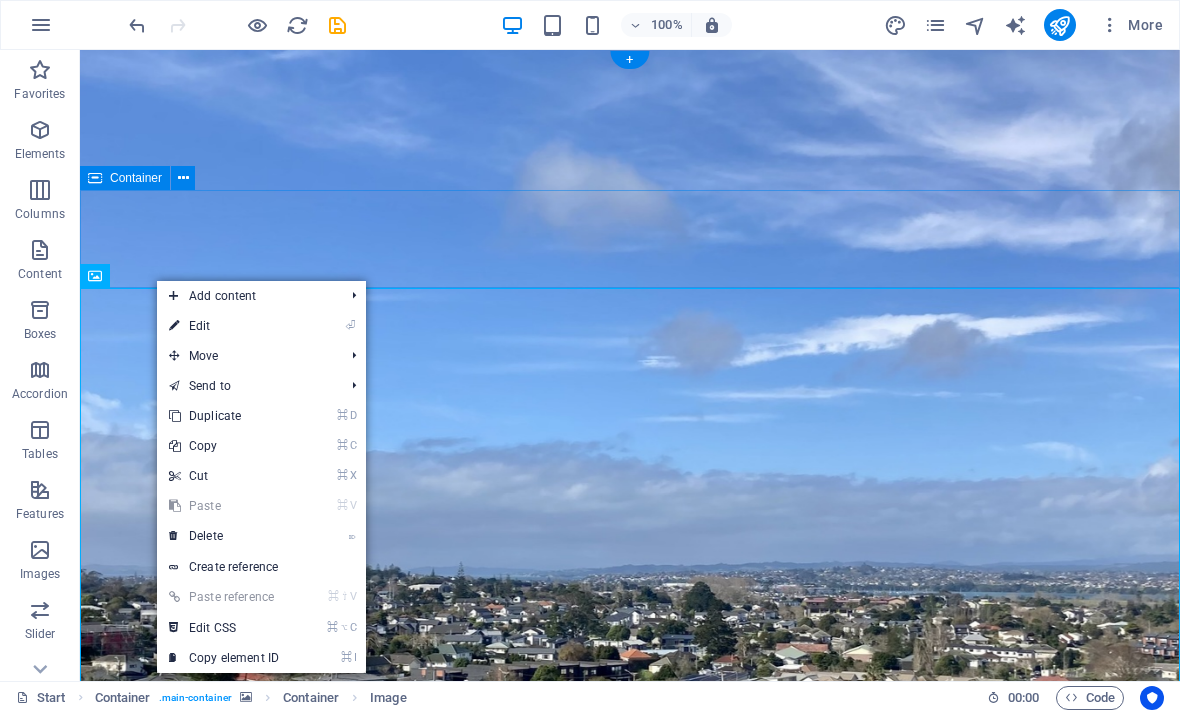 click on "⏎  Edit" at bounding box center [224, 326] 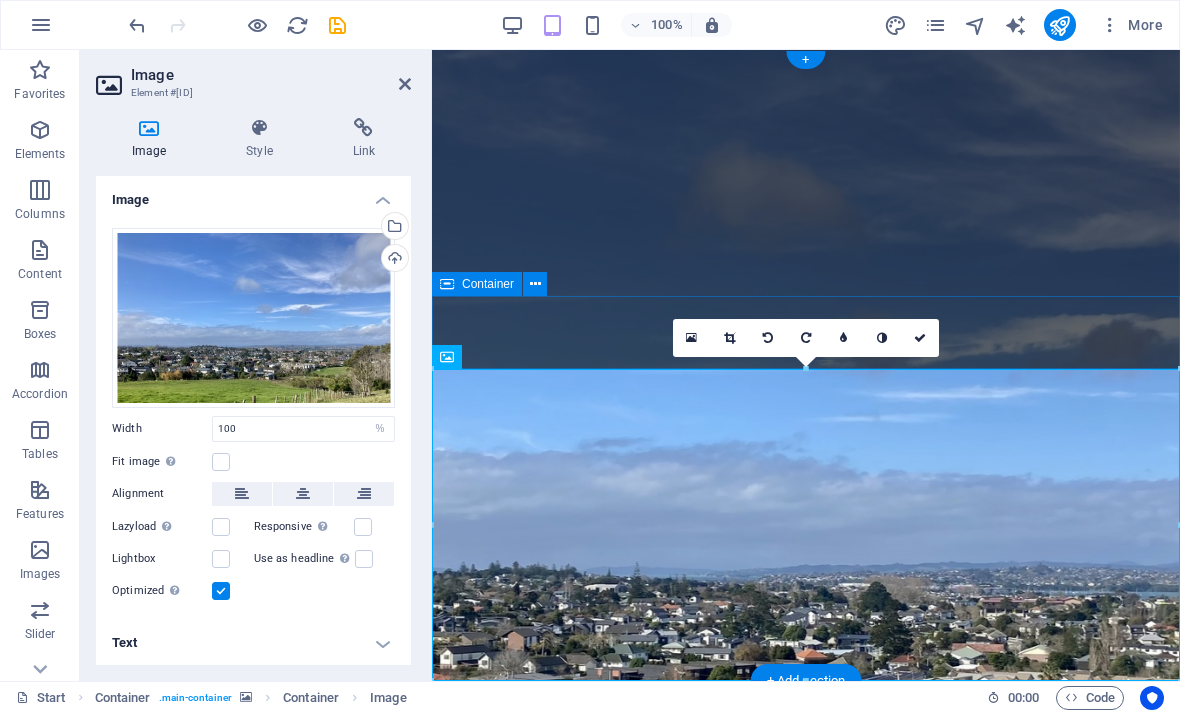 click on "Select files from the file manager, stock photos, or upload file(s)" at bounding box center (313, 227) 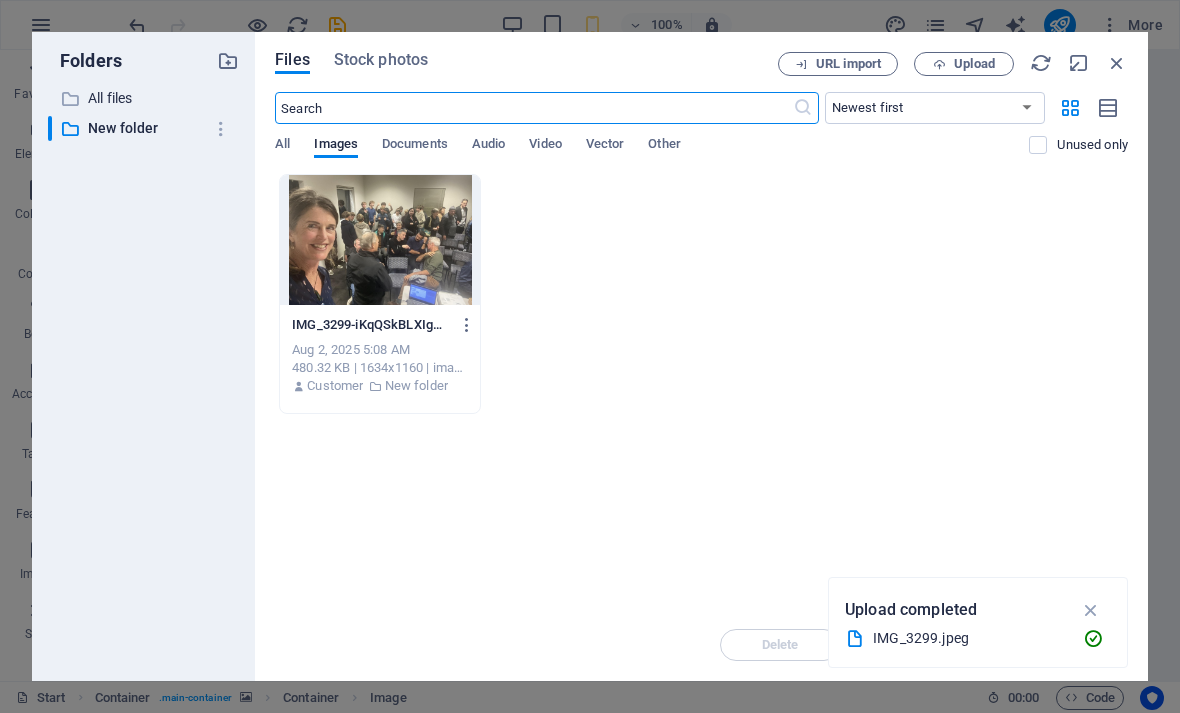 click on "All" at bounding box center [282, 146] 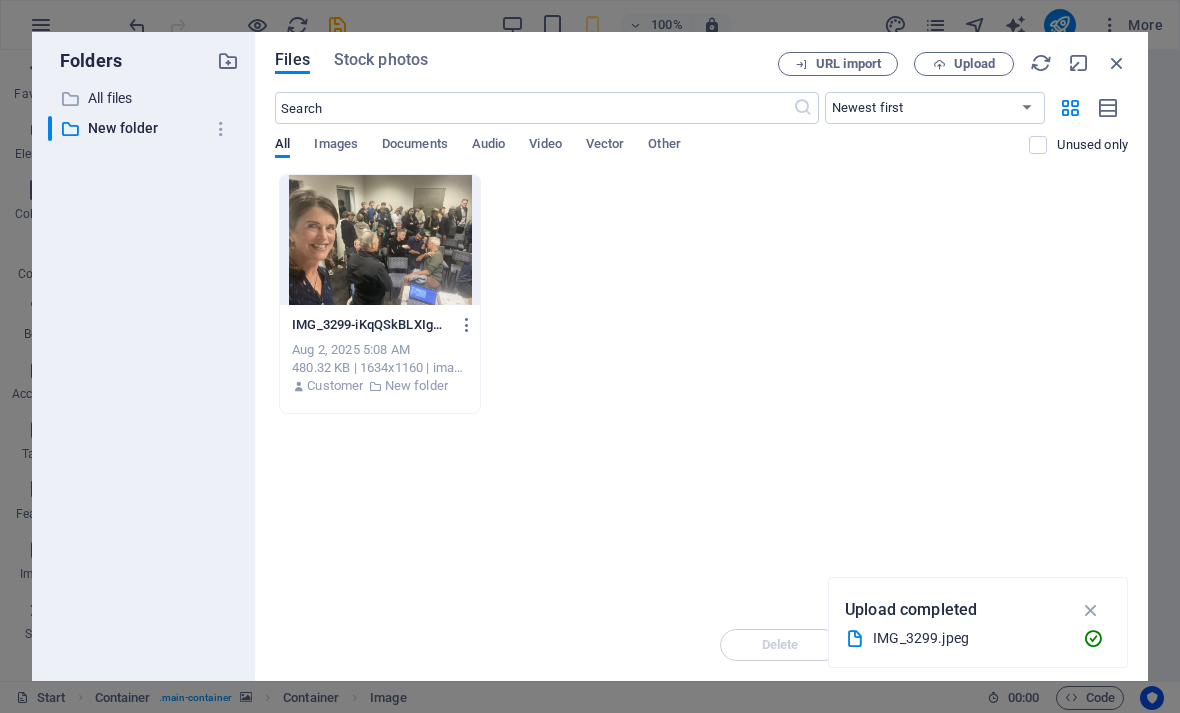click on "Images" at bounding box center (336, 146) 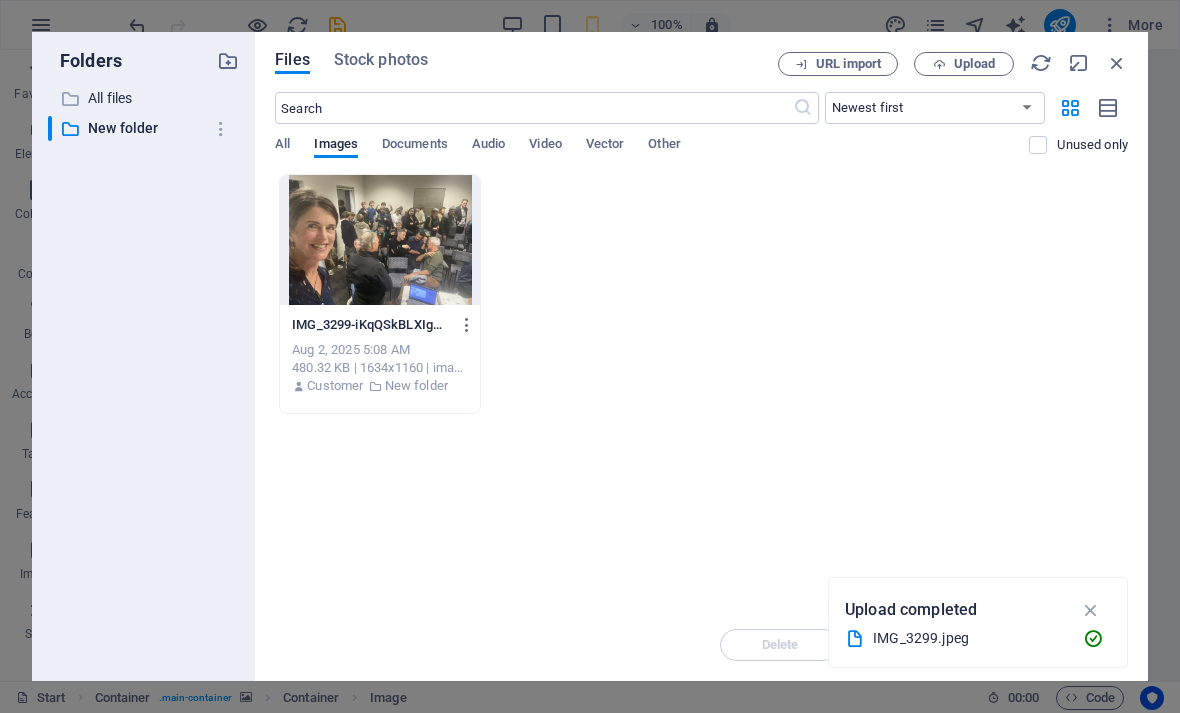 click on "New folder" at bounding box center (145, 128) 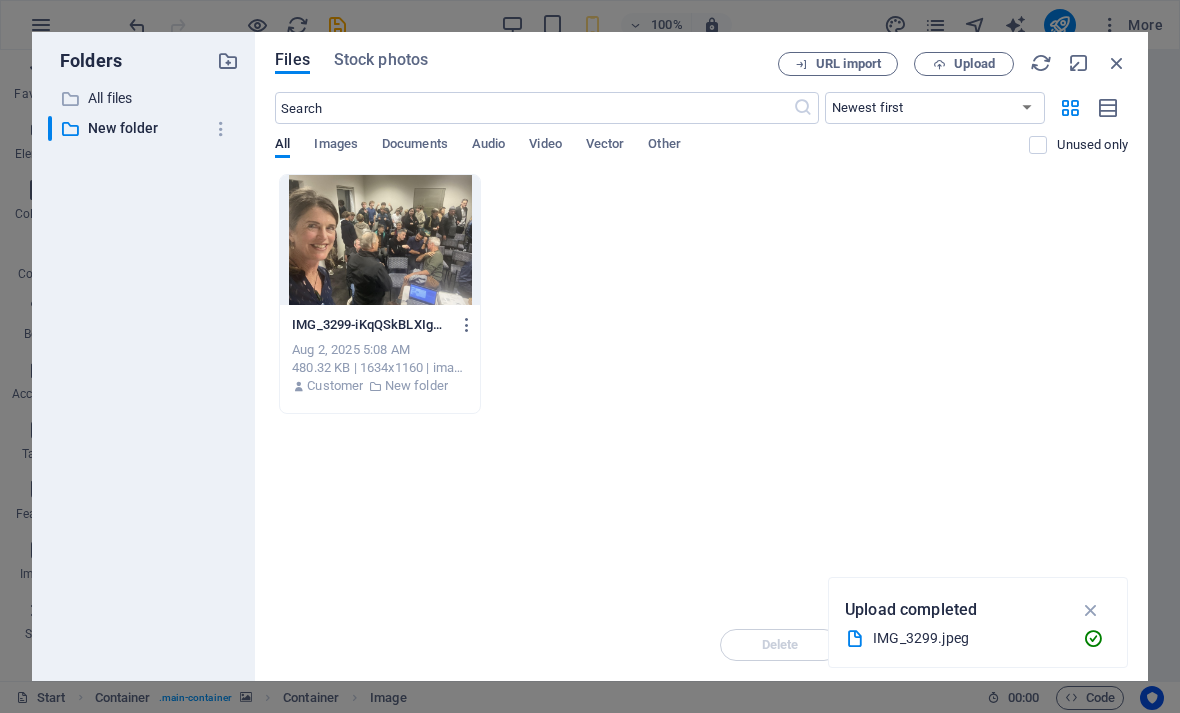click at bounding box center (1091, 610) 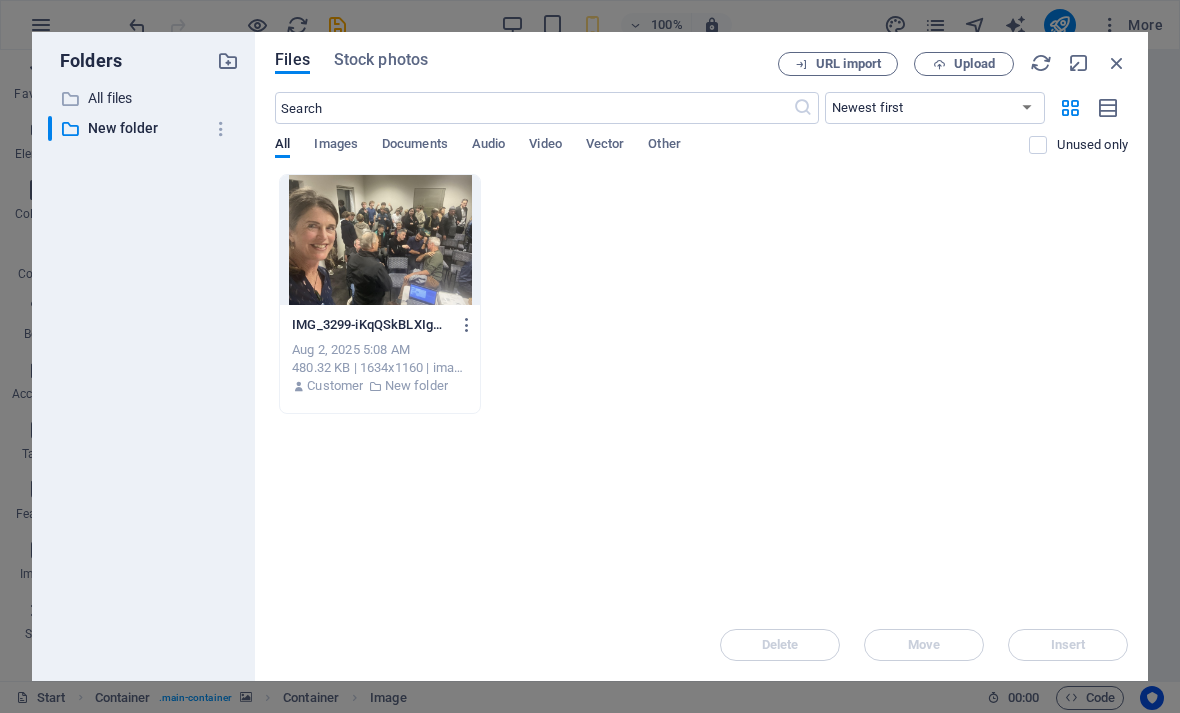click on "Images" at bounding box center [336, 146] 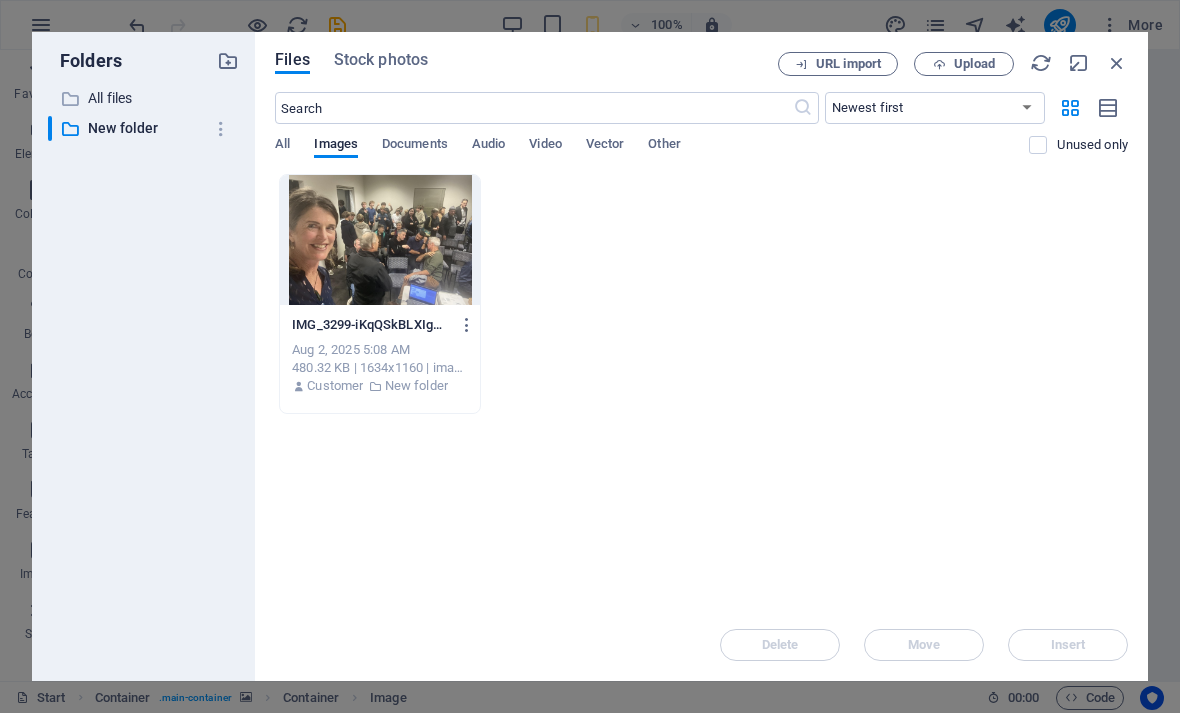 click on "All" at bounding box center (282, 146) 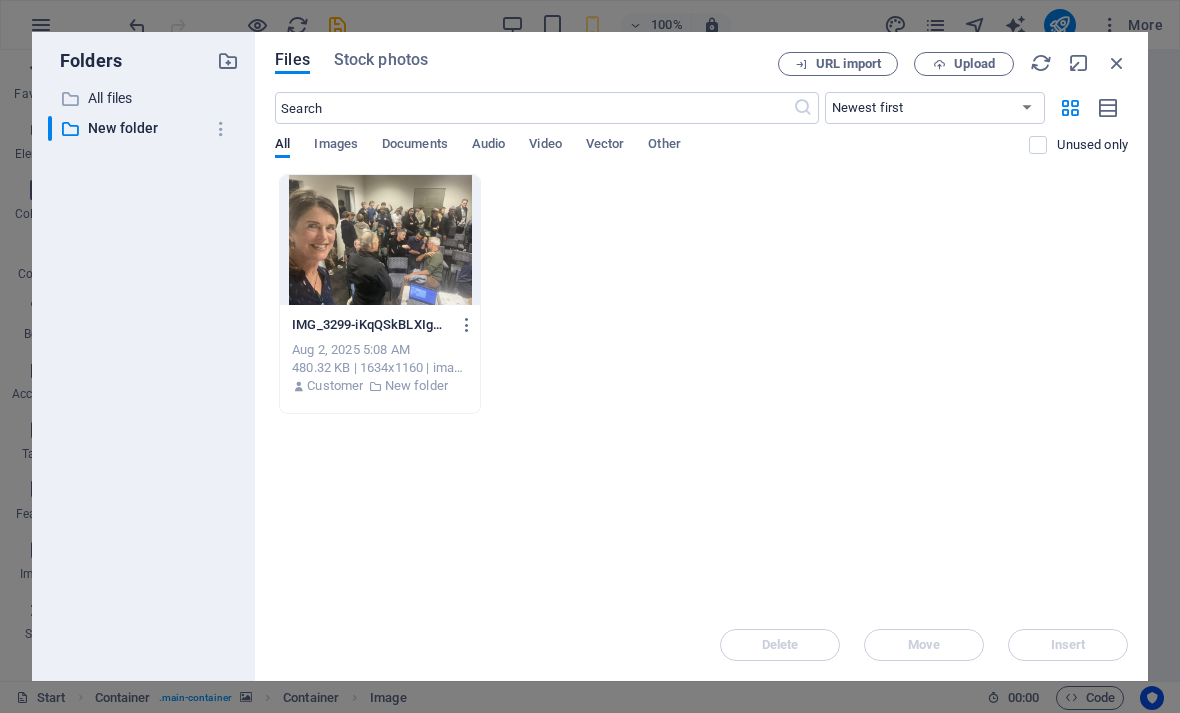 click on "All files" at bounding box center [145, 98] 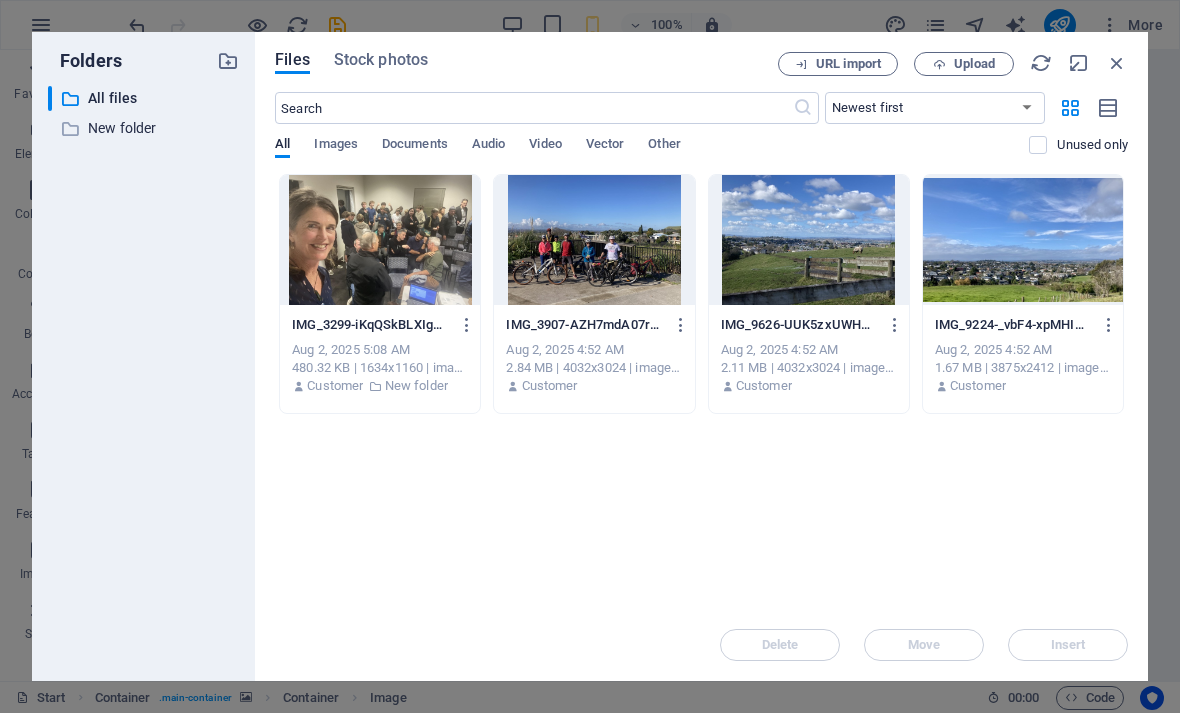 click at bounding box center [809, 240] 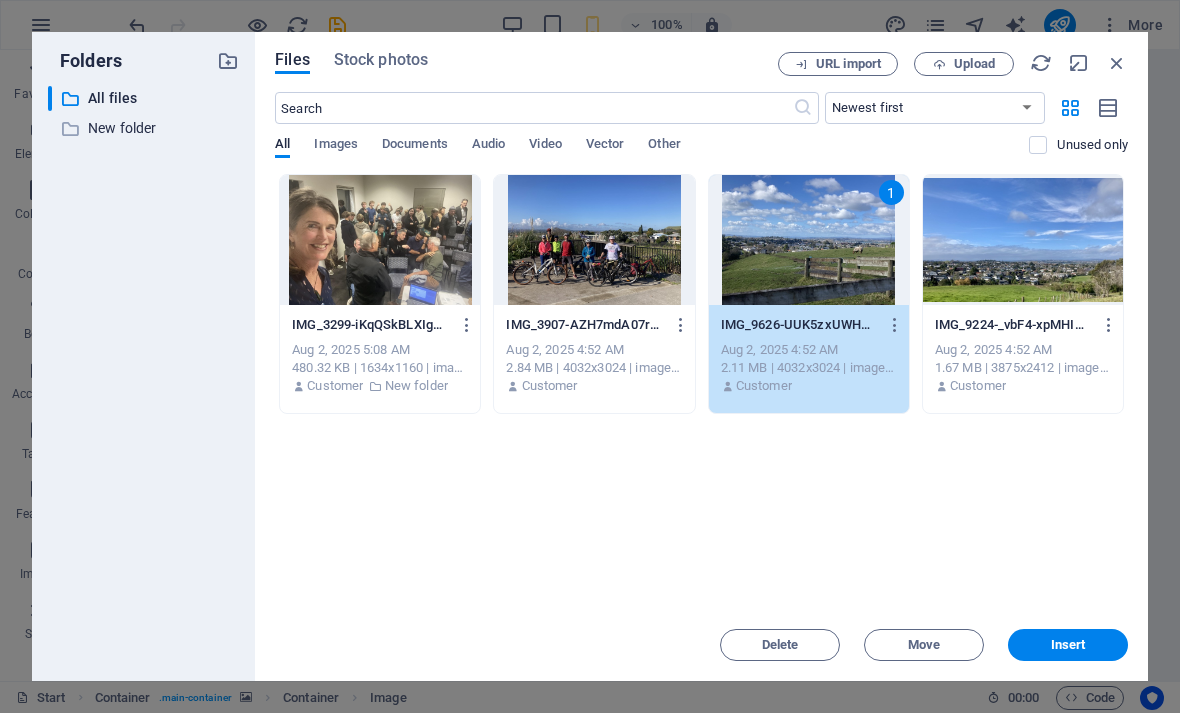 click on "Insert" at bounding box center [1068, 645] 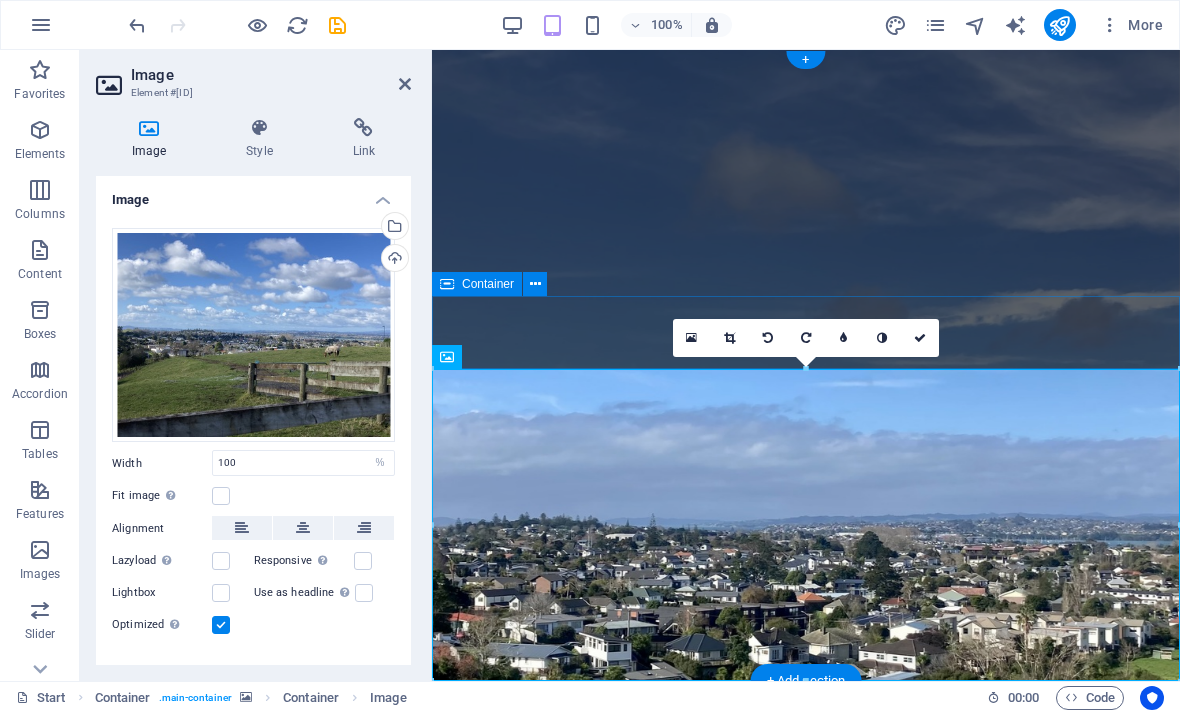 click at bounding box center [920, 338] 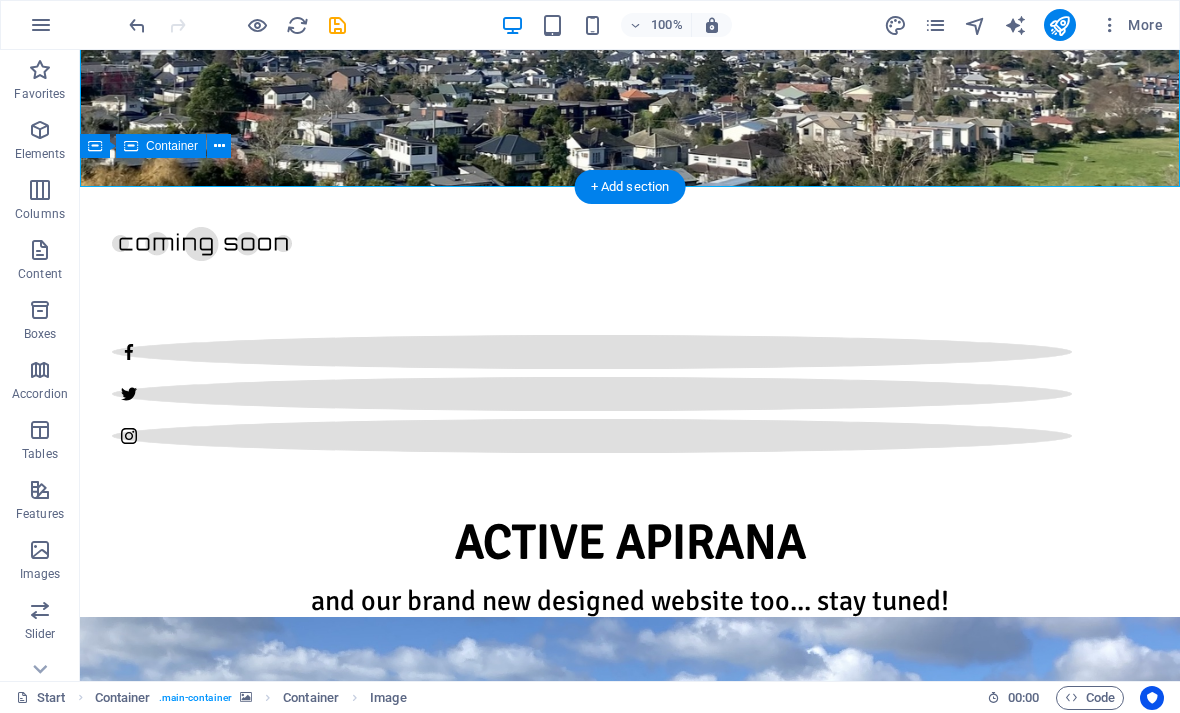 scroll, scrollTop: 561, scrollLeft: 0, axis: vertical 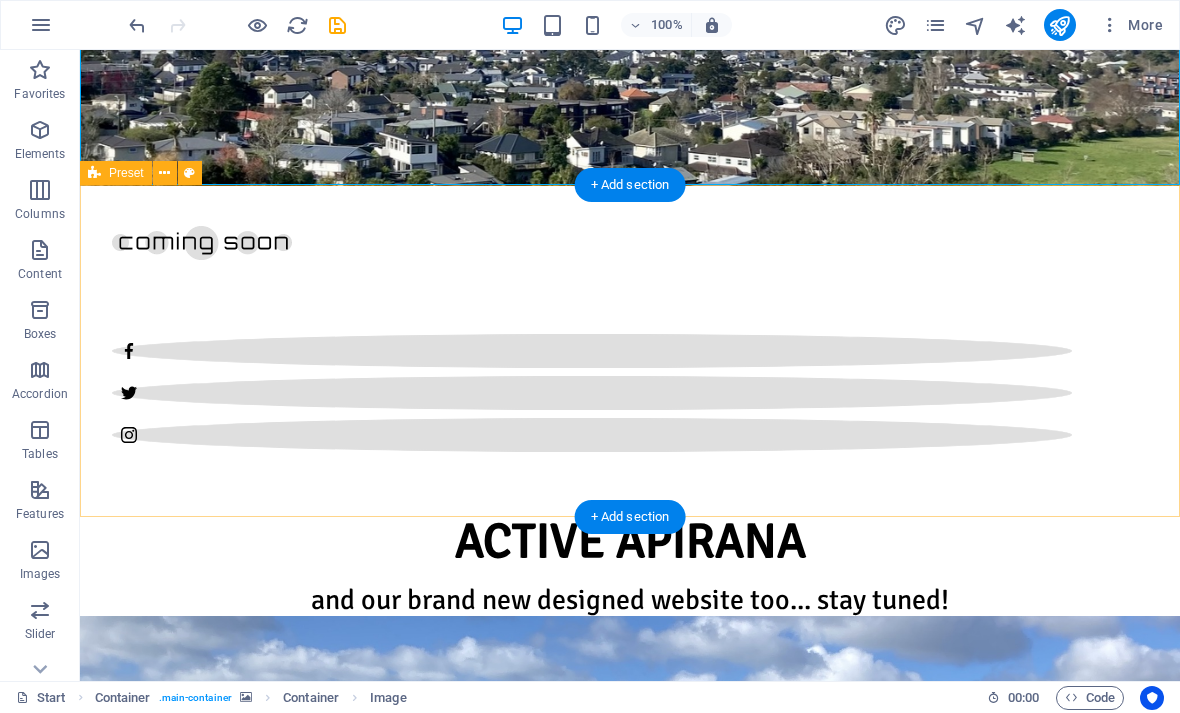click on "News Active Apirana are absolutely thrilled to have secured 10,000 sqm of land in Apirana Reserve to bring mountain bike trails, a pump track and a mountain bike skills area along with native planting to central East Auckland. We would love you to follow along and support us if you can. Drop content here or  Add elements  Paste clipboard" at bounding box center [630, 1381] 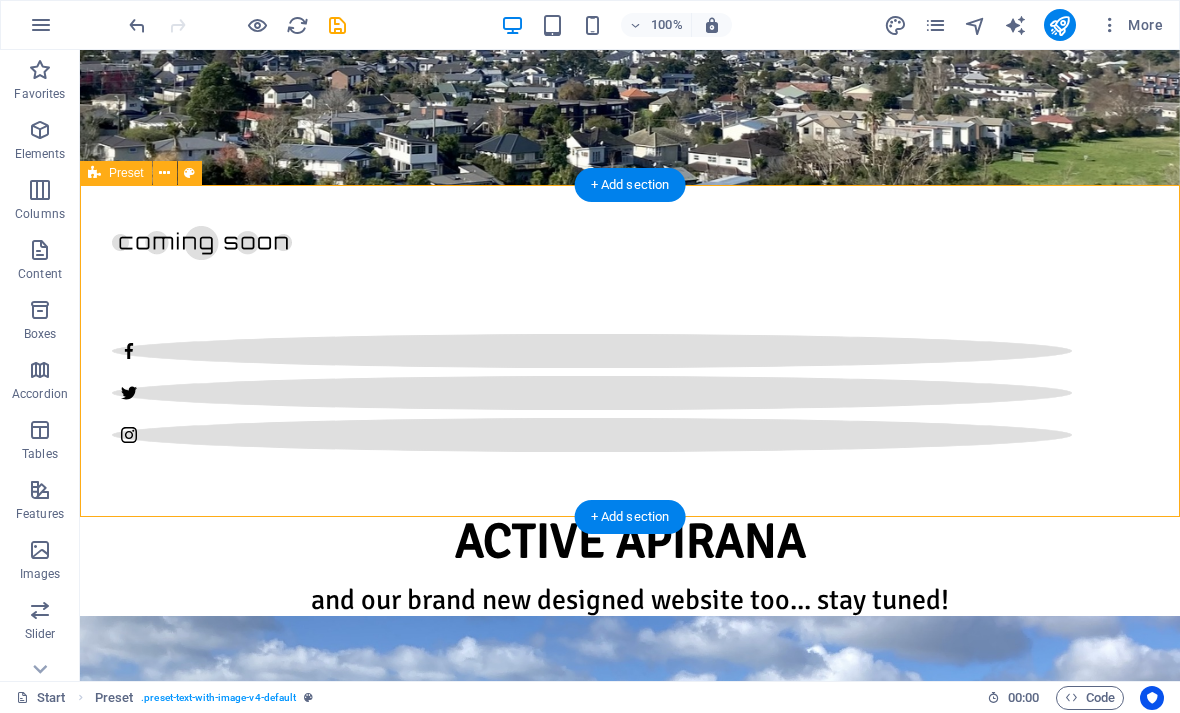 click on "More" at bounding box center (1131, 25) 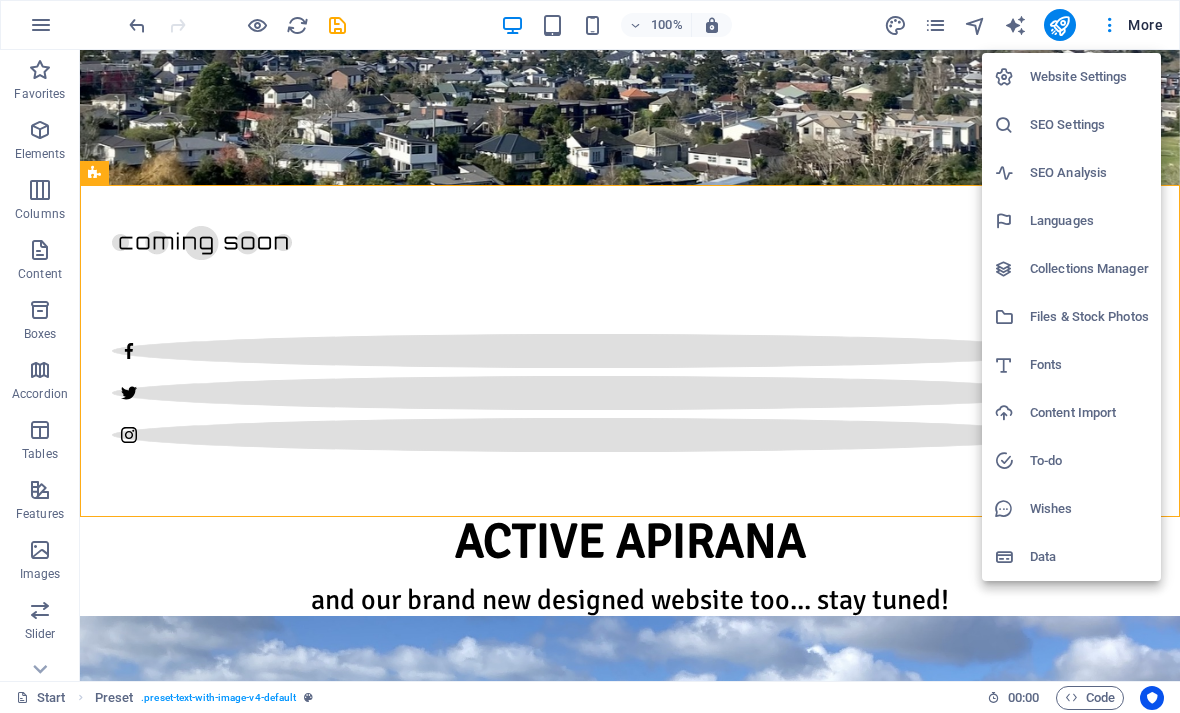 click at bounding box center [590, 356] 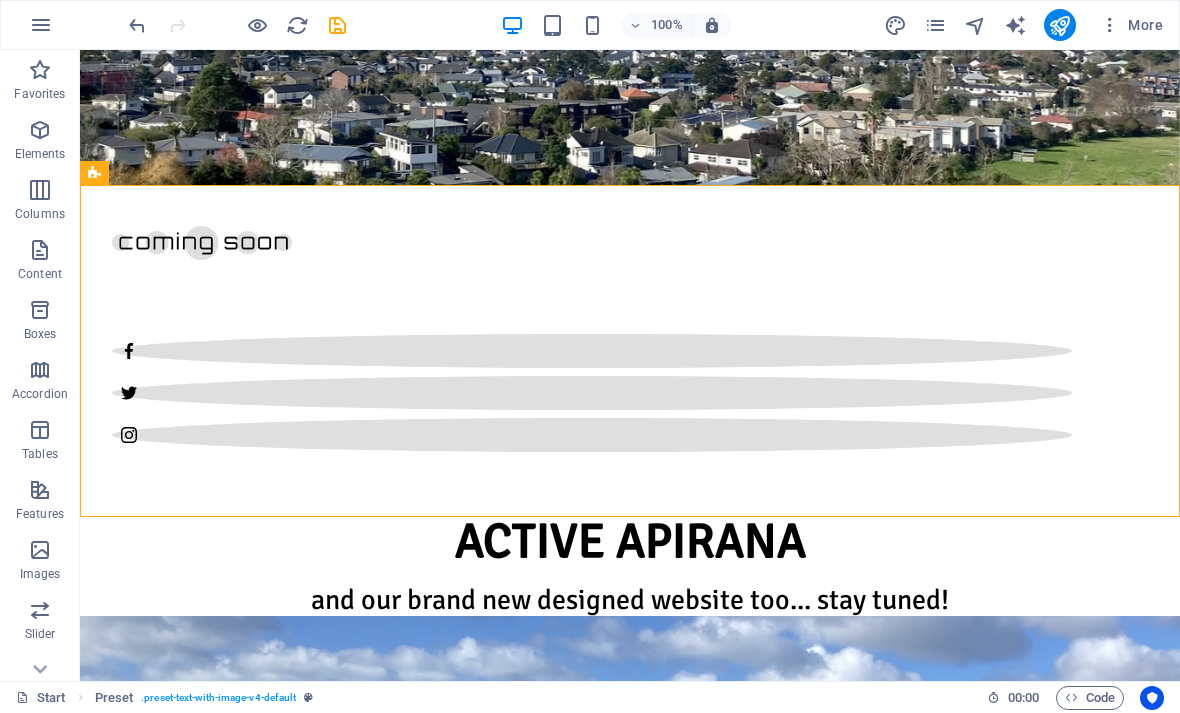 click at bounding box center (337, 25) 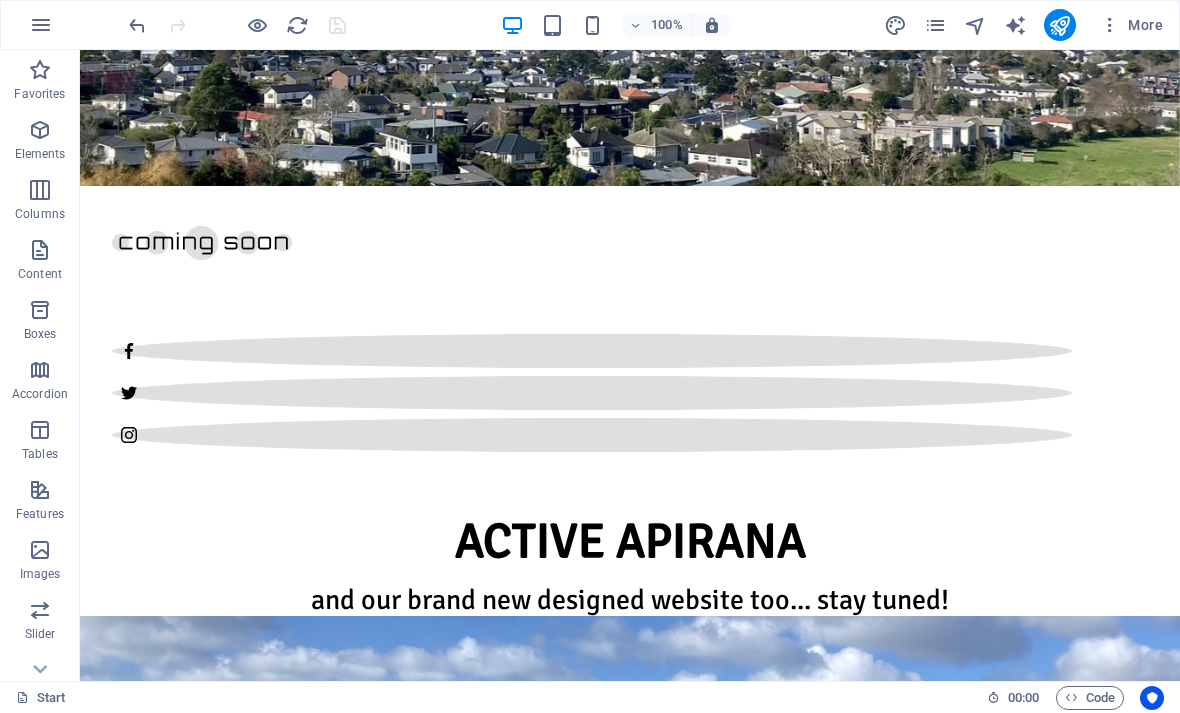 click at bounding box center [630, 2004] 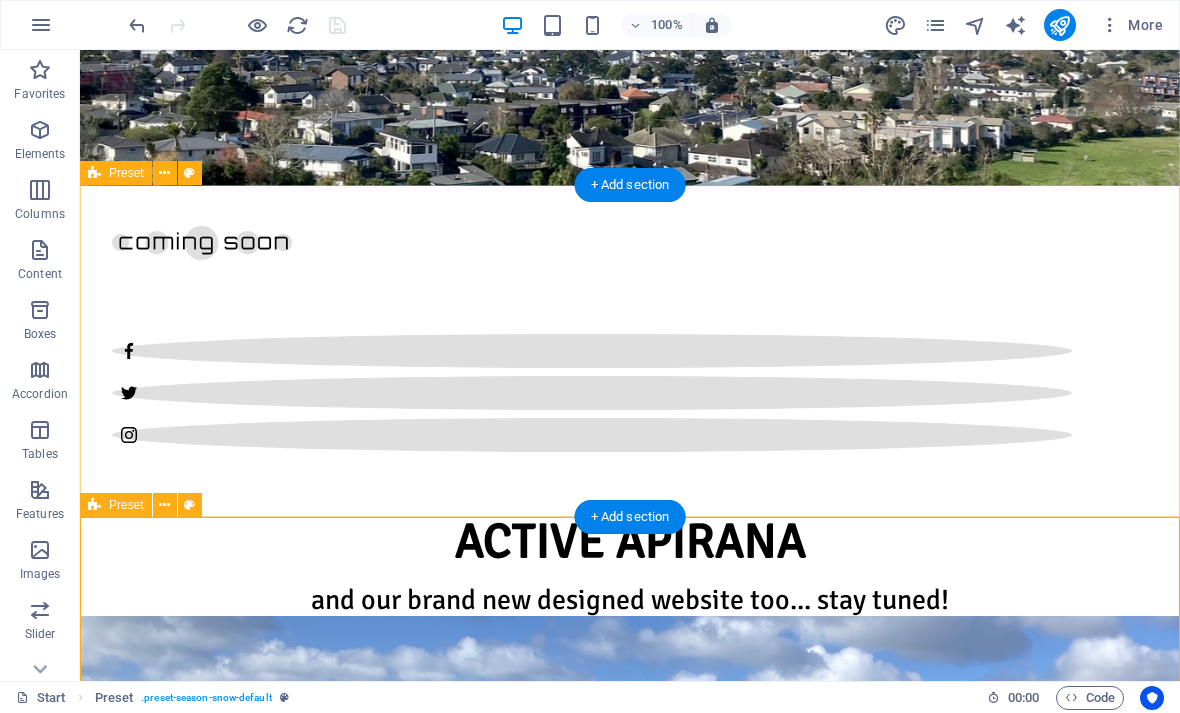 click at bounding box center (165, 505) 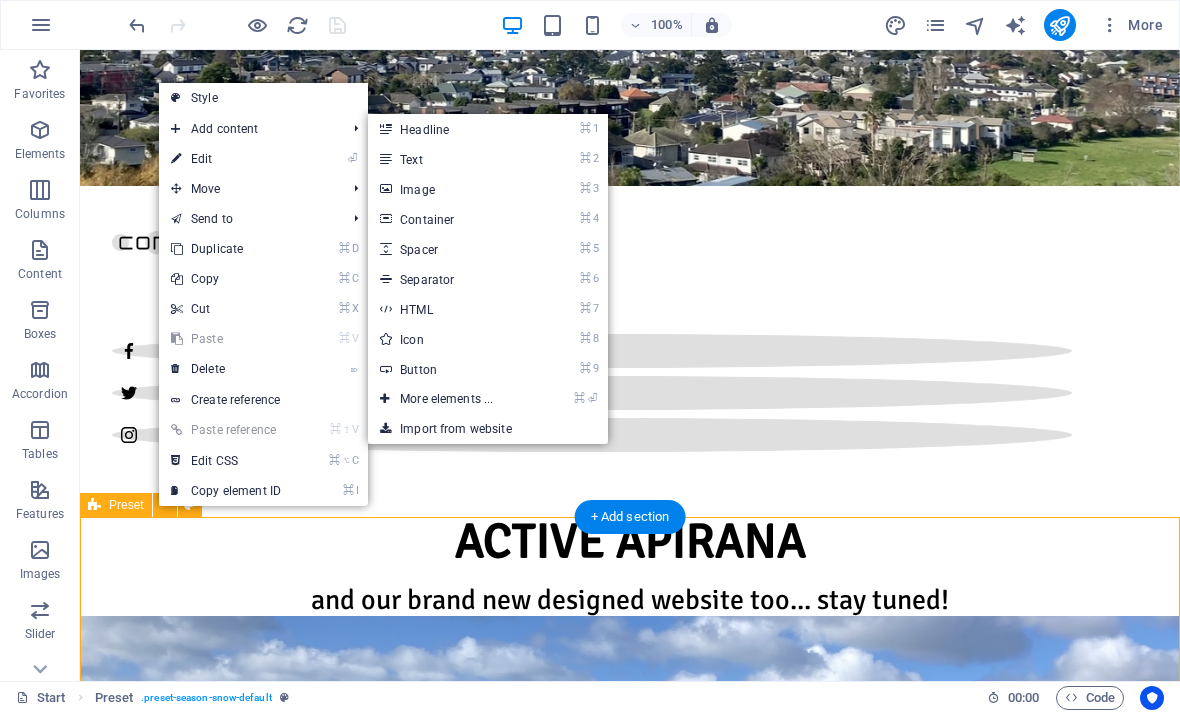 click at bounding box center [630, 2004] 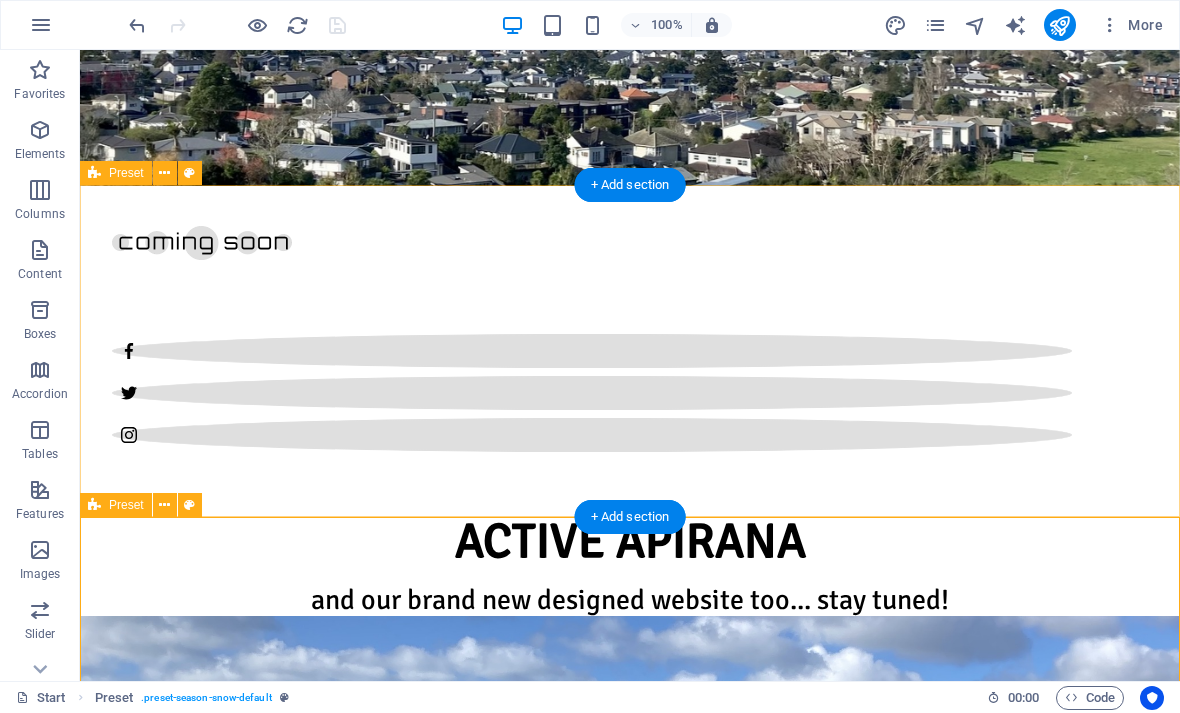 click at bounding box center (164, 505) 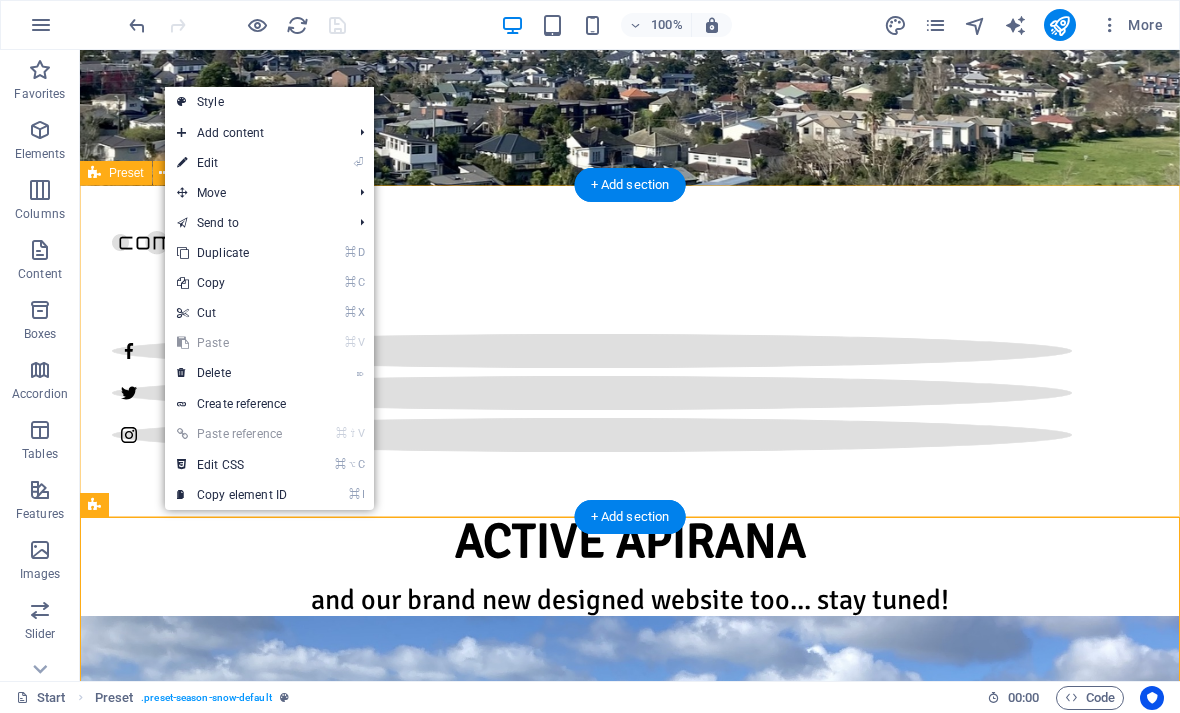 click on "⌦  Delete" at bounding box center (232, 373) 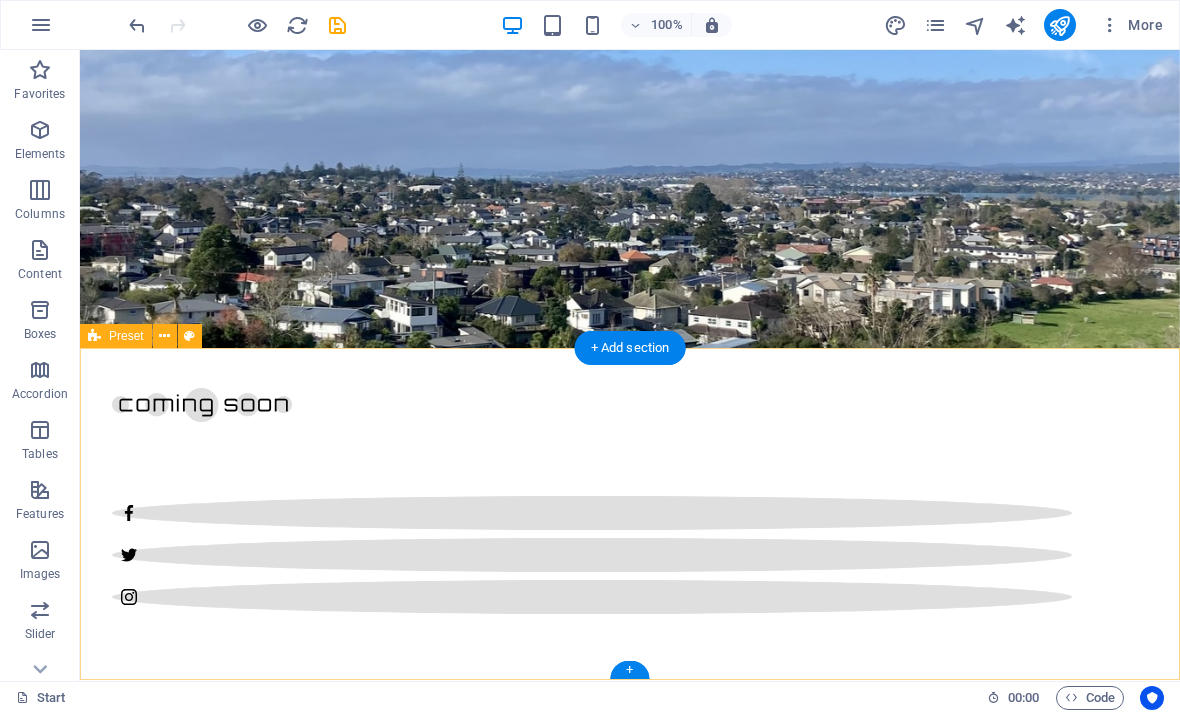 scroll, scrollTop: 397, scrollLeft: 0, axis: vertical 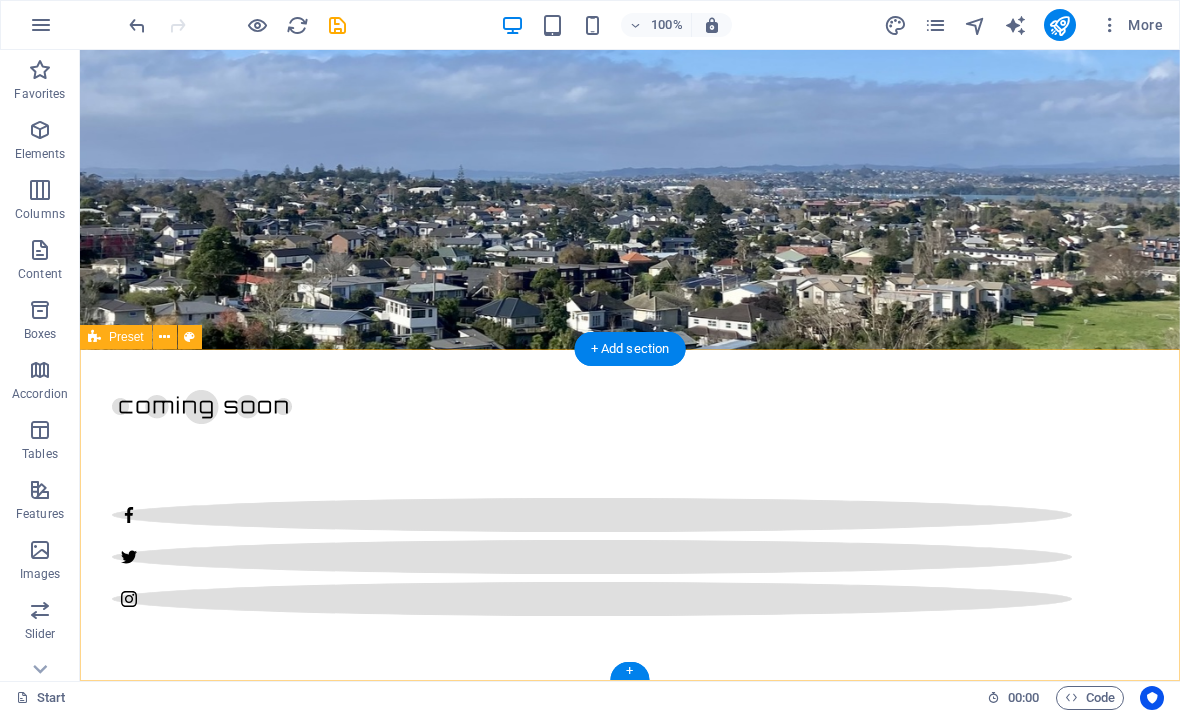 click at bounding box center (337, 25) 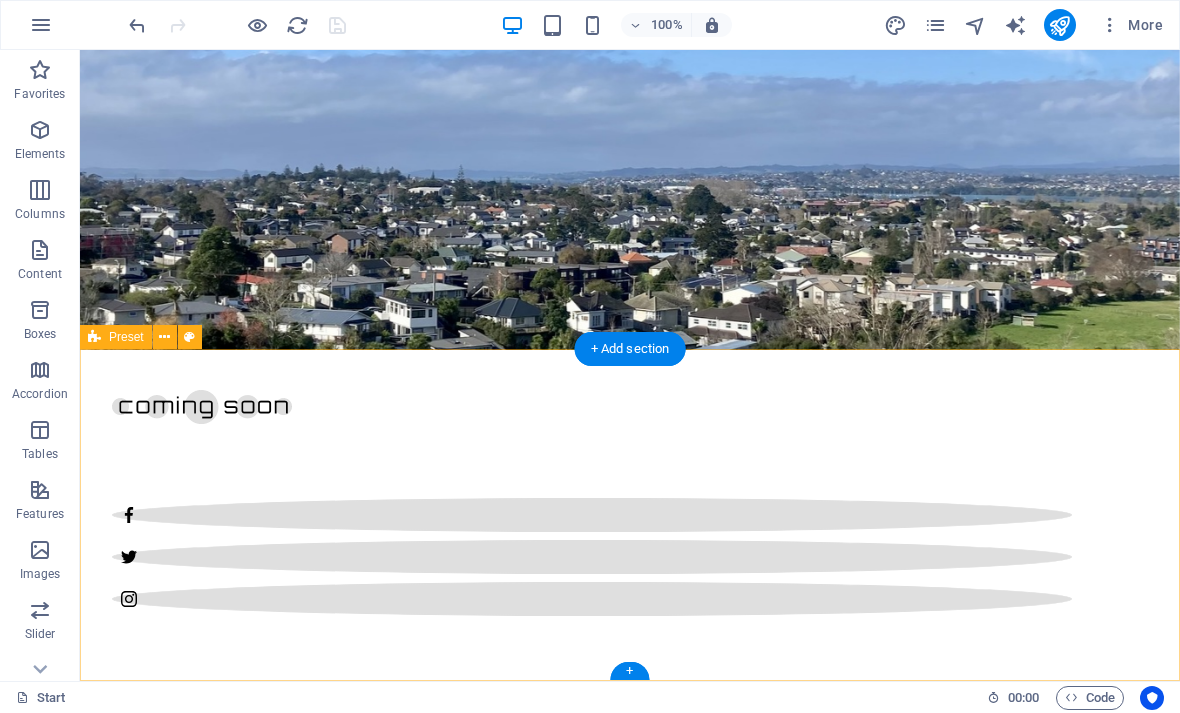 click on "More" at bounding box center [1131, 25] 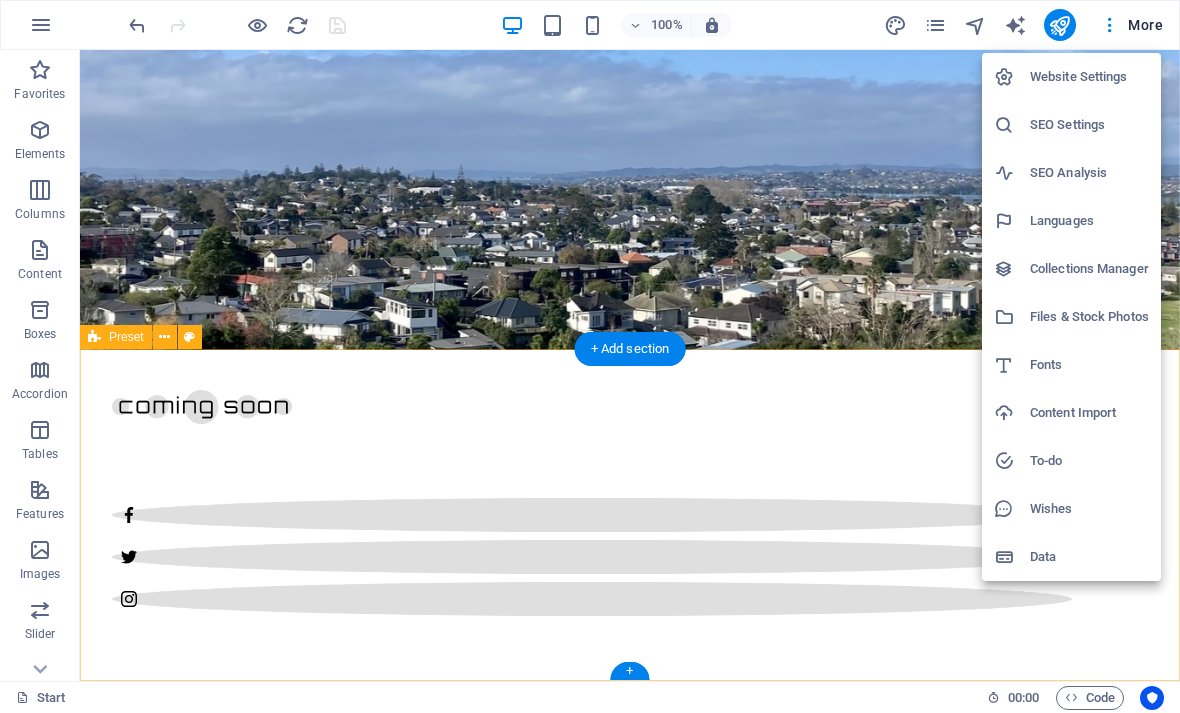 click at bounding box center (590, 356) 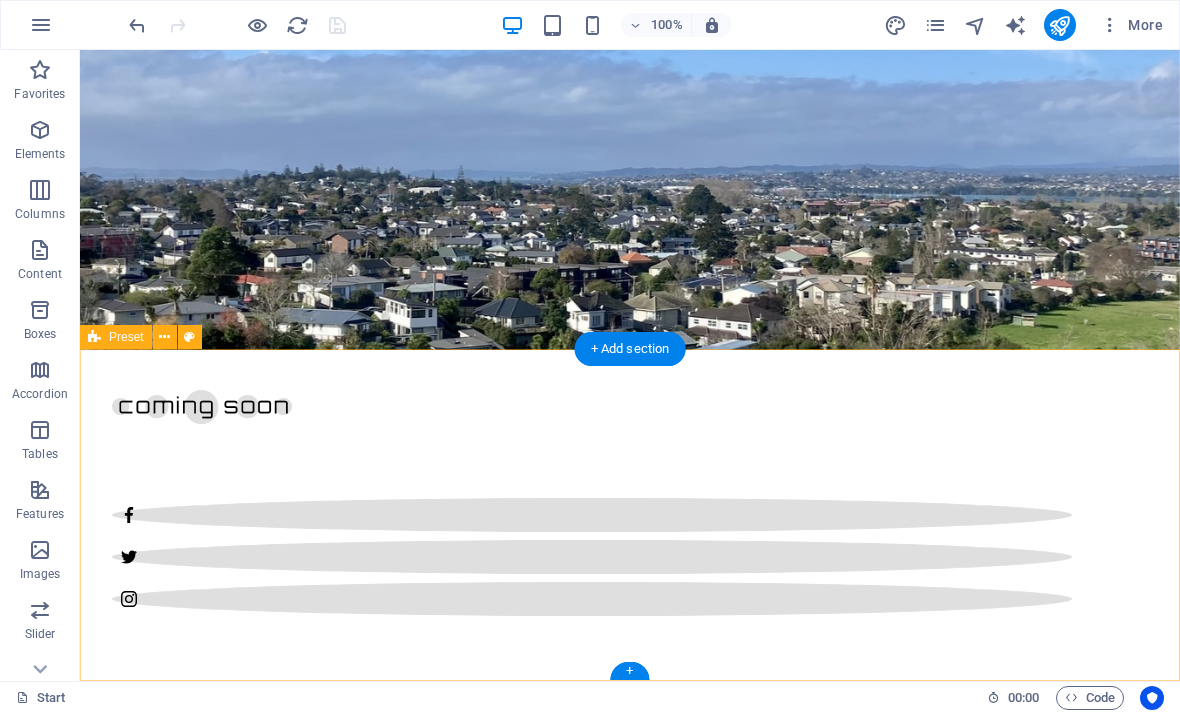 click at bounding box center [297, 25] 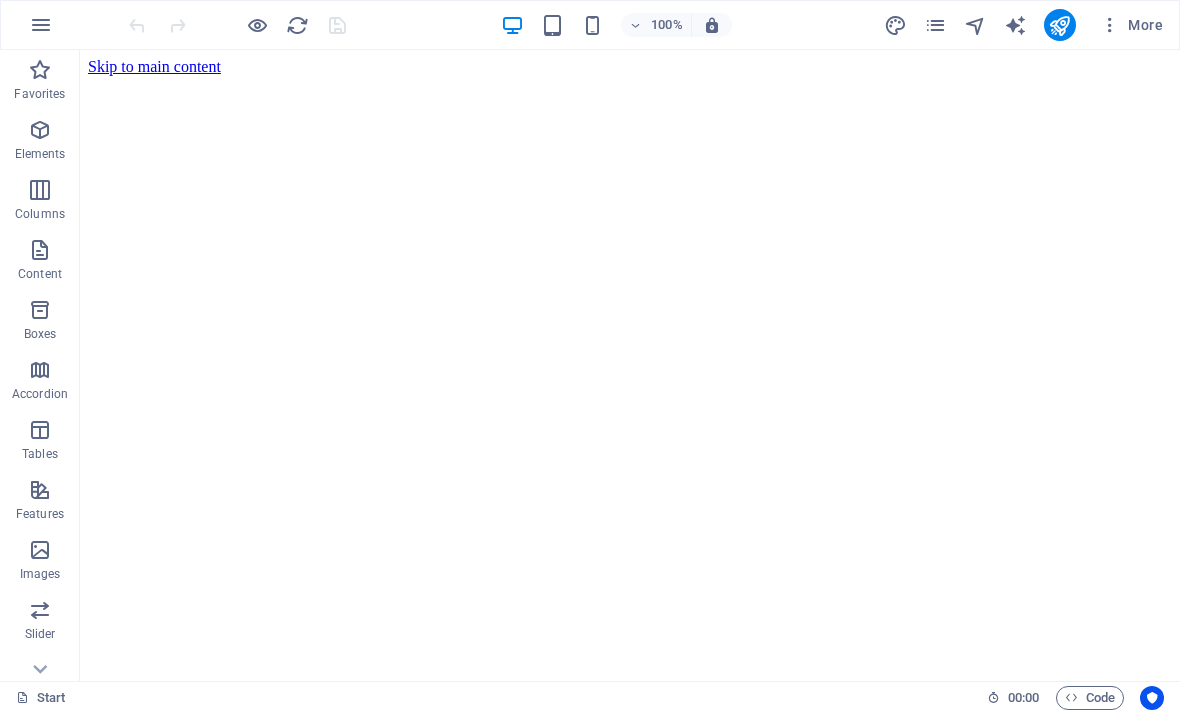 scroll, scrollTop: 0, scrollLeft: 0, axis: both 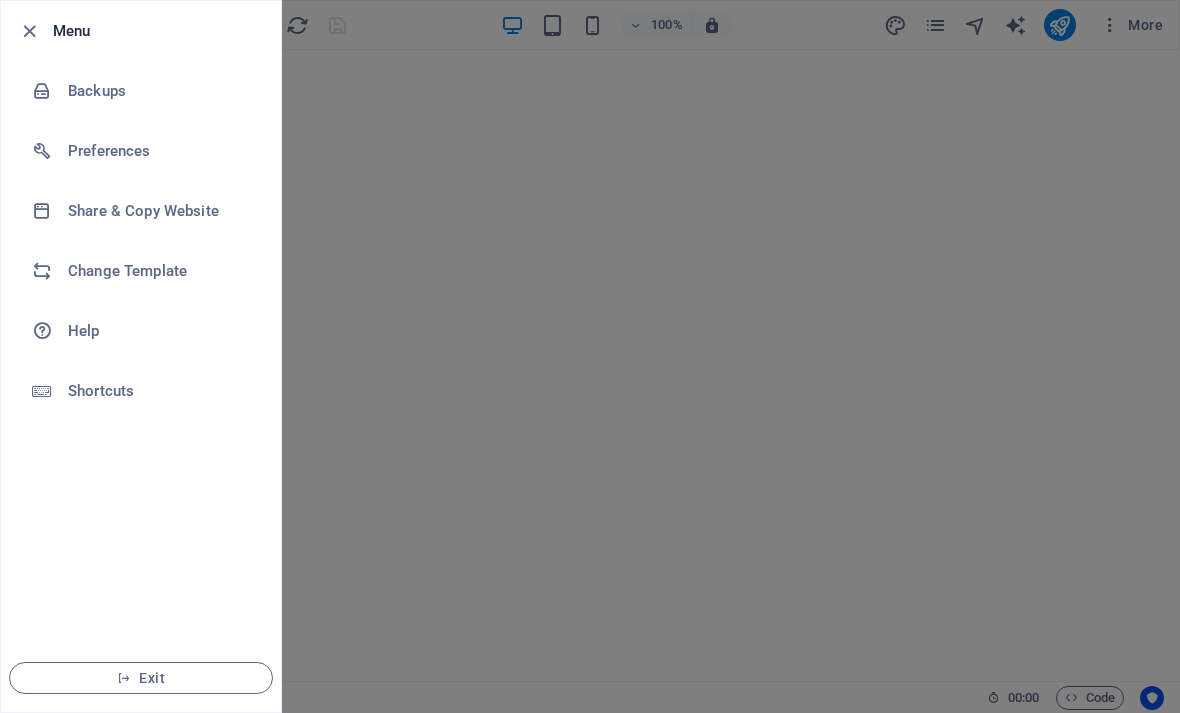 click at bounding box center (29, 31) 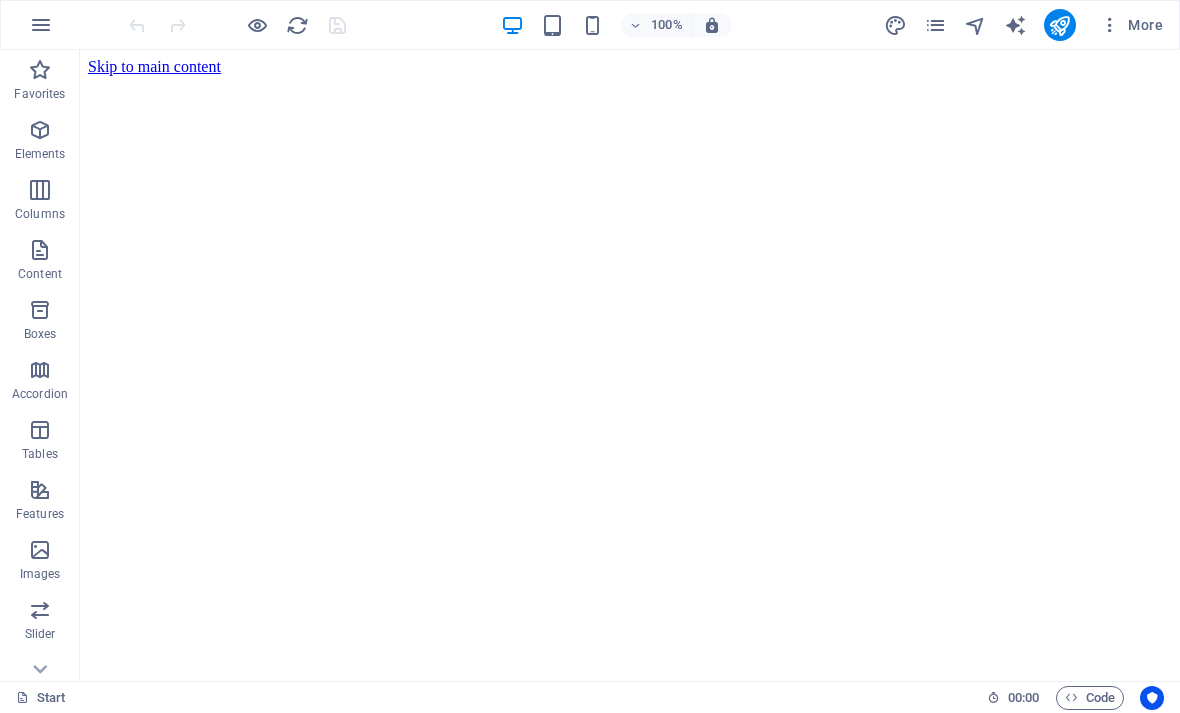 click on "More" at bounding box center [1131, 25] 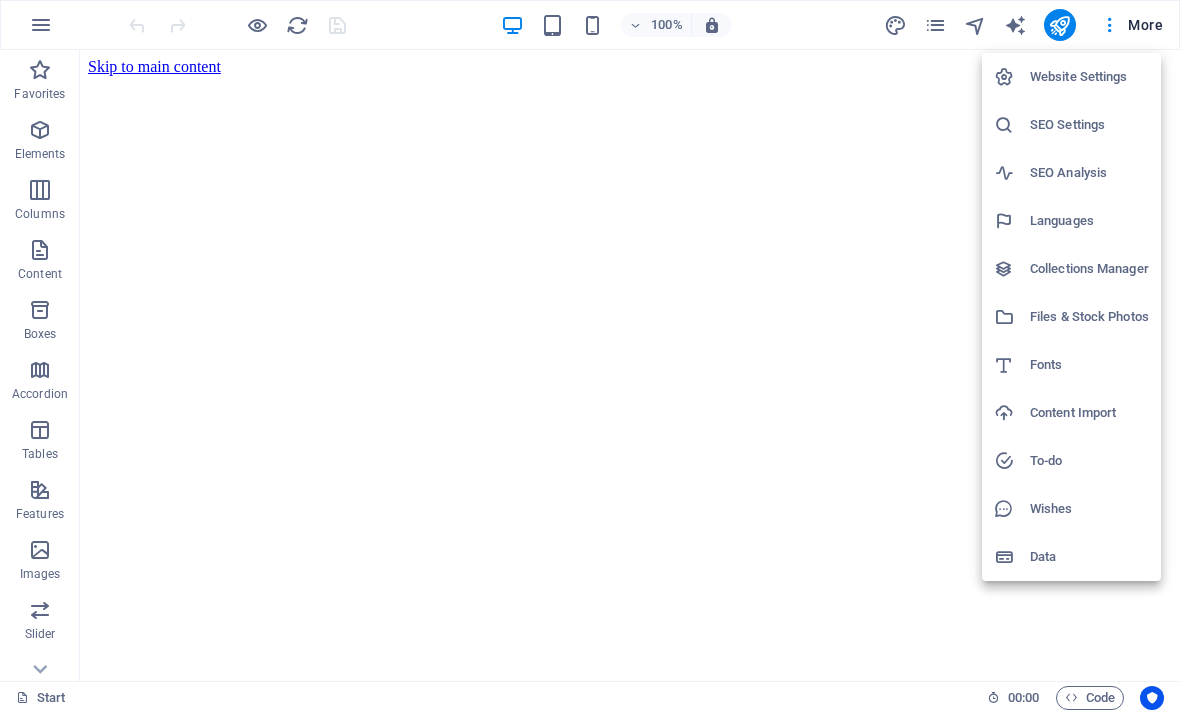 click on "Website Settings" at bounding box center [1089, 77] 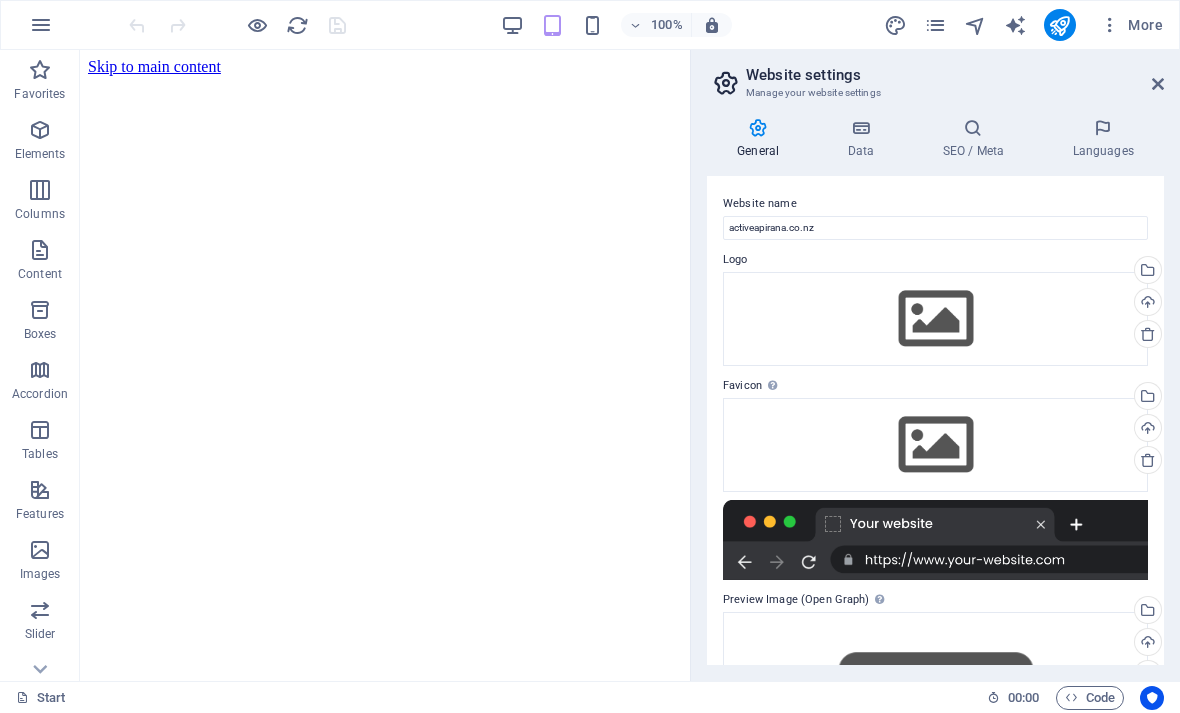 scroll, scrollTop: 0, scrollLeft: 0, axis: both 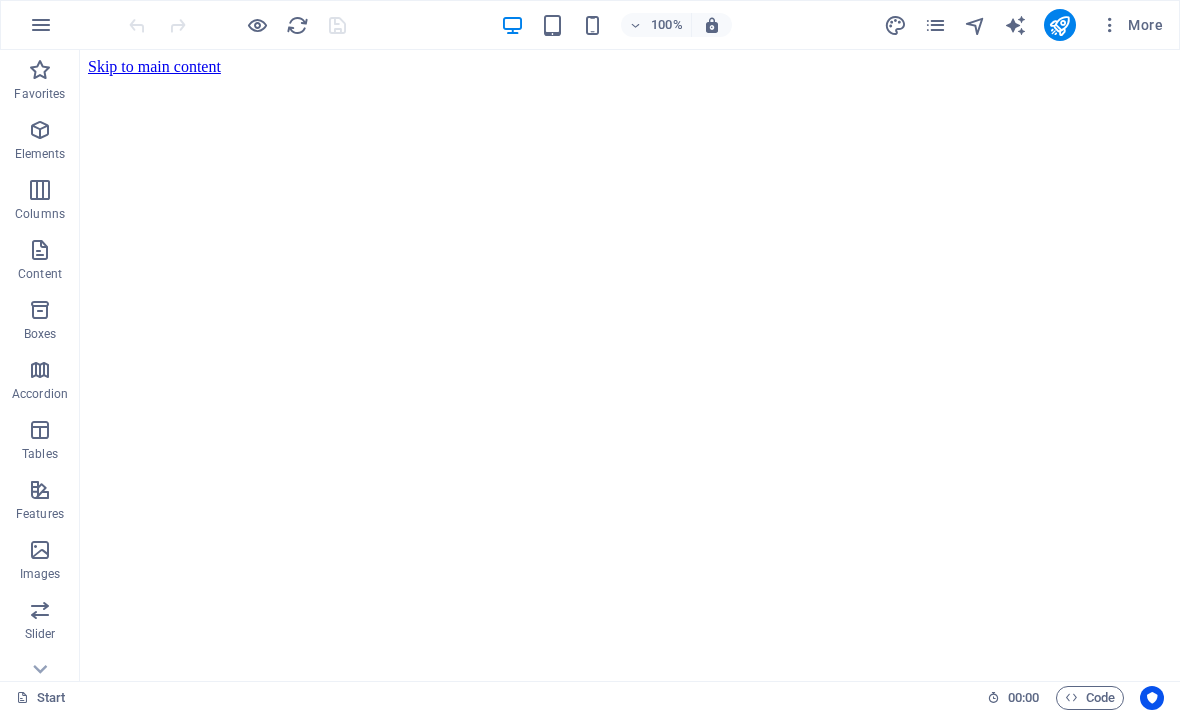 click at bounding box center [1110, 25] 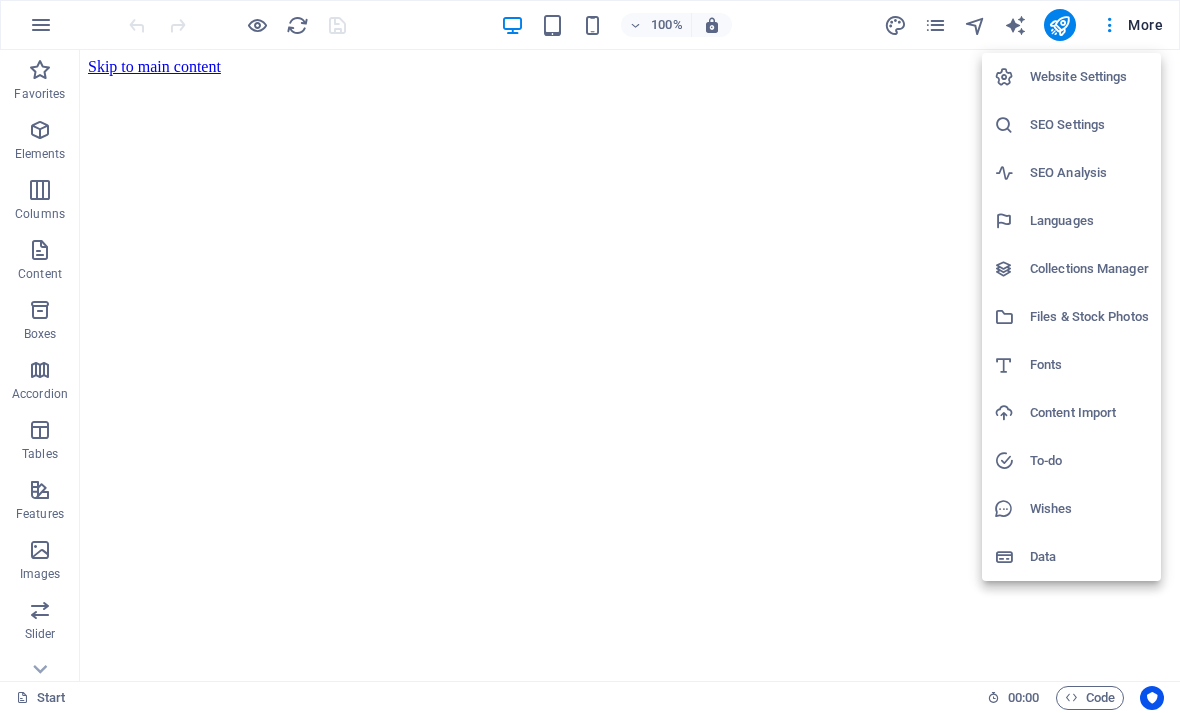 click at bounding box center (590, 356) 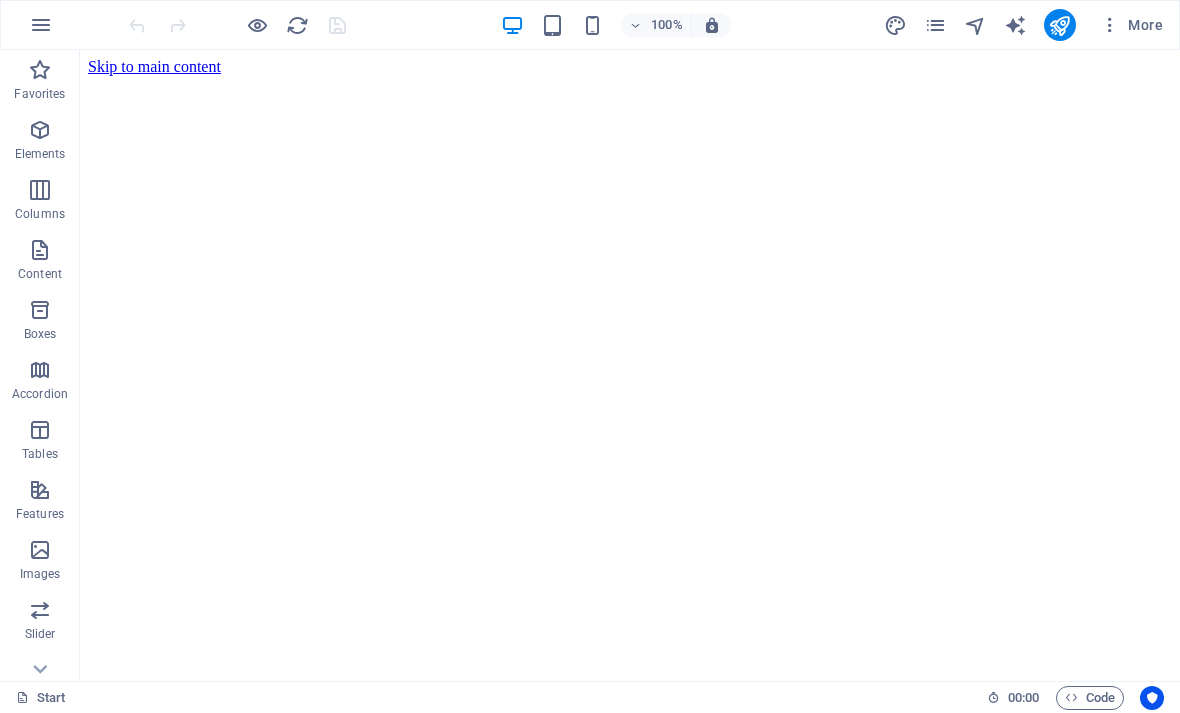 scroll, scrollTop: 0, scrollLeft: 0, axis: both 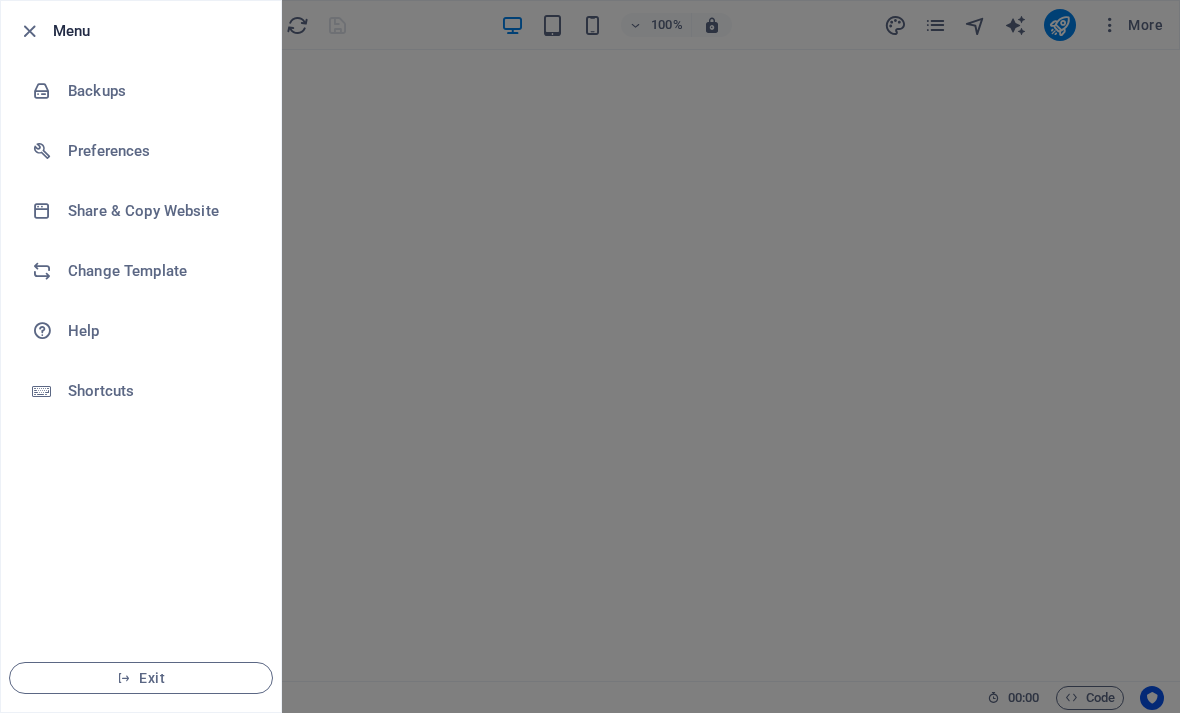 click on "Backups" at bounding box center (160, 91) 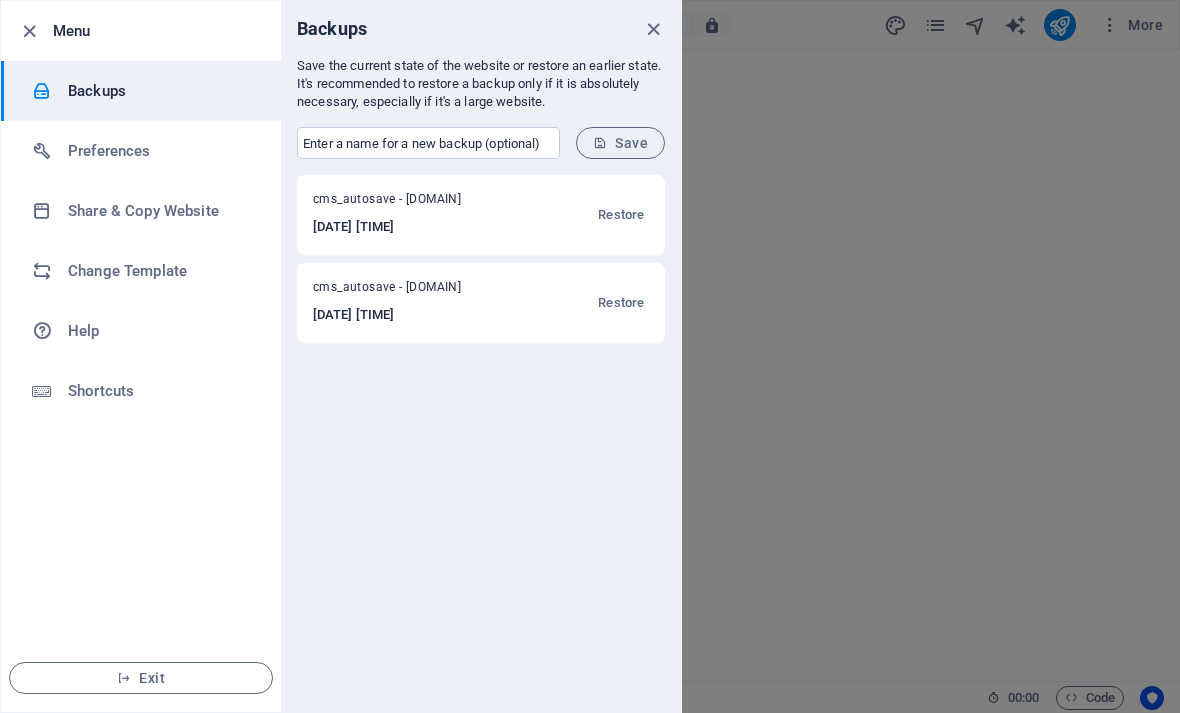 click on "Save" at bounding box center (620, 143) 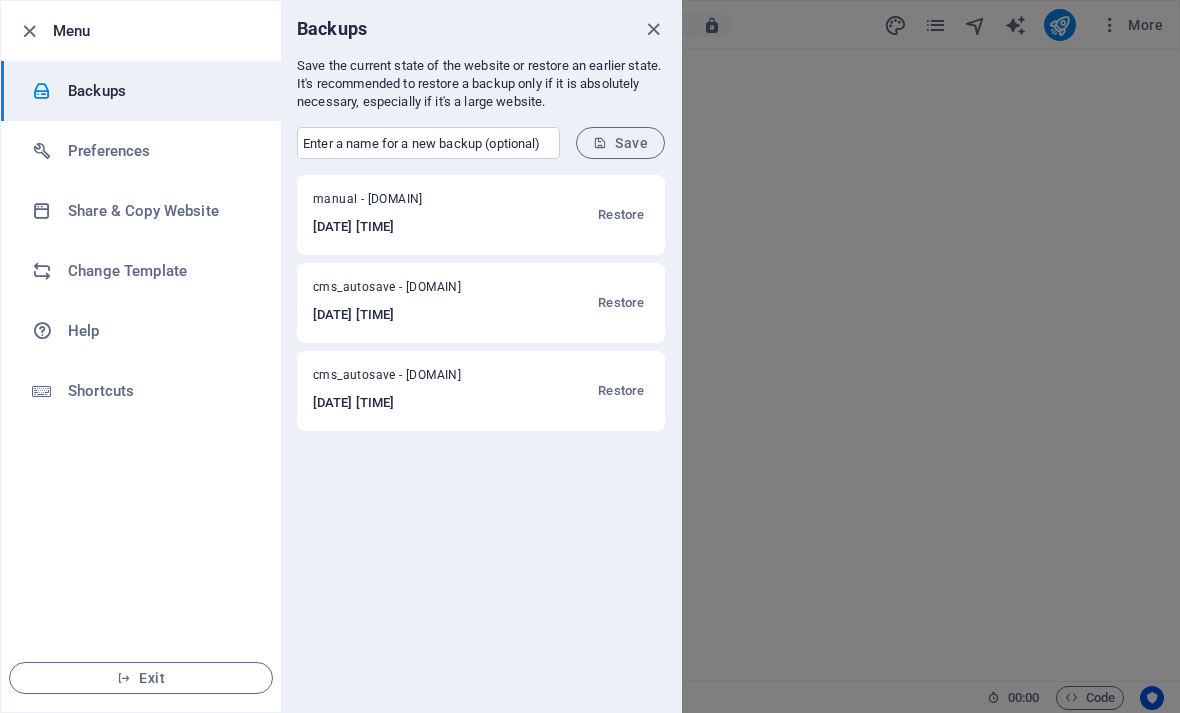 click at bounding box center (653, 29) 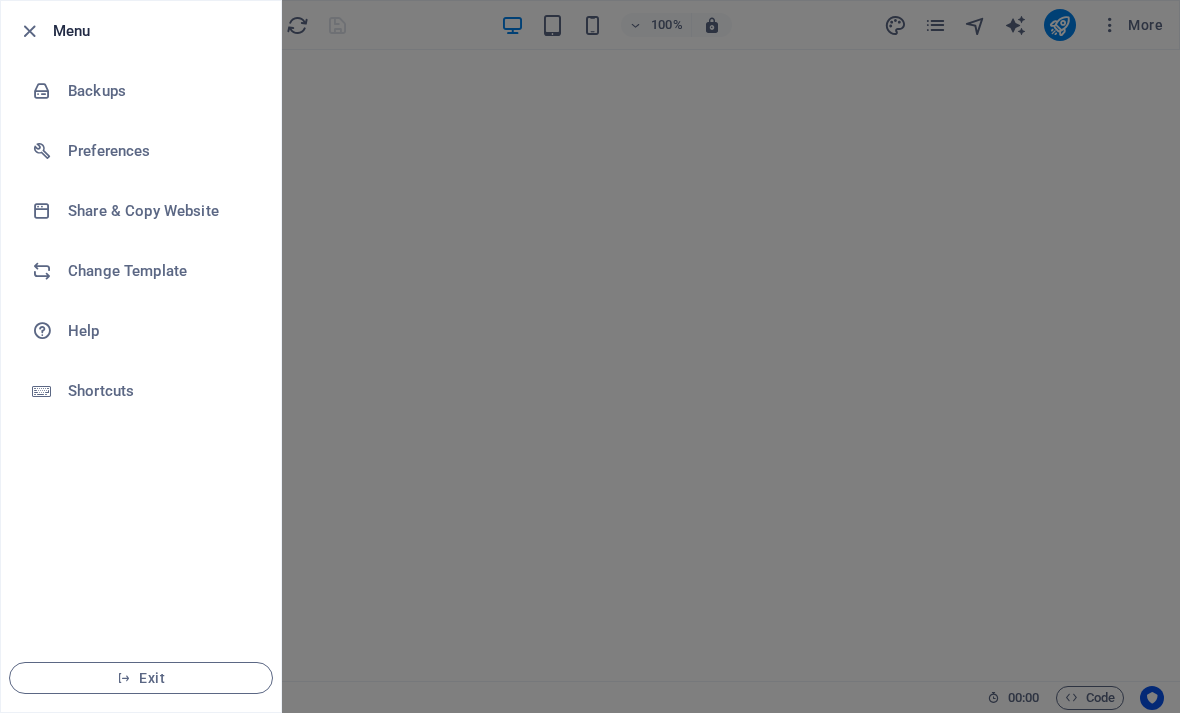 click at bounding box center [29, 31] 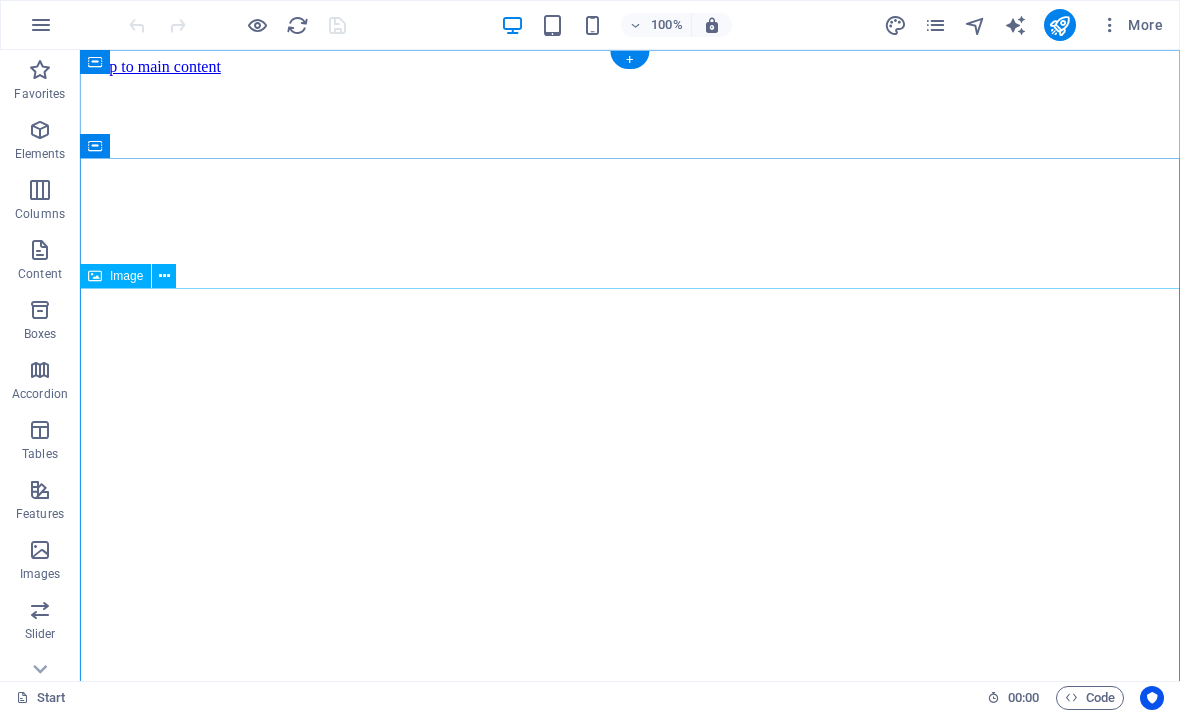 click at bounding box center (630, 5339) 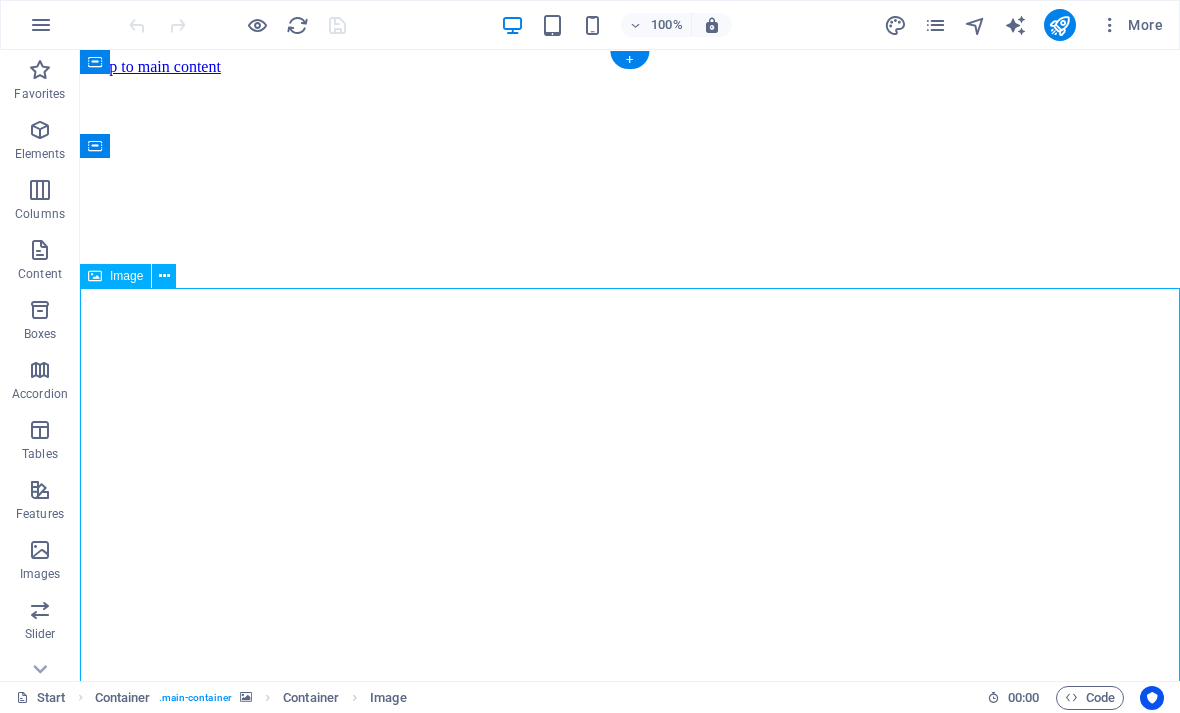 click at bounding box center (630, 5339) 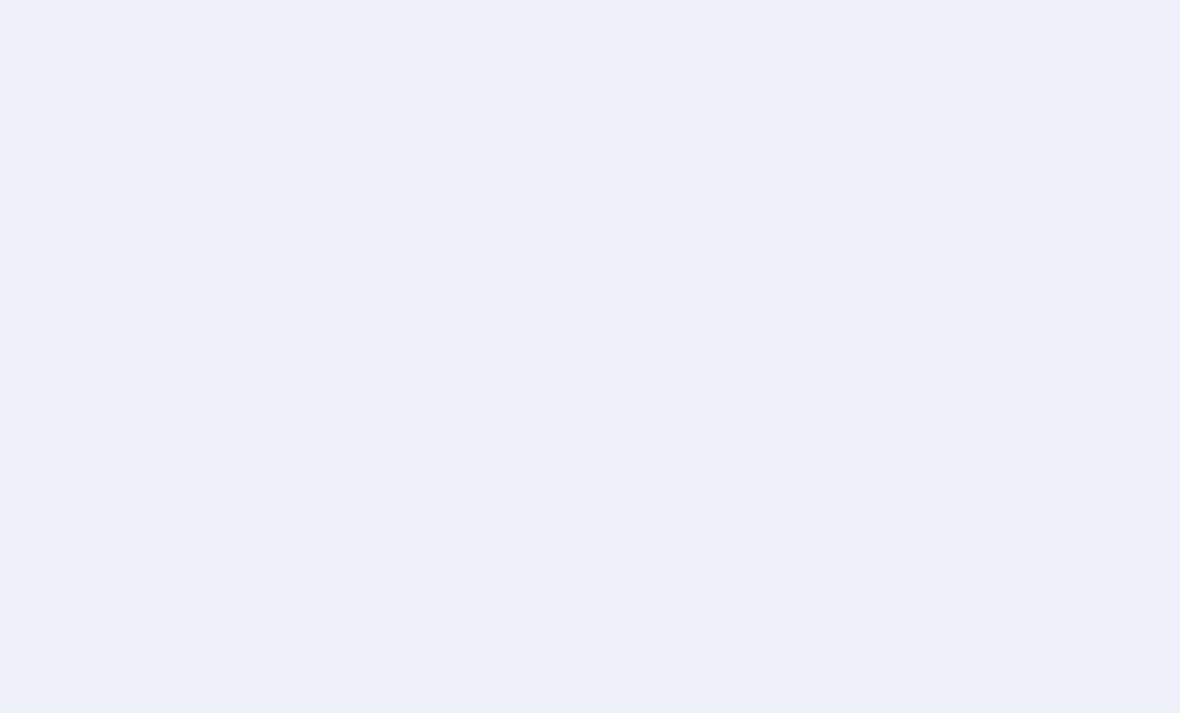 scroll, scrollTop: 0, scrollLeft: 0, axis: both 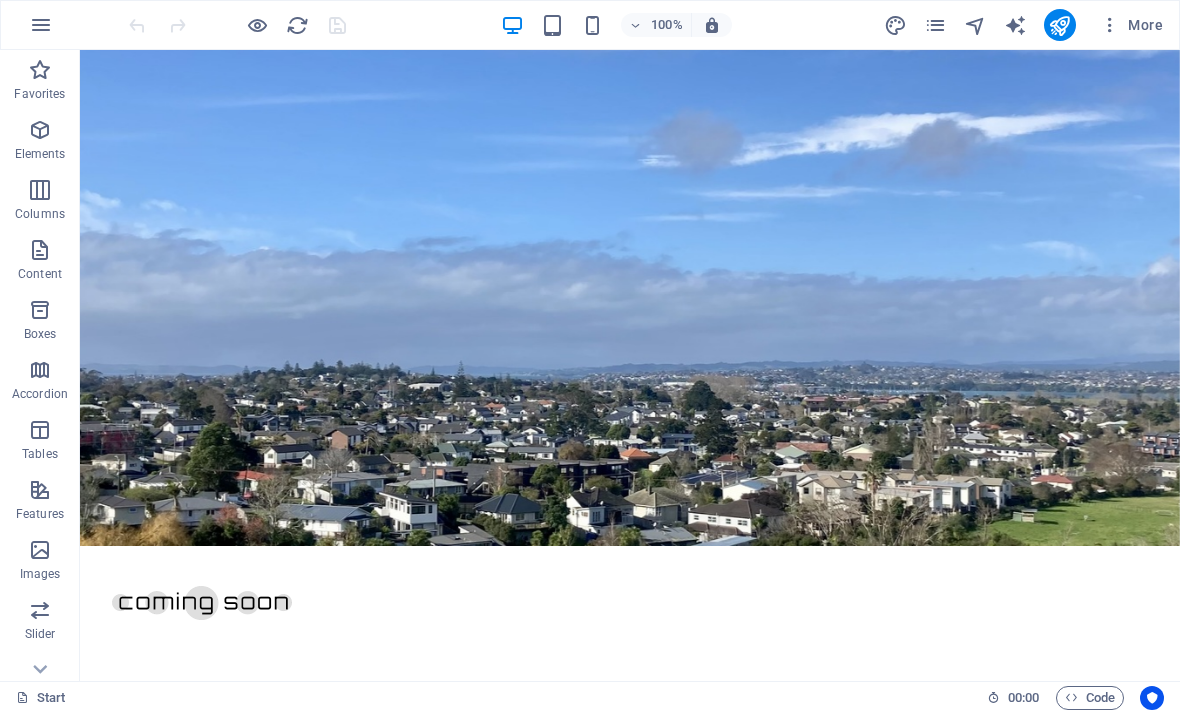 click on "More" at bounding box center (1131, 25) 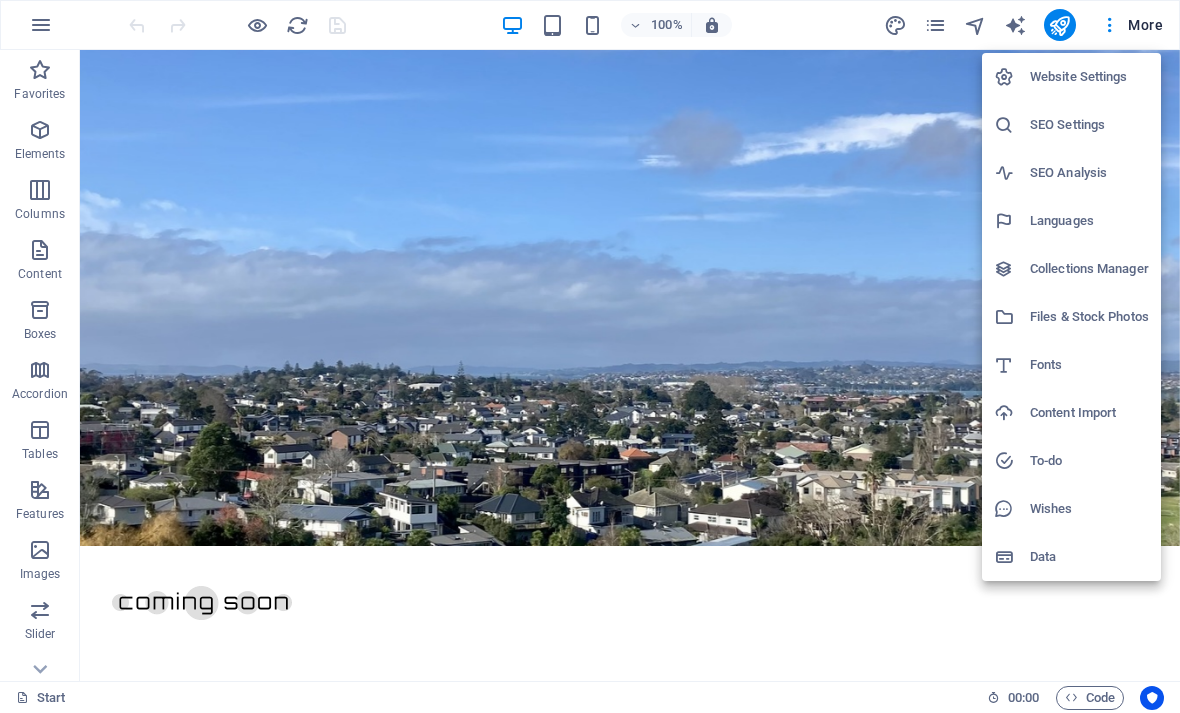click at bounding box center [590, 356] 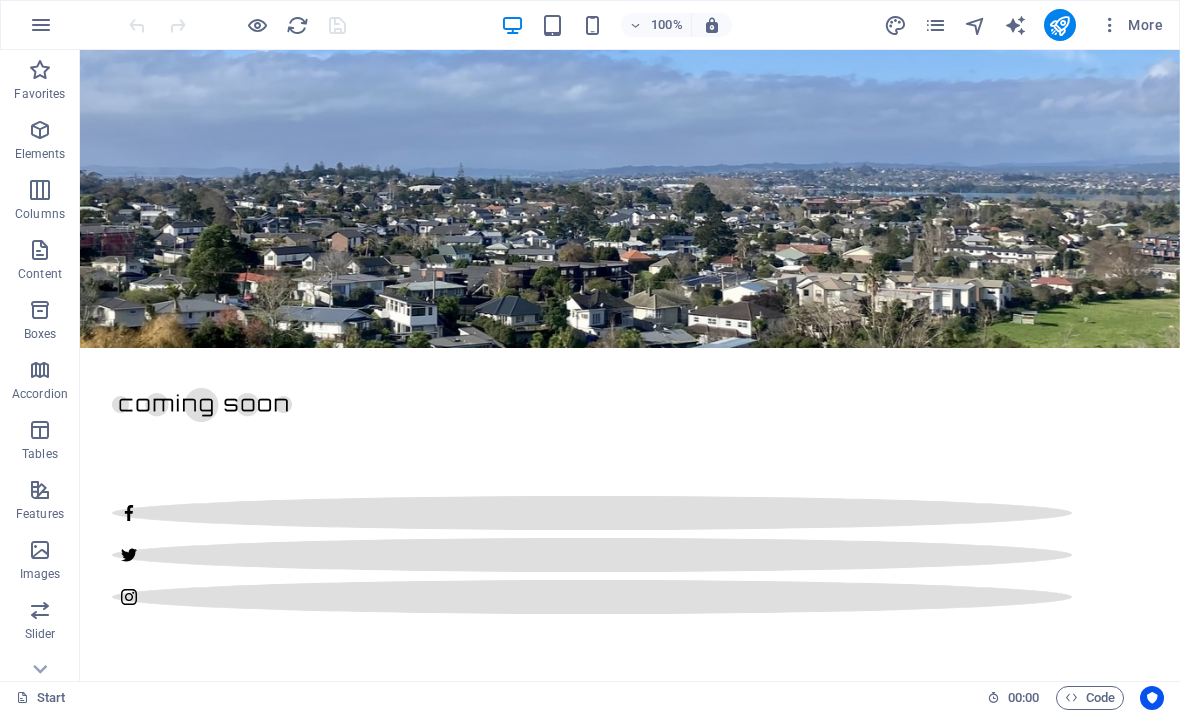 scroll, scrollTop: 397, scrollLeft: 0, axis: vertical 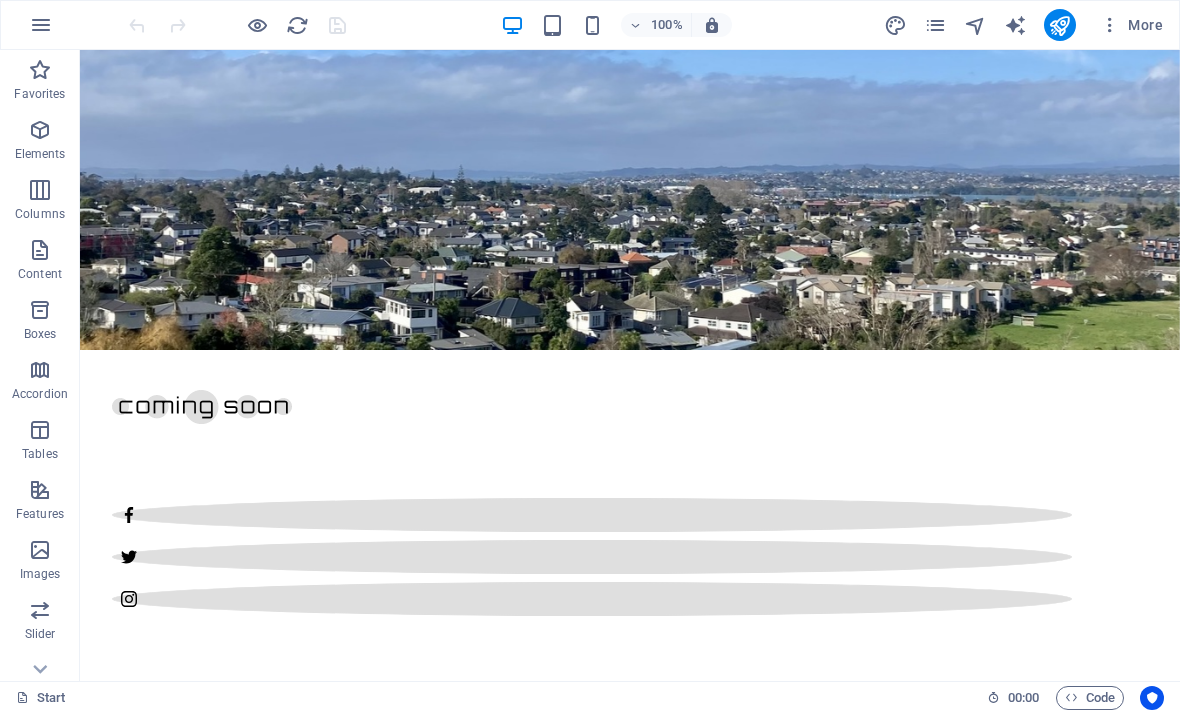 click at bounding box center (41, 25) 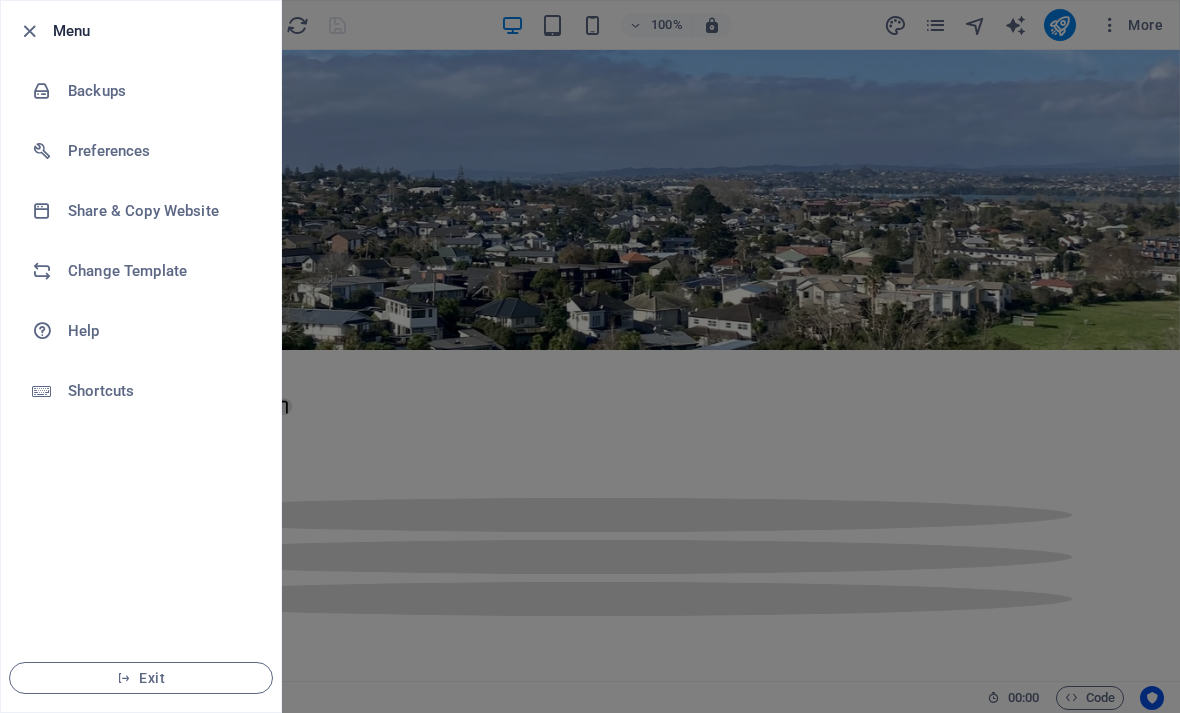 click at bounding box center [29, 31] 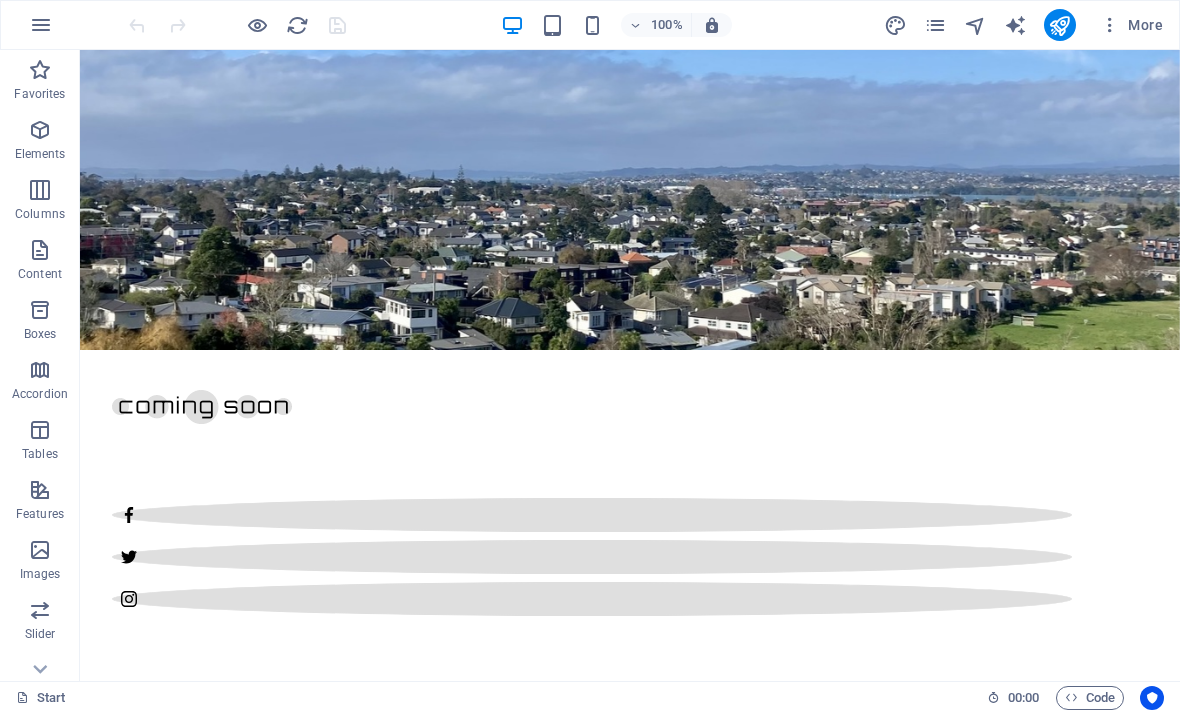 click on "Drop content here or  Add elements  Paste clipboard" at bounding box center (568, 1678) 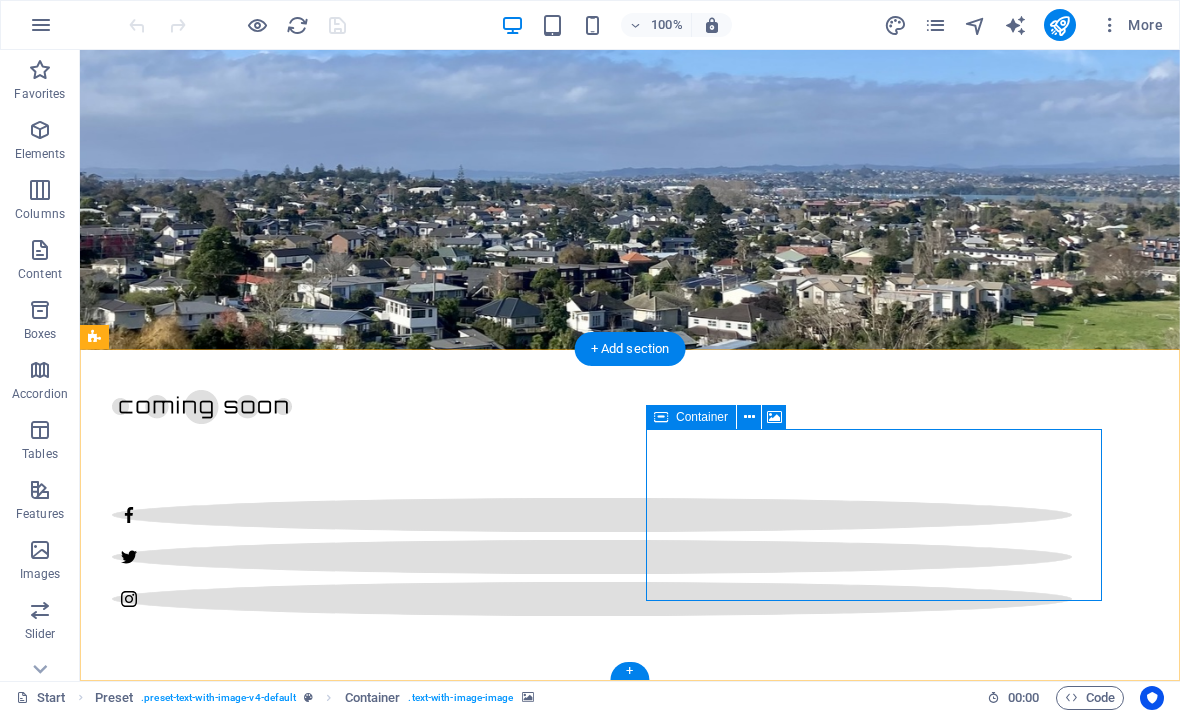 click at bounding box center (661, 417) 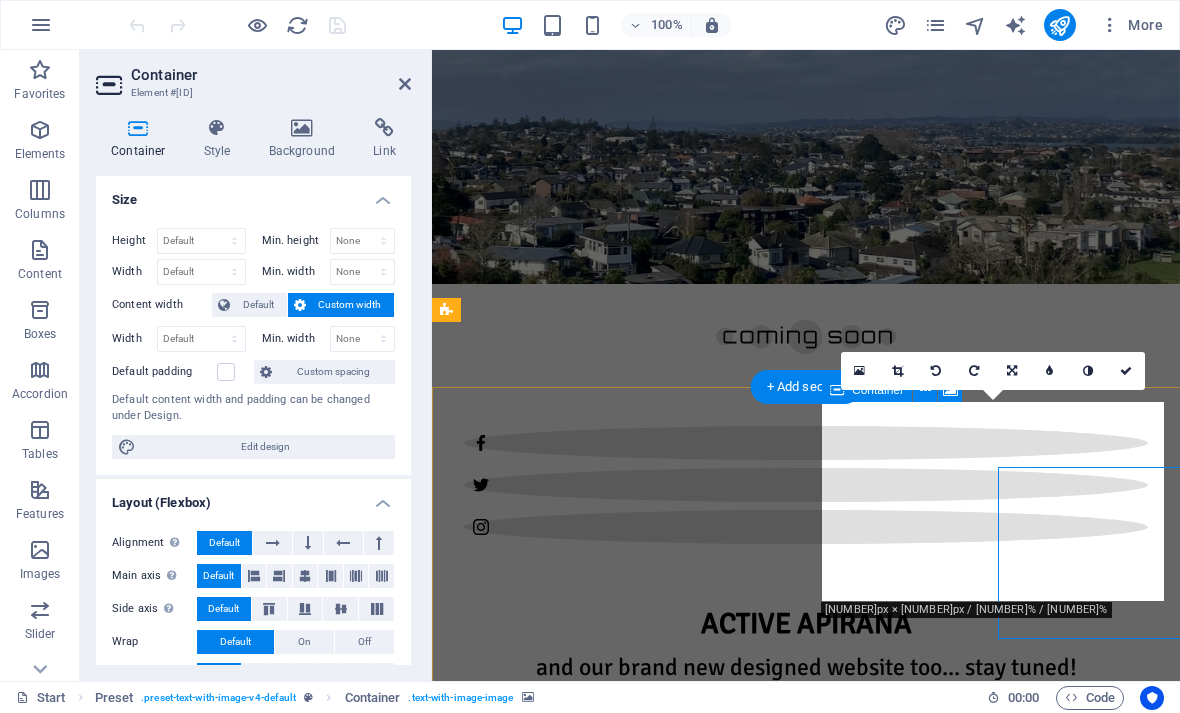 scroll, scrollTop: 359, scrollLeft: 0, axis: vertical 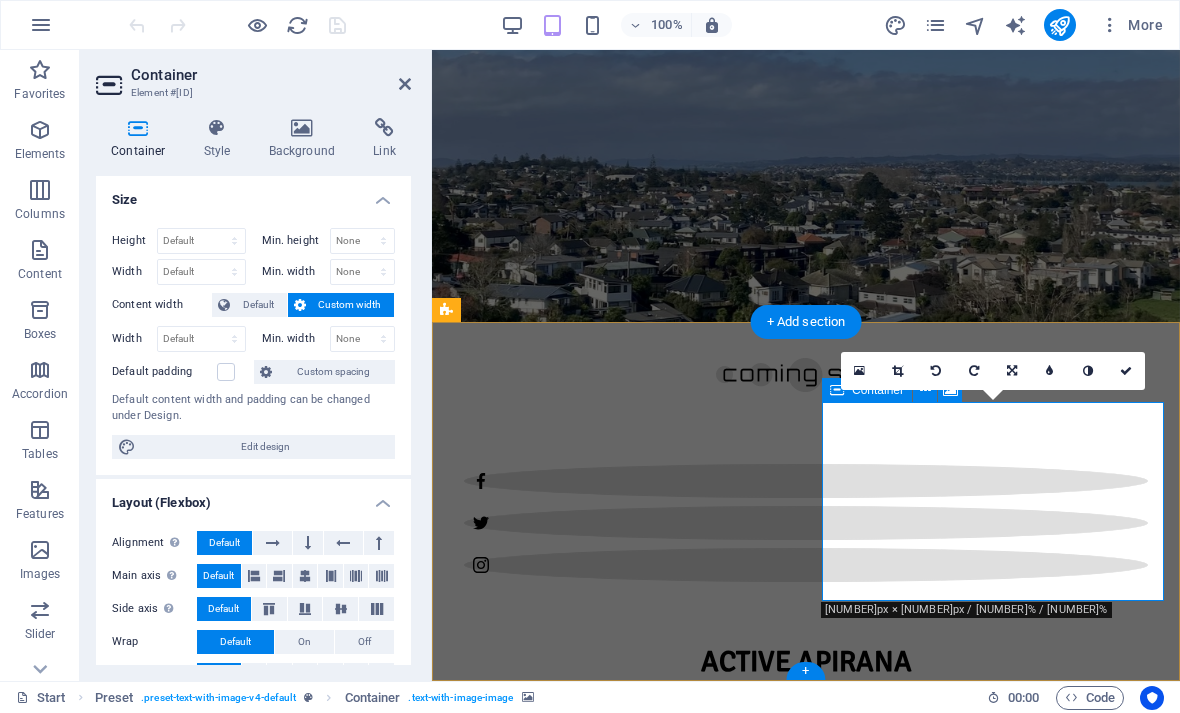 click on "Drop content here or  Add elements  Paste clipboard" at bounding box center (806, 1501) 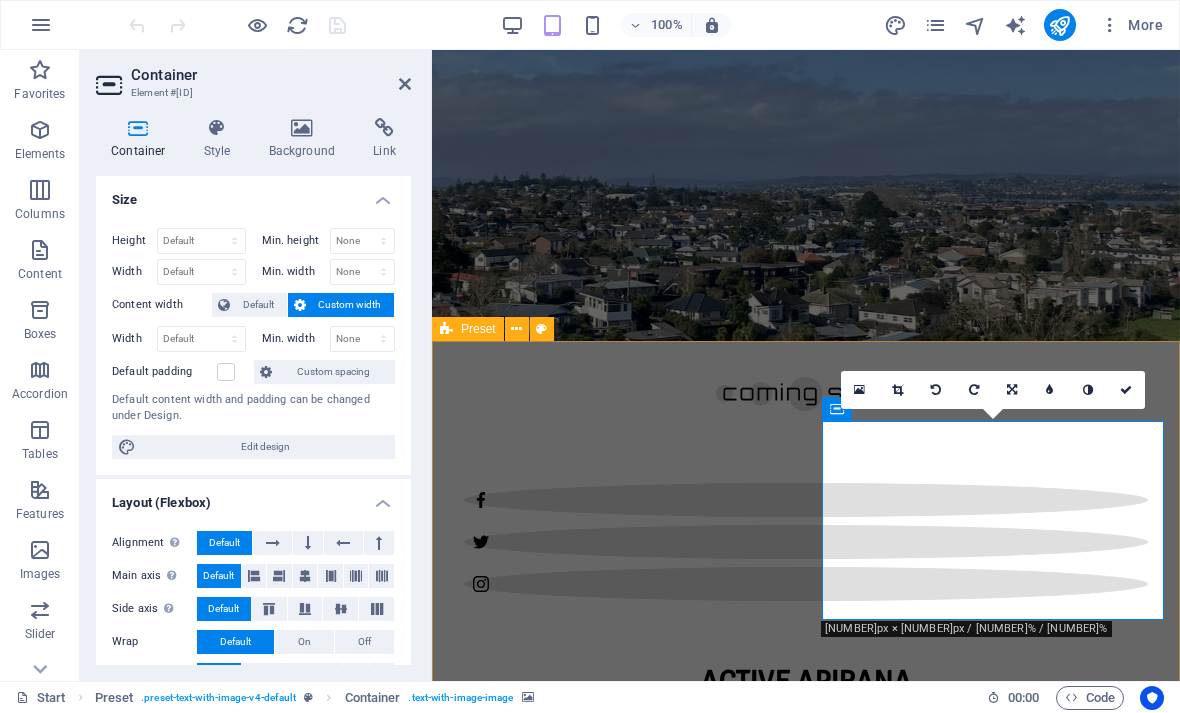 scroll, scrollTop: 341, scrollLeft: 0, axis: vertical 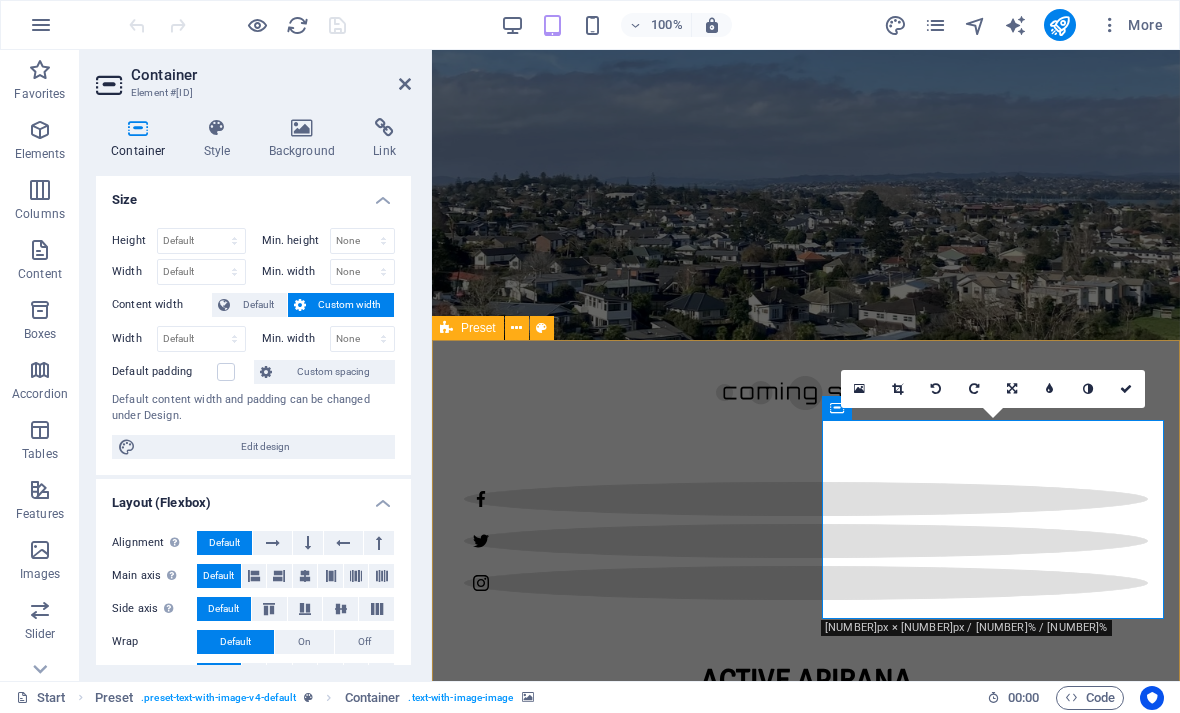 click at bounding box center (1126, 389) 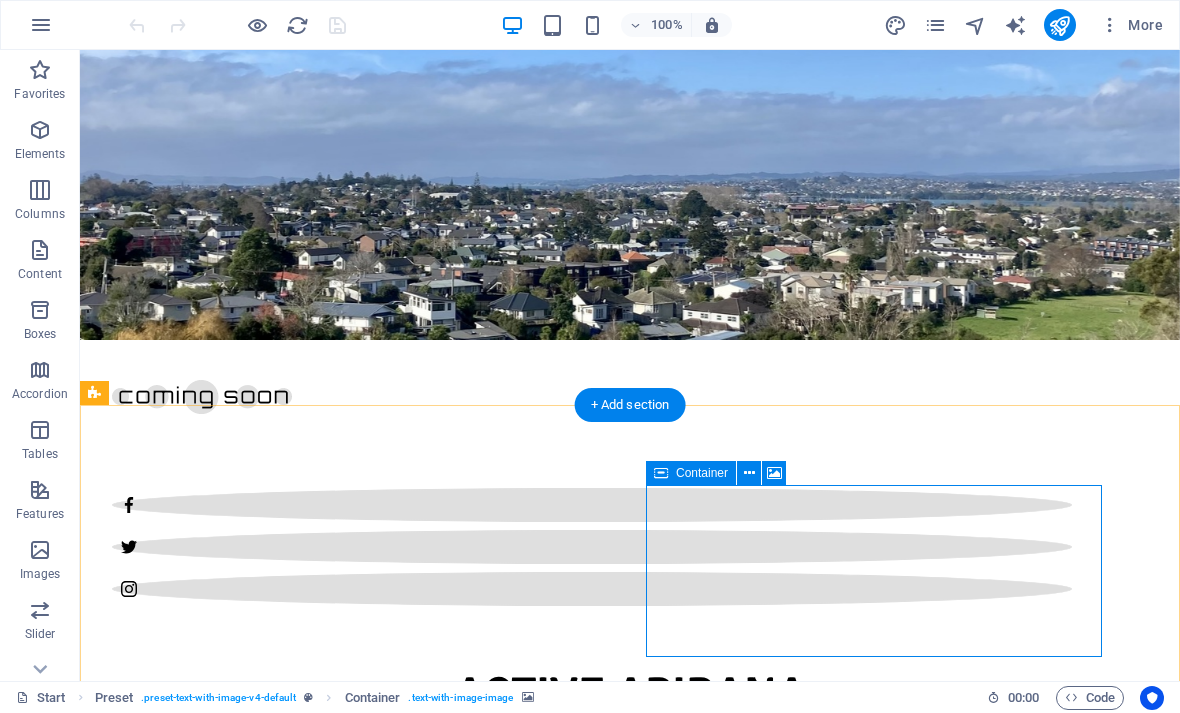 click on "Drop content here or  Add elements  Paste clipboard" at bounding box center (568, 1695) 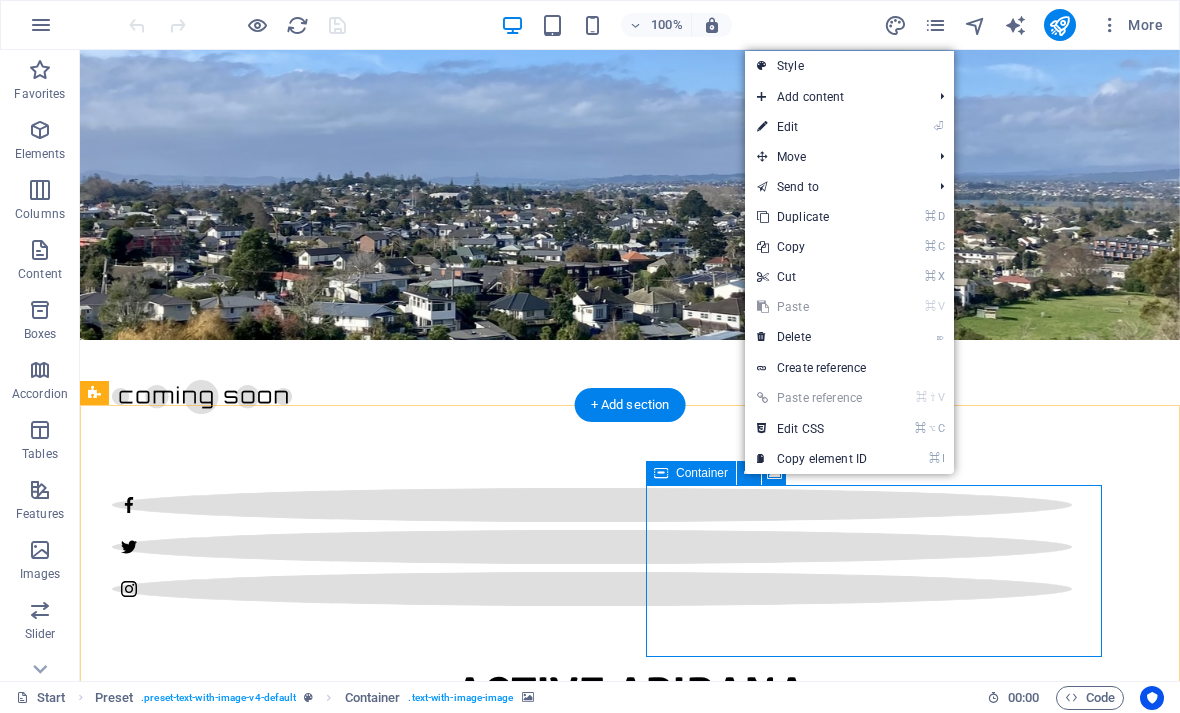click on "⌦  Delete" at bounding box center (812, 337) 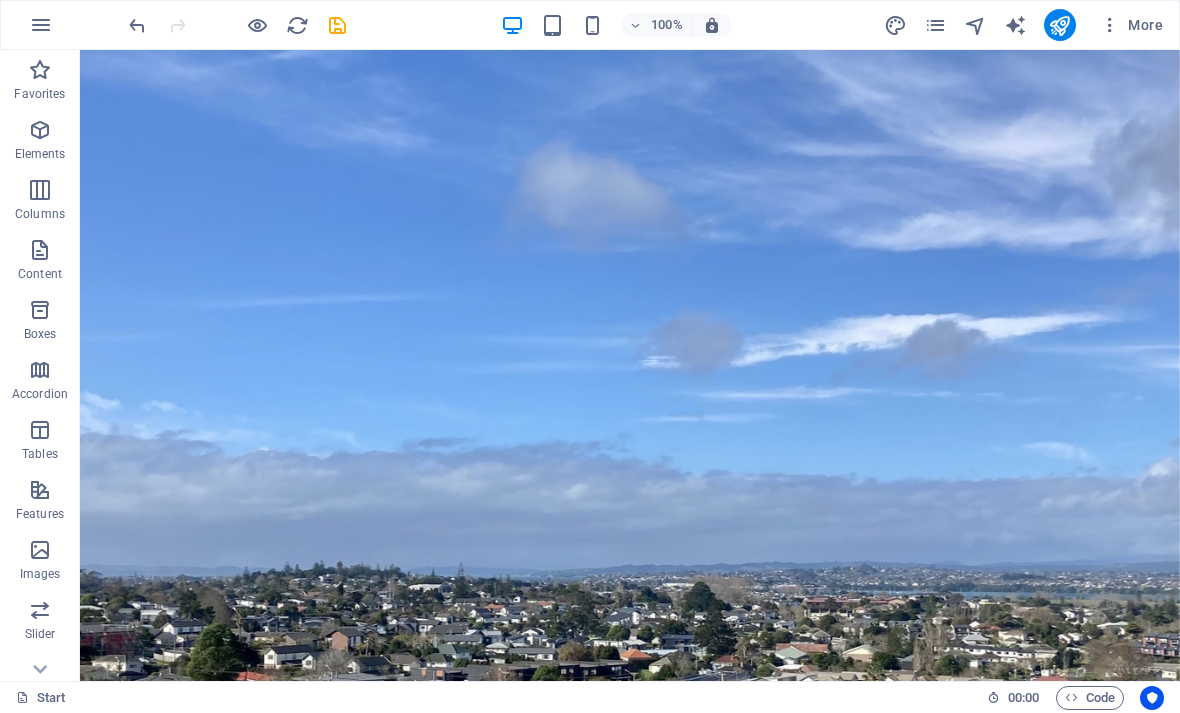 scroll, scrollTop: 0, scrollLeft: 0, axis: both 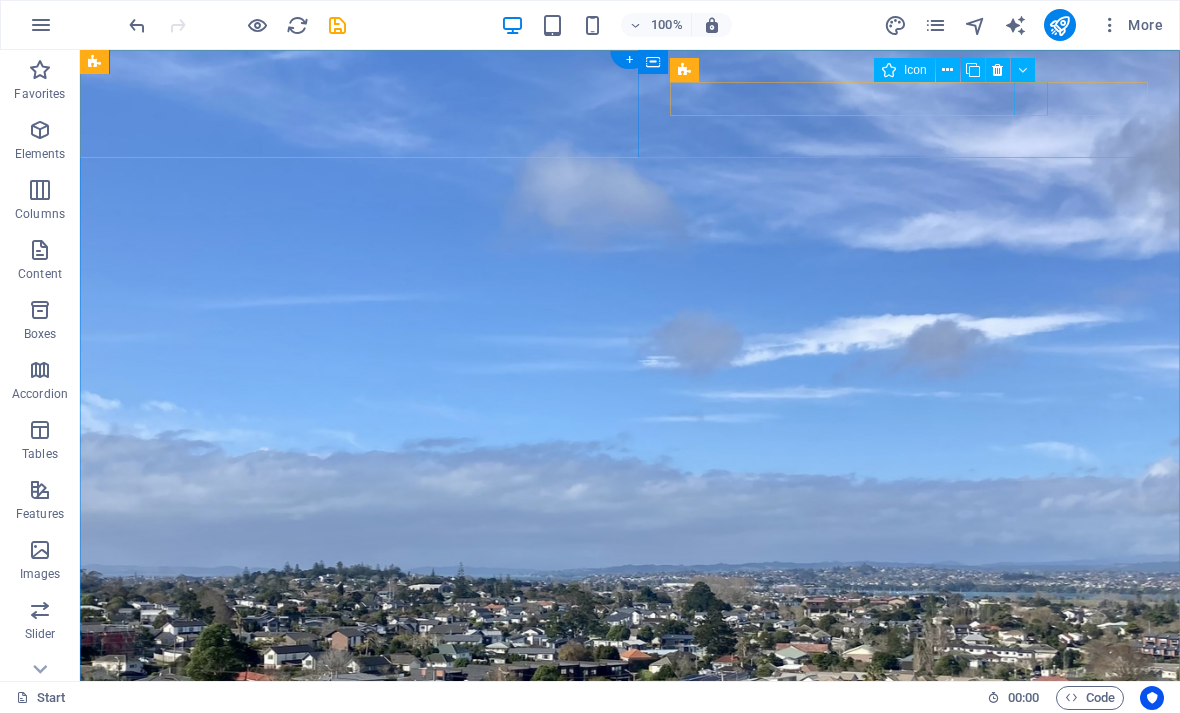 click at bounding box center (592, 912) 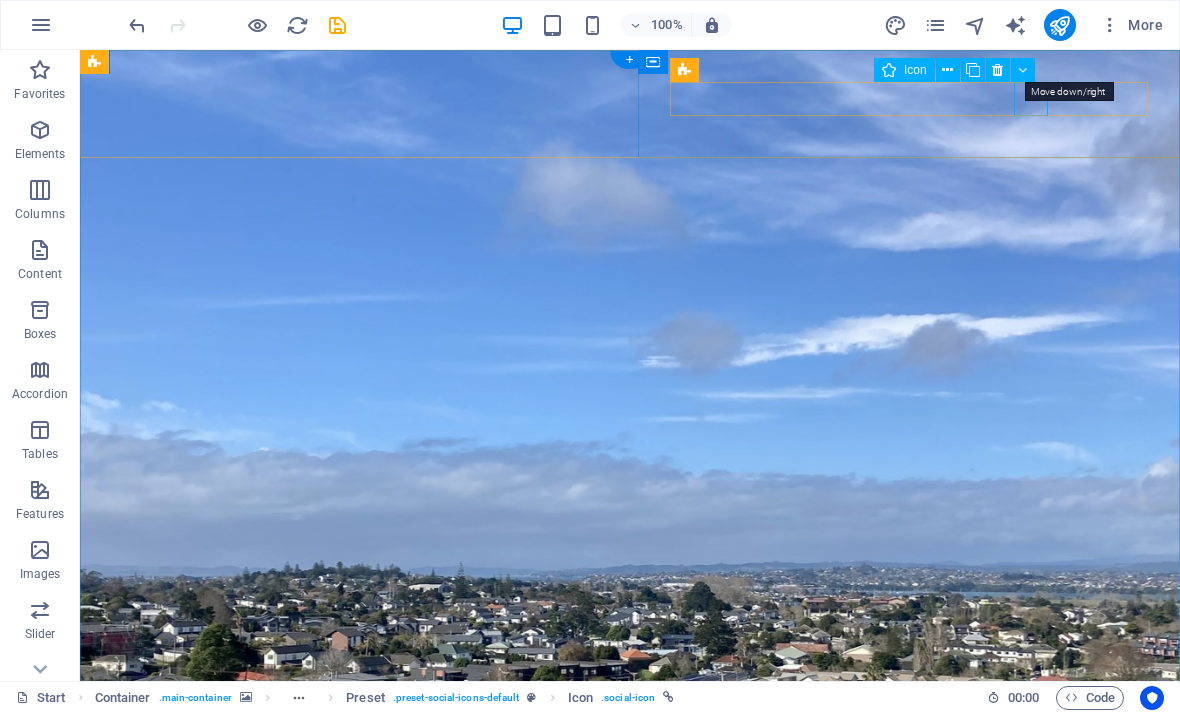 click at bounding box center (947, 70) 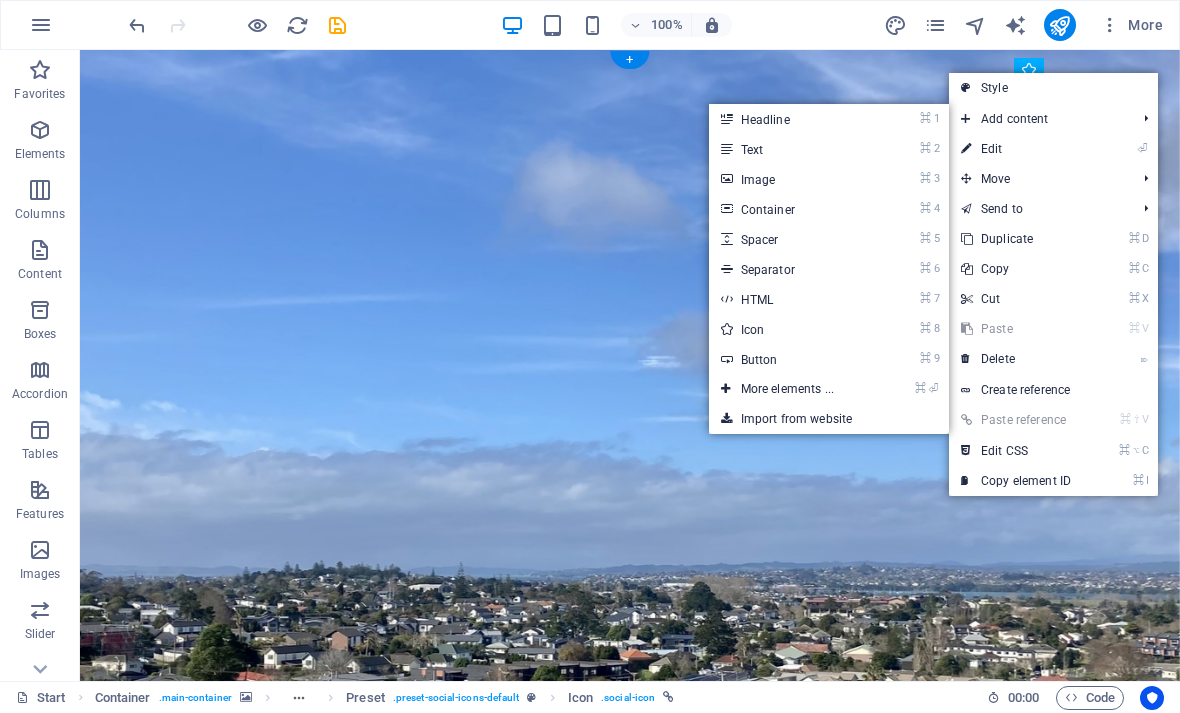 click on "⏎  Edit" at bounding box center [1016, 149] 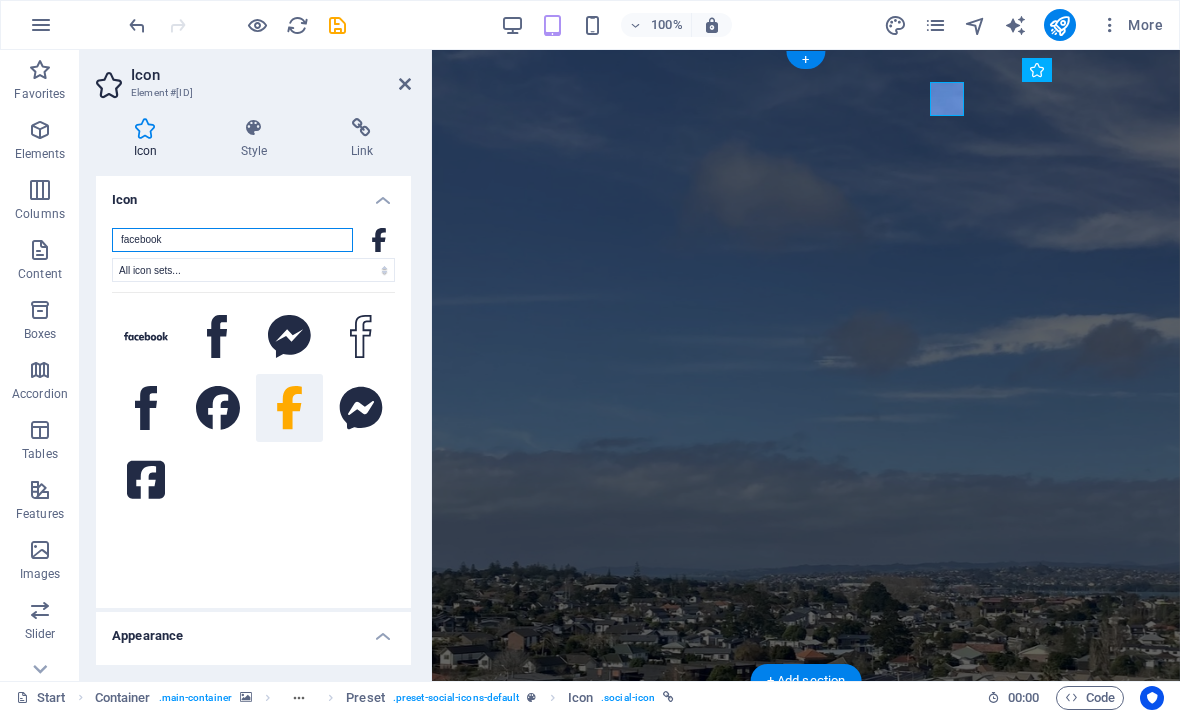 scroll, scrollTop: 0, scrollLeft: 0, axis: both 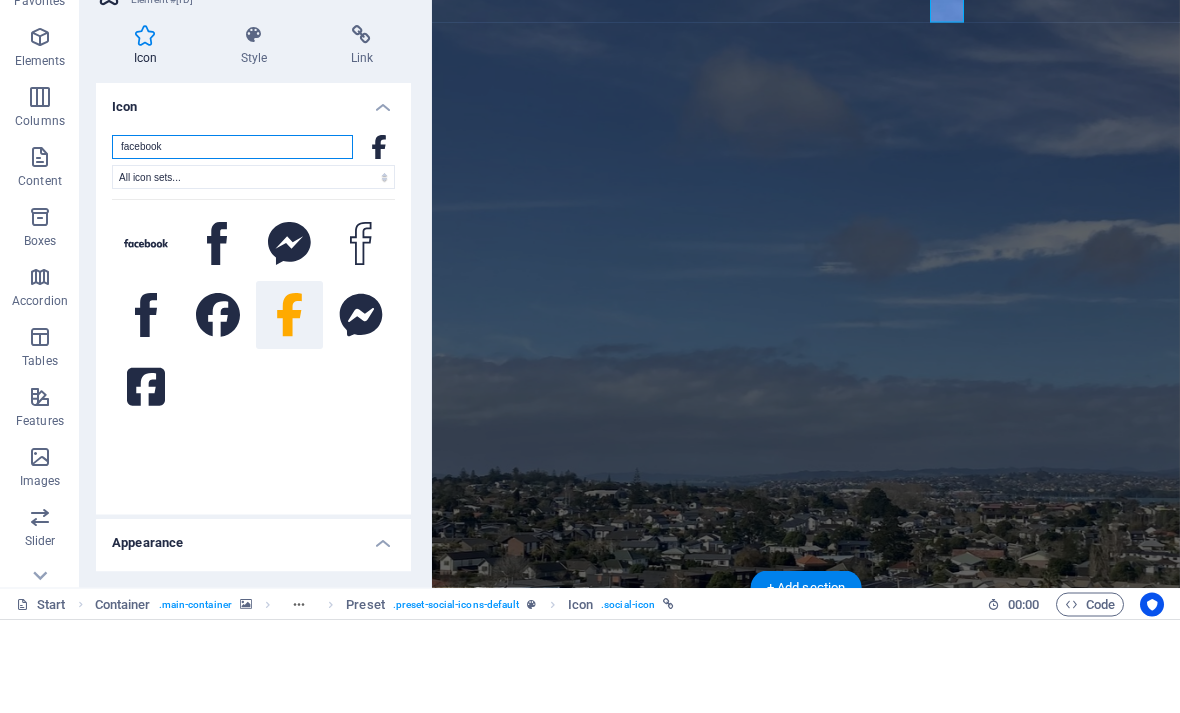paste on "https://www.facebook.com/profile.php?id=[ID]" 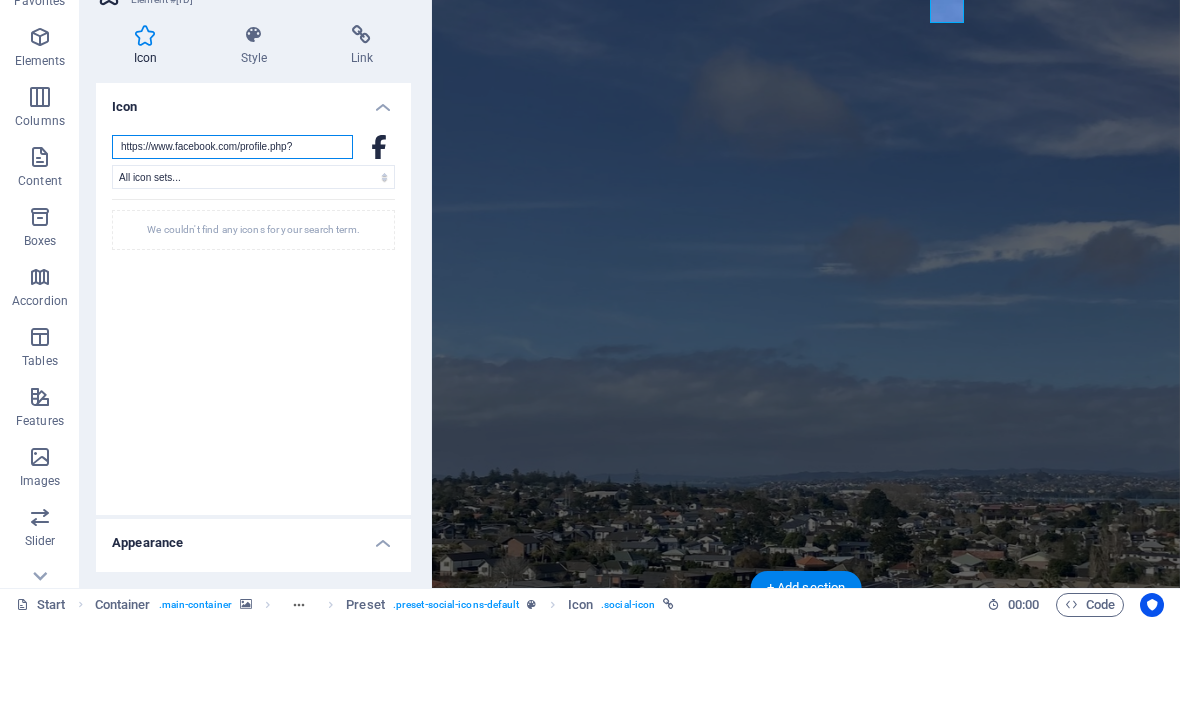 type on "https://" 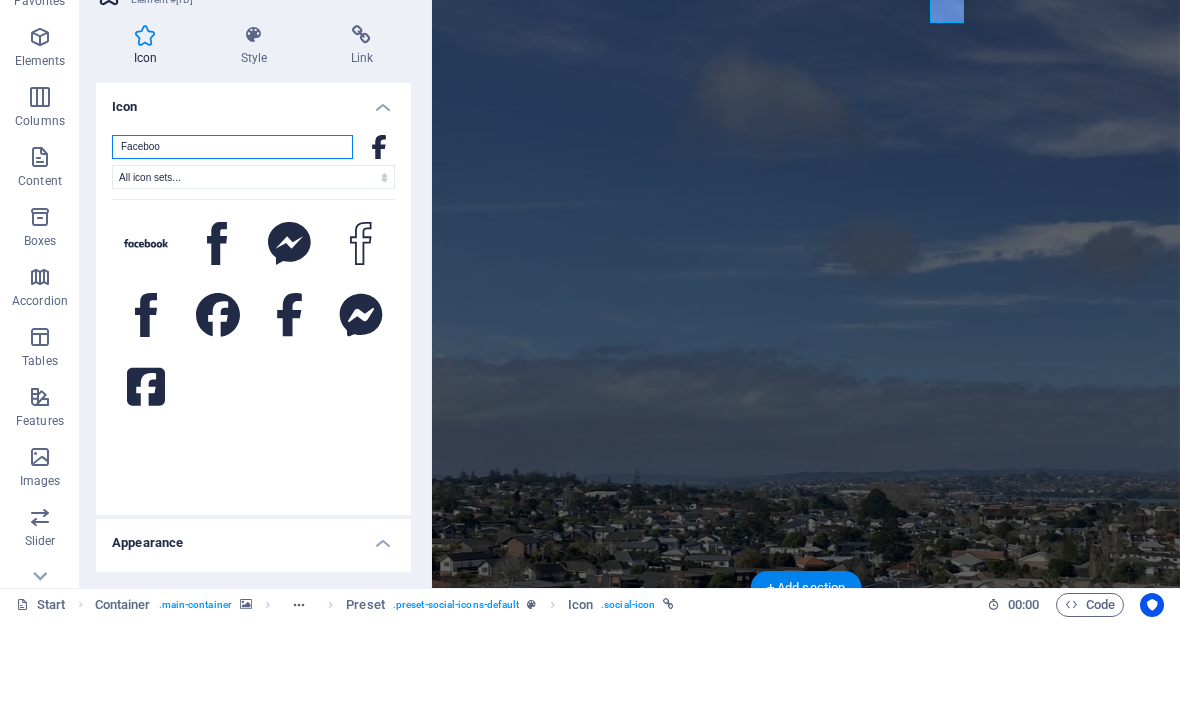 type on "Facebook" 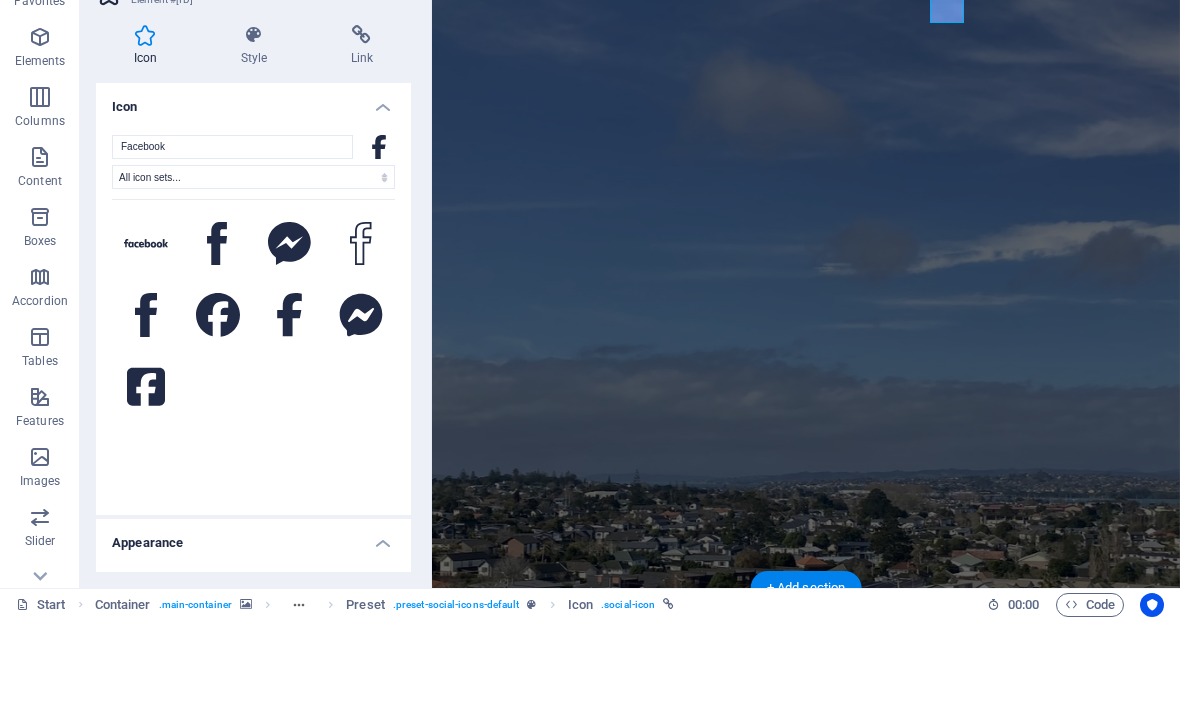 click on "Link" at bounding box center [362, 139] 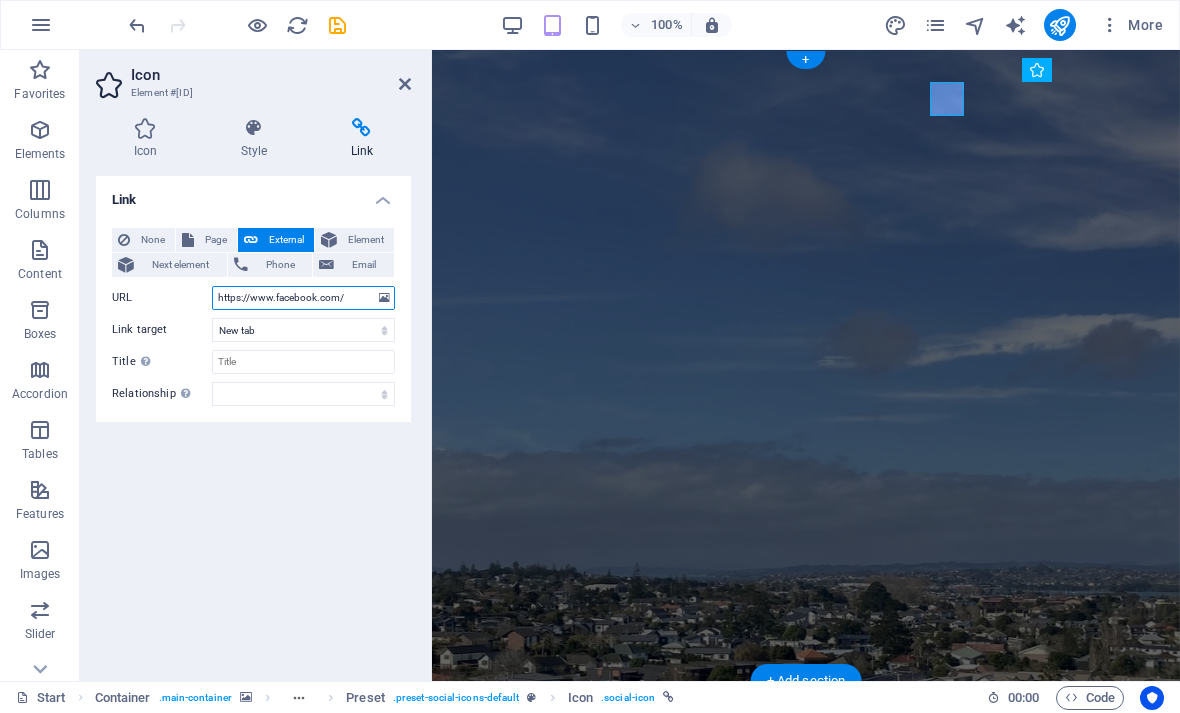 click on "https://www.facebook.com/" at bounding box center (303, 298) 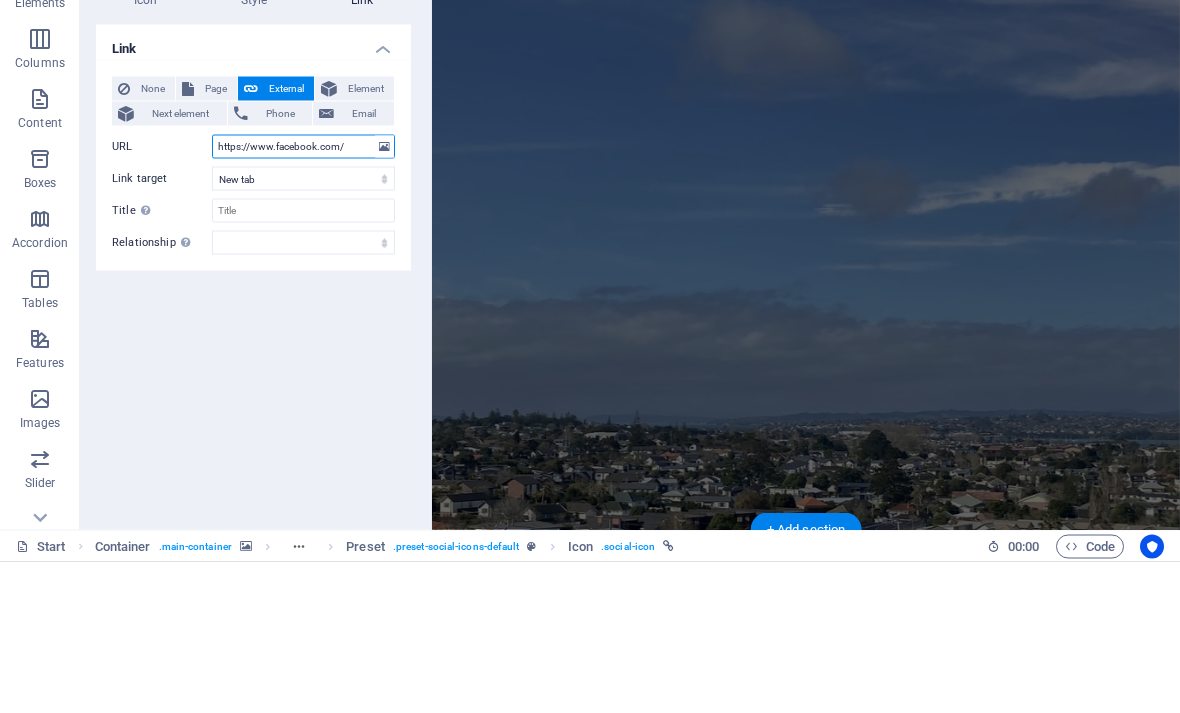 click on "https://www.facebook.com/" at bounding box center (303, 298) 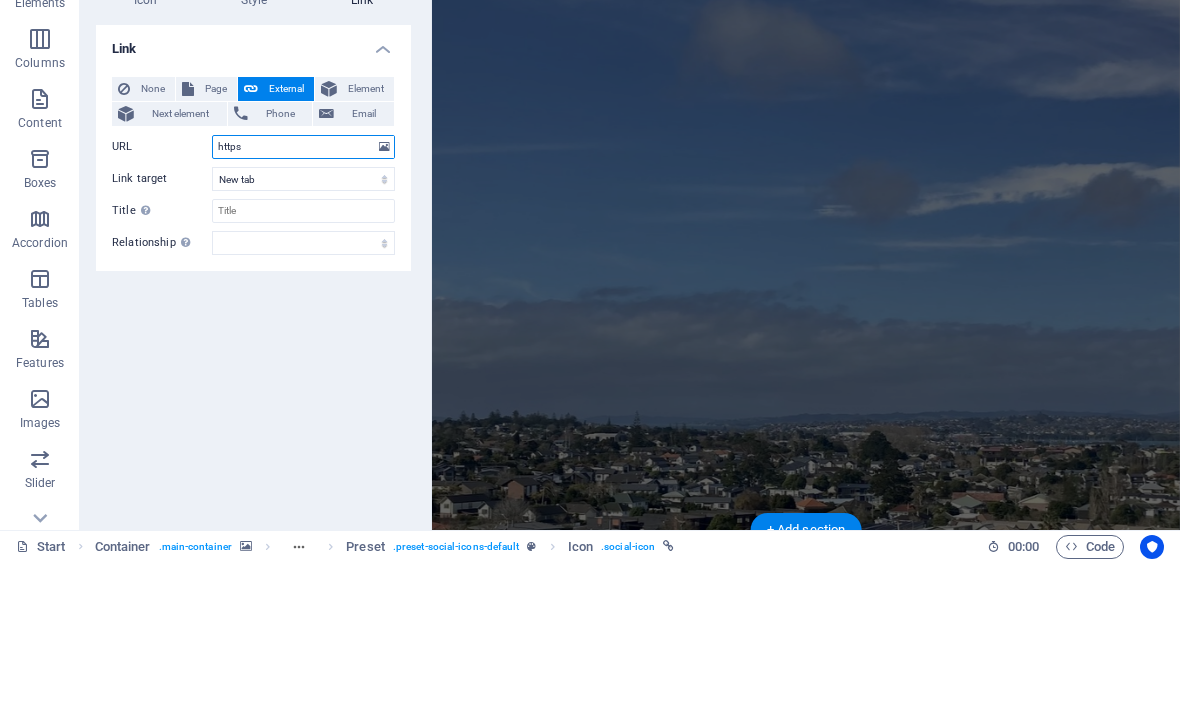 type on "http" 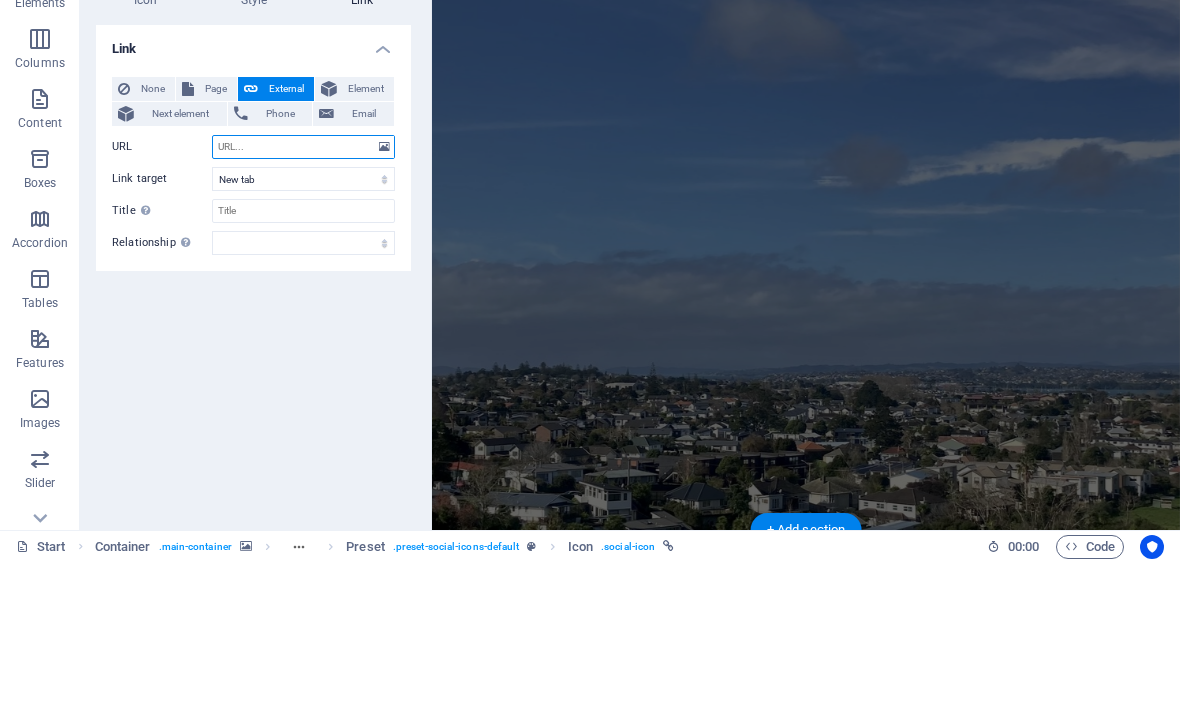 click on "URL" at bounding box center [303, 298] 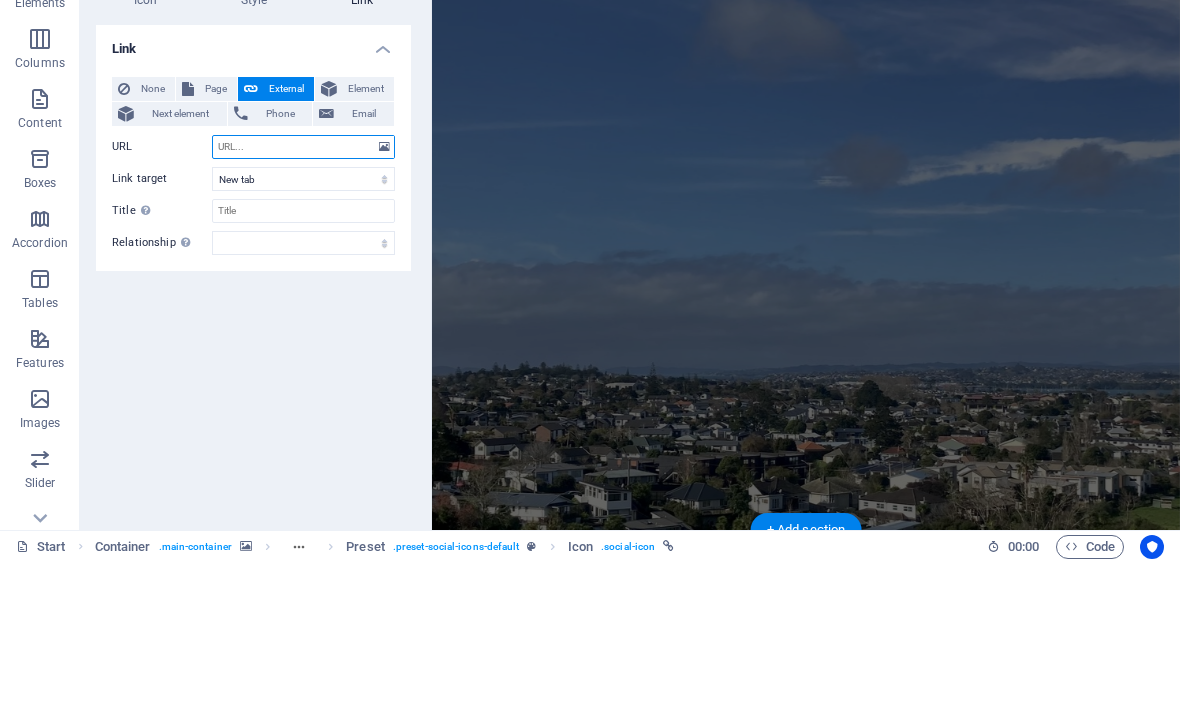 paste on "https://www.facebook.com/profile.php?id=[ID]" 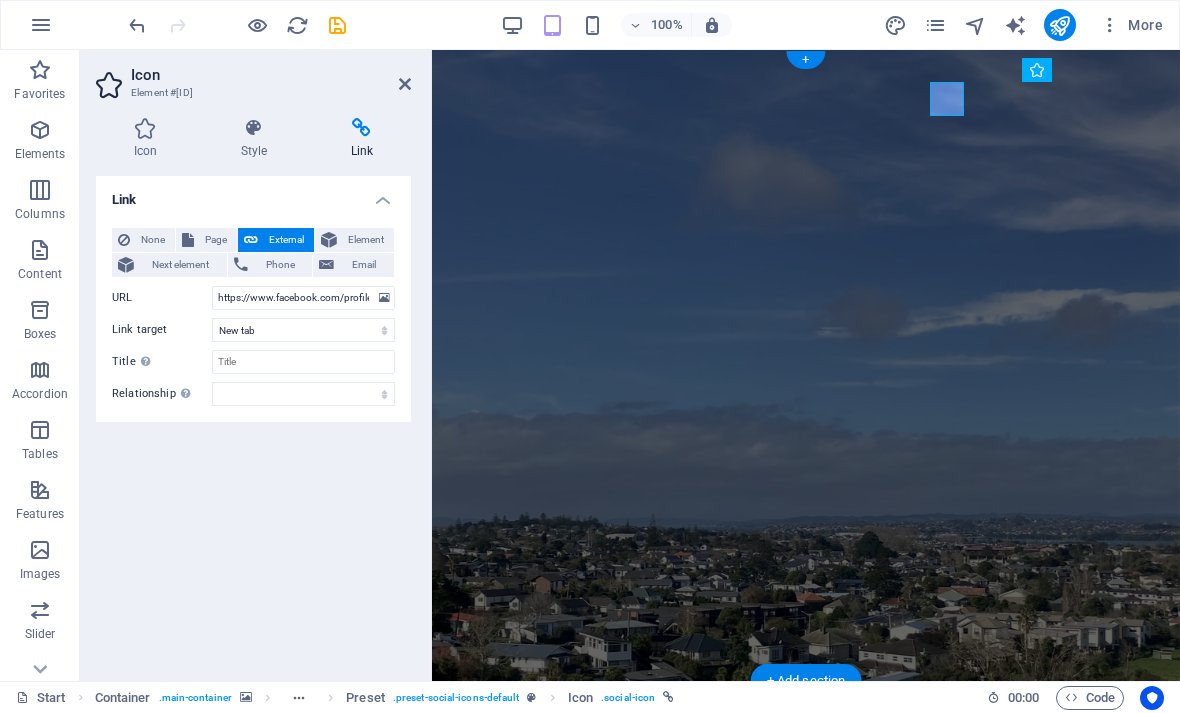 click at bounding box center [405, 84] 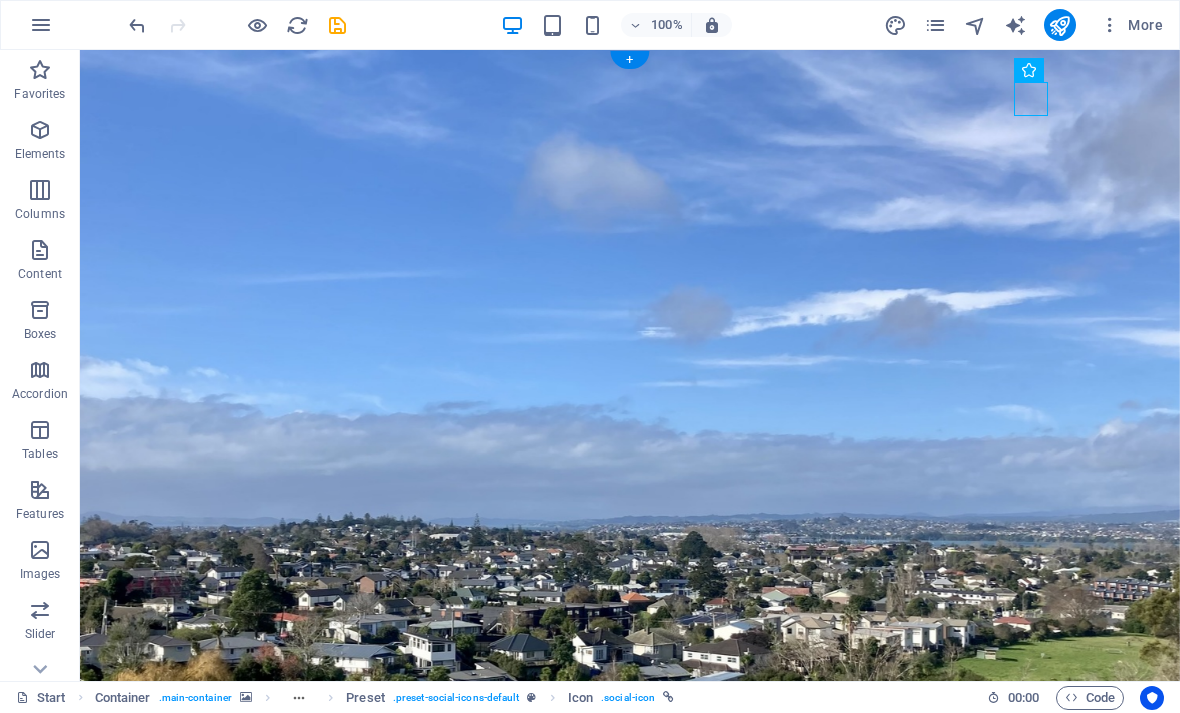 click at bounding box center (337, 25) 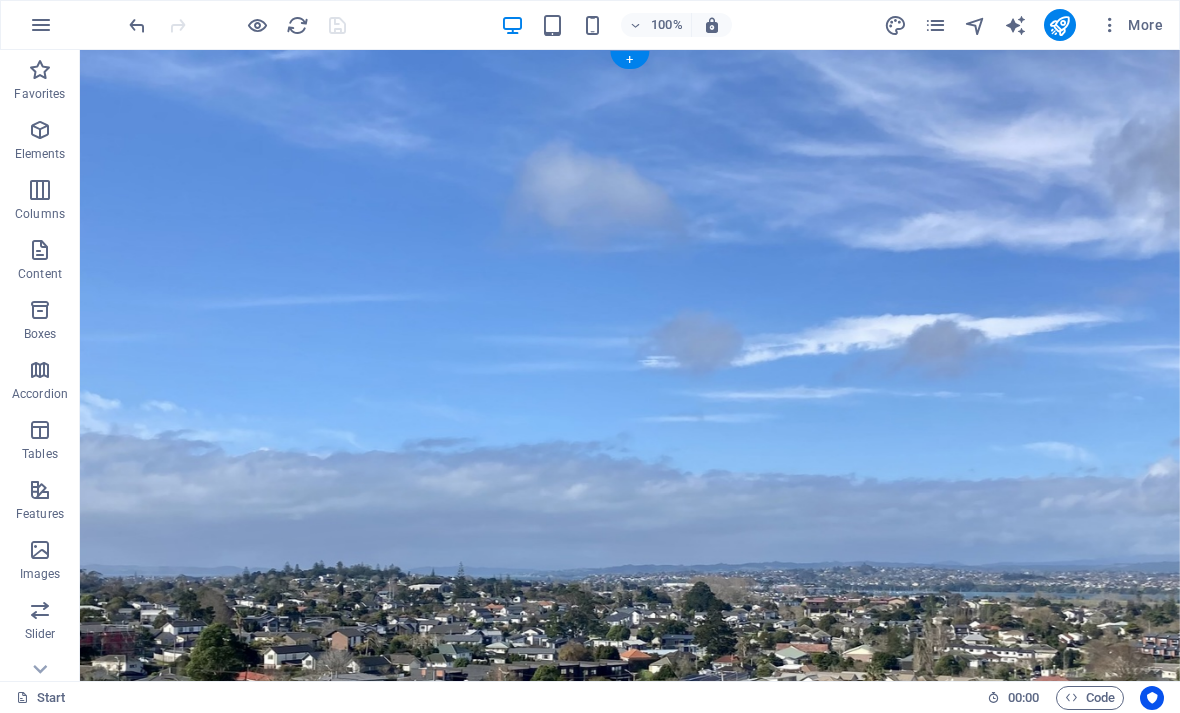 click at bounding box center (1110, 25) 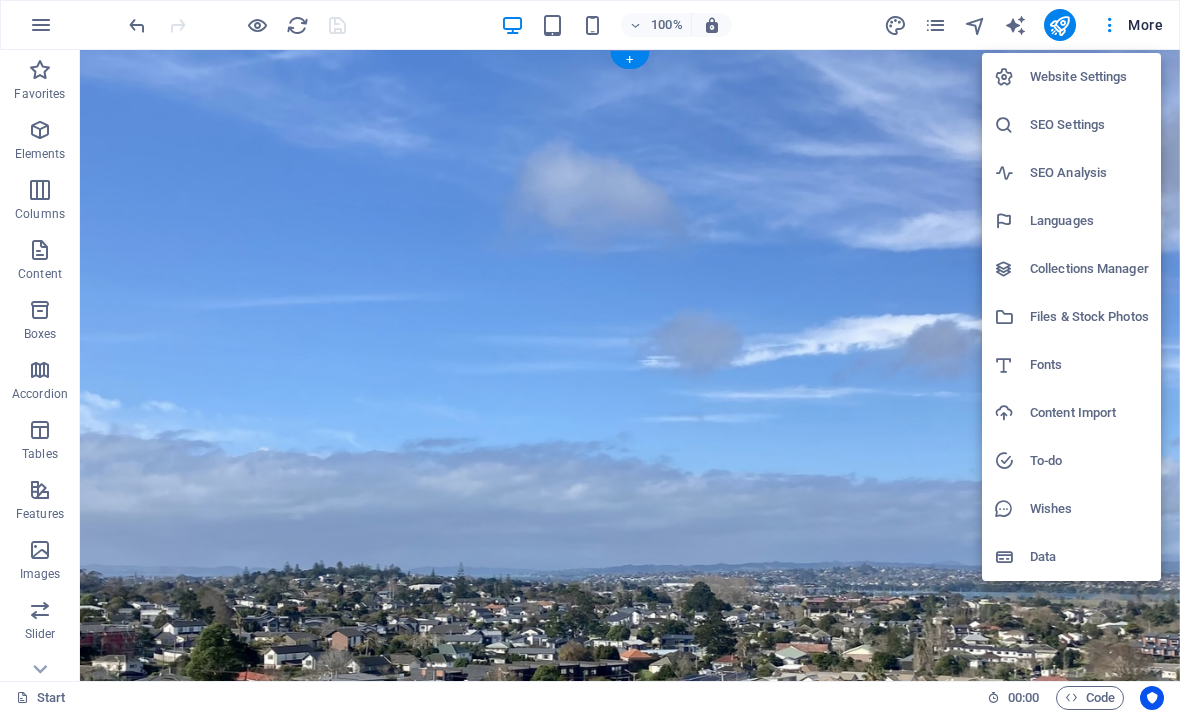 click at bounding box center [590, 356] 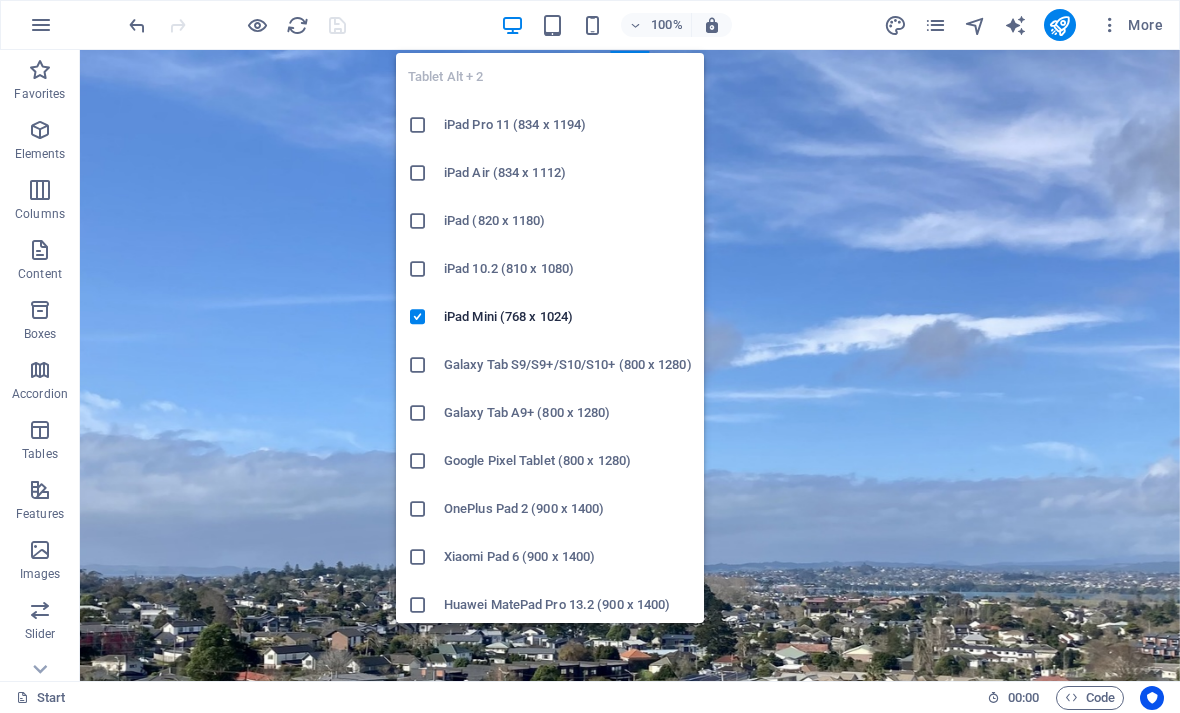 click at bounding box center [297, 25] 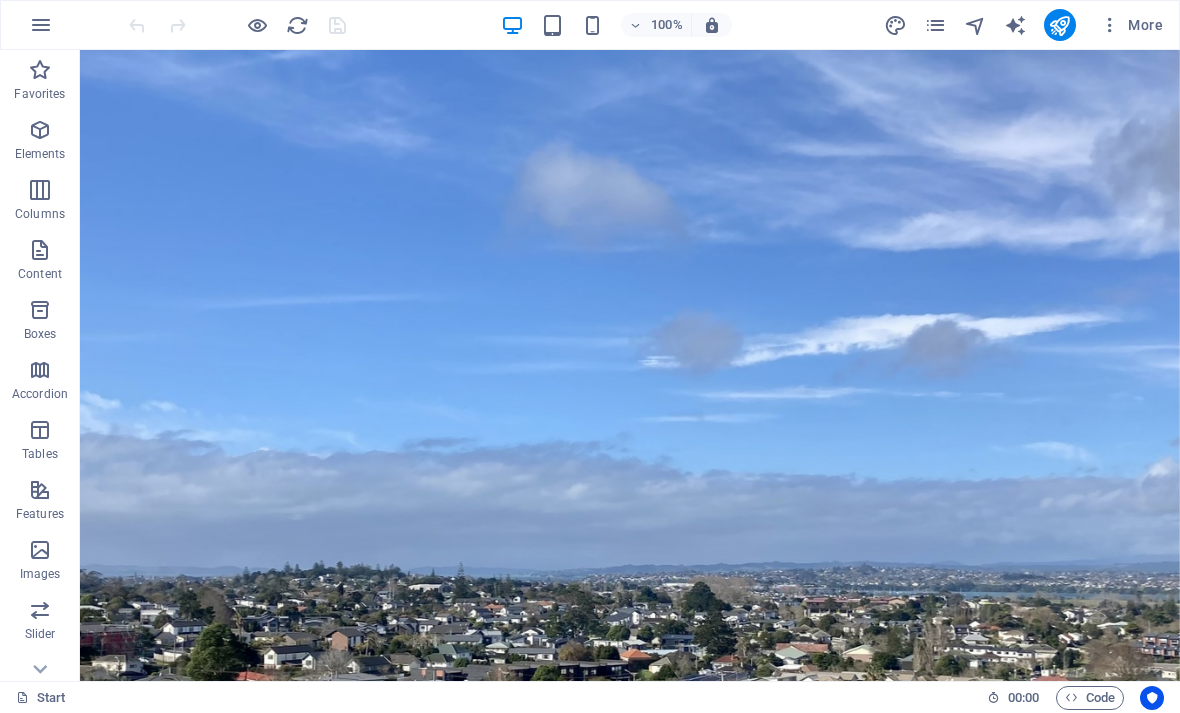 click at bounding box center (297, 25) 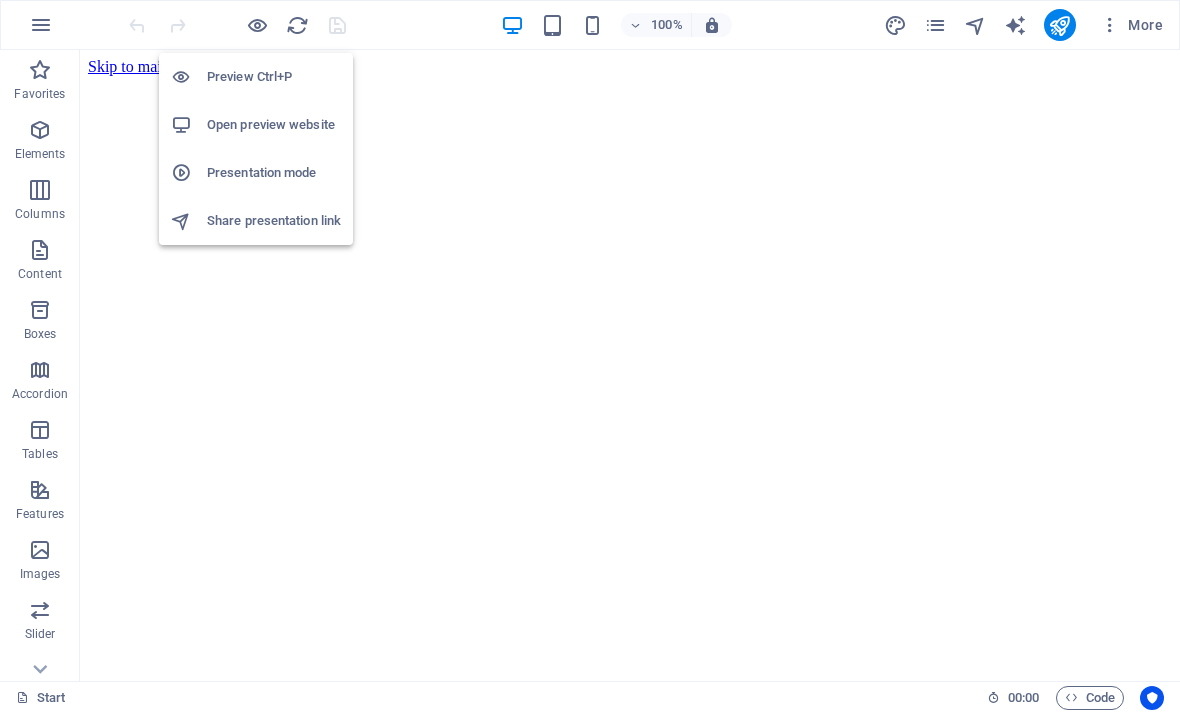 scroll, scrollTop: 0, scrollLeft: 0, axis: both 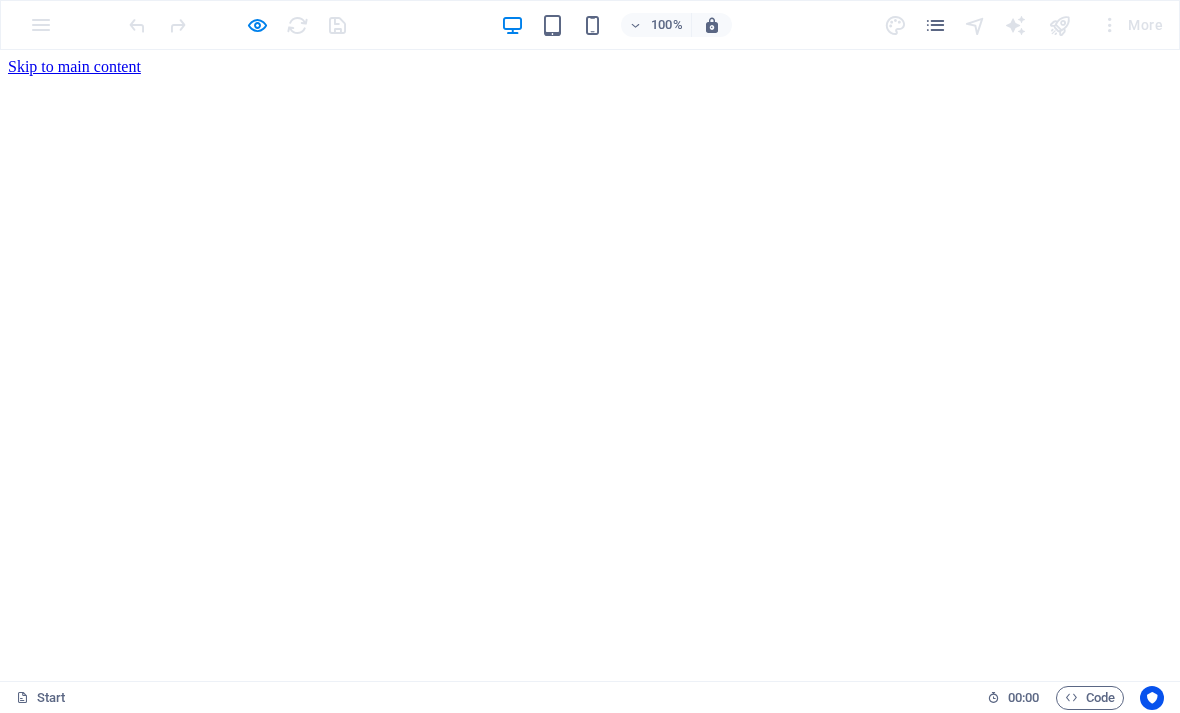 click at bounding box center [590, 3080] 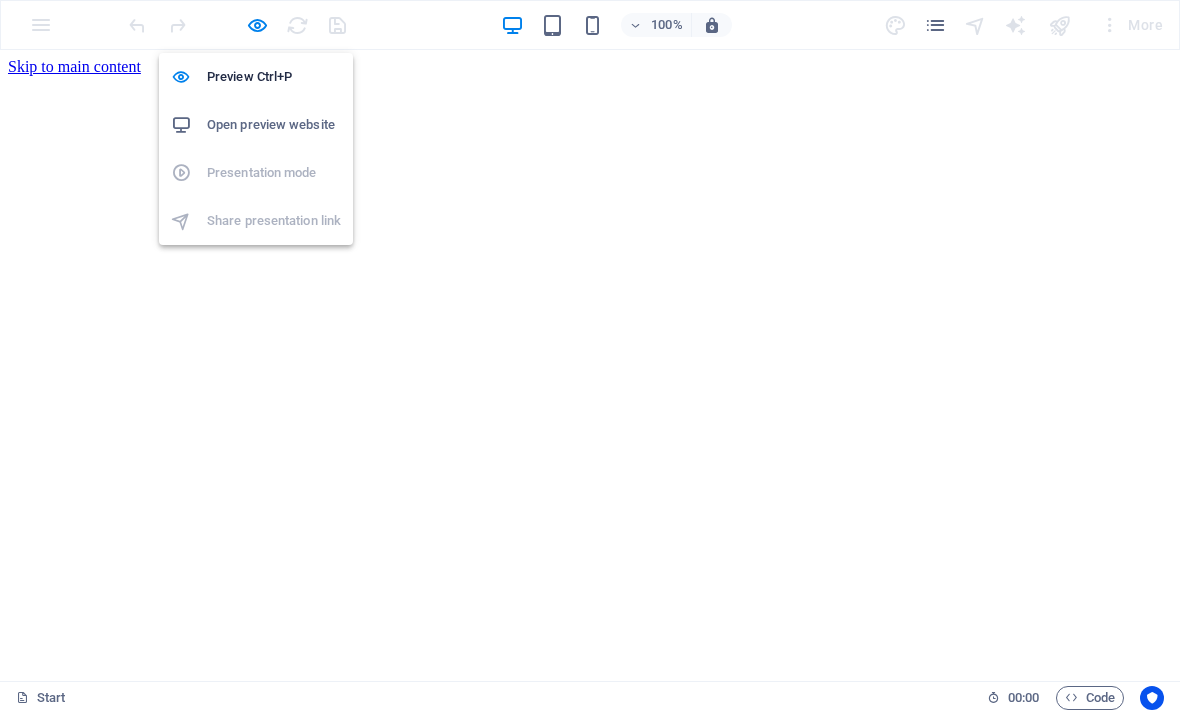 click on "Preview Ctrl+P" at bounding box center (274, 77) 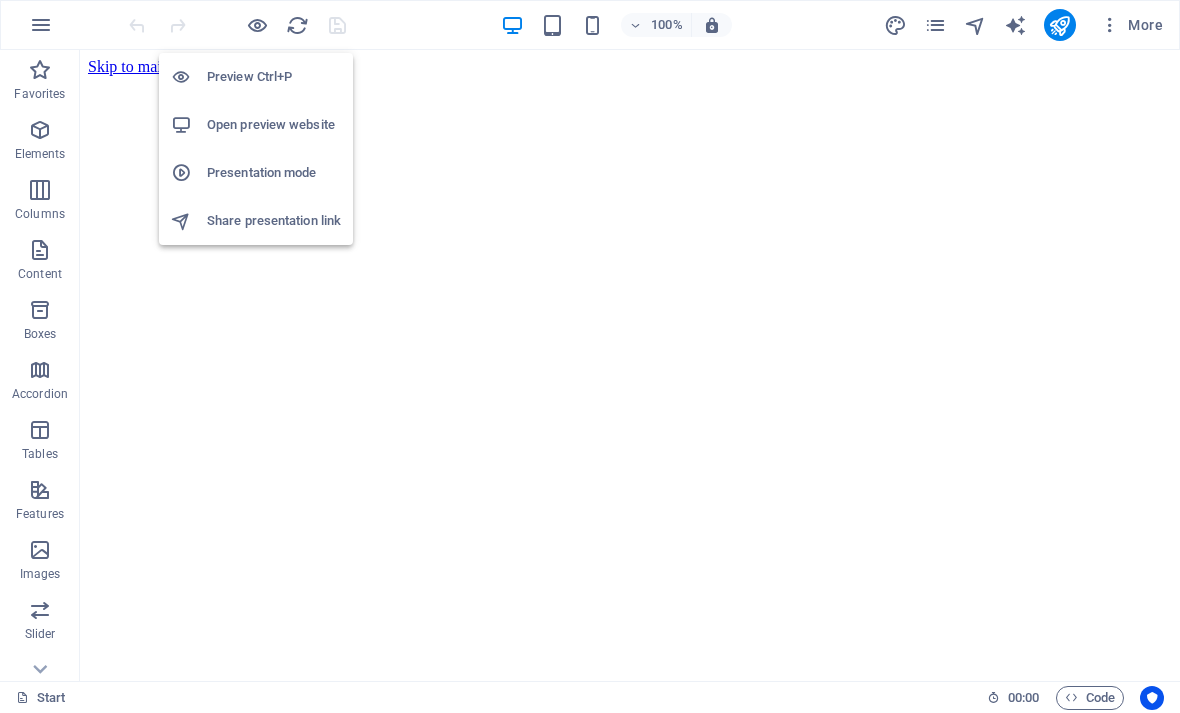 click 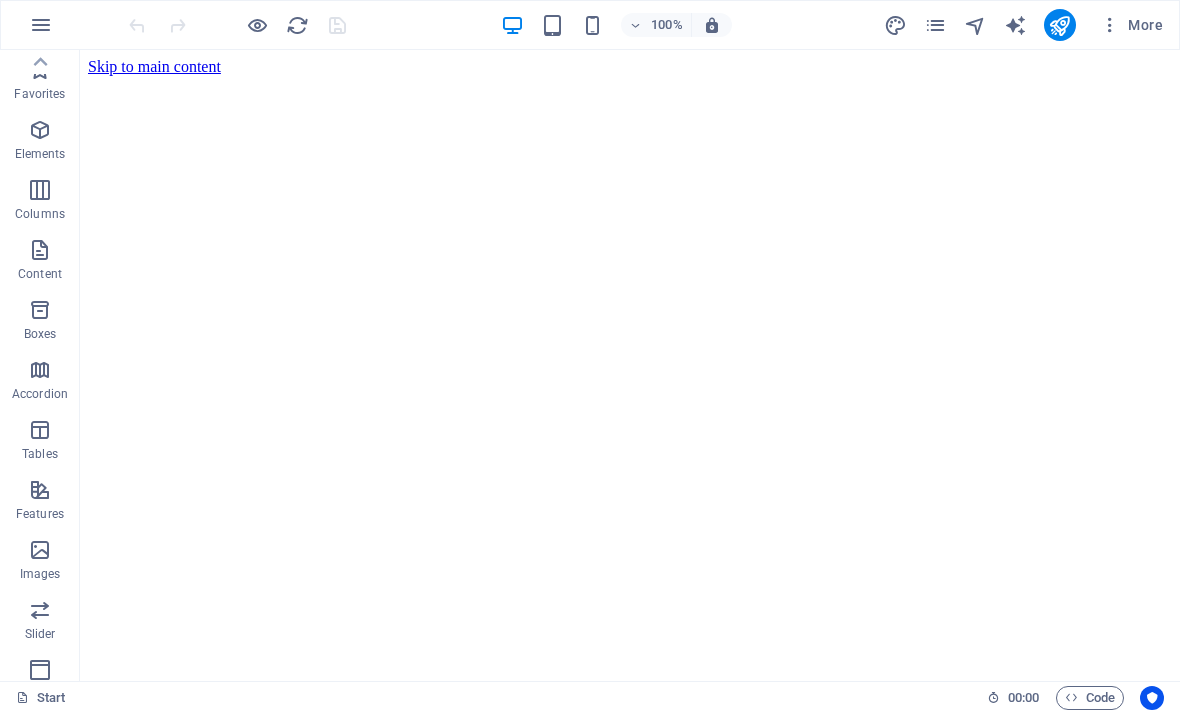 scroll, scrollTop: 0, scrollLeft: 0, axis: both 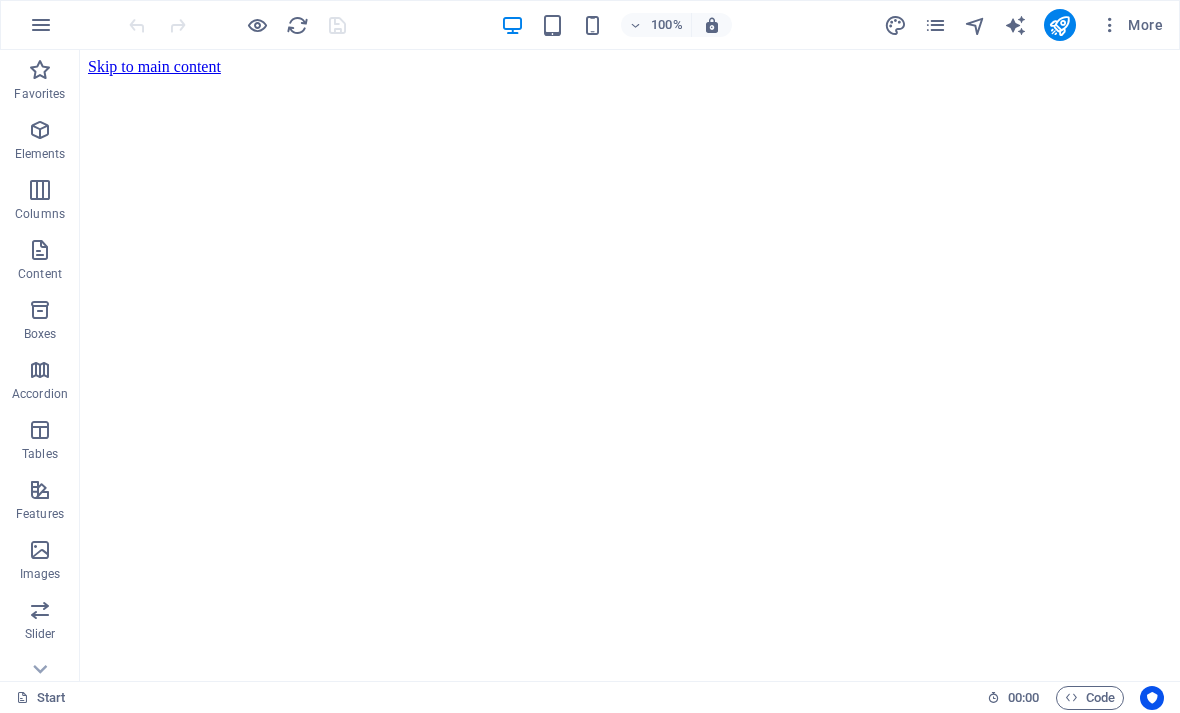 click at bounding box center (41, 25) 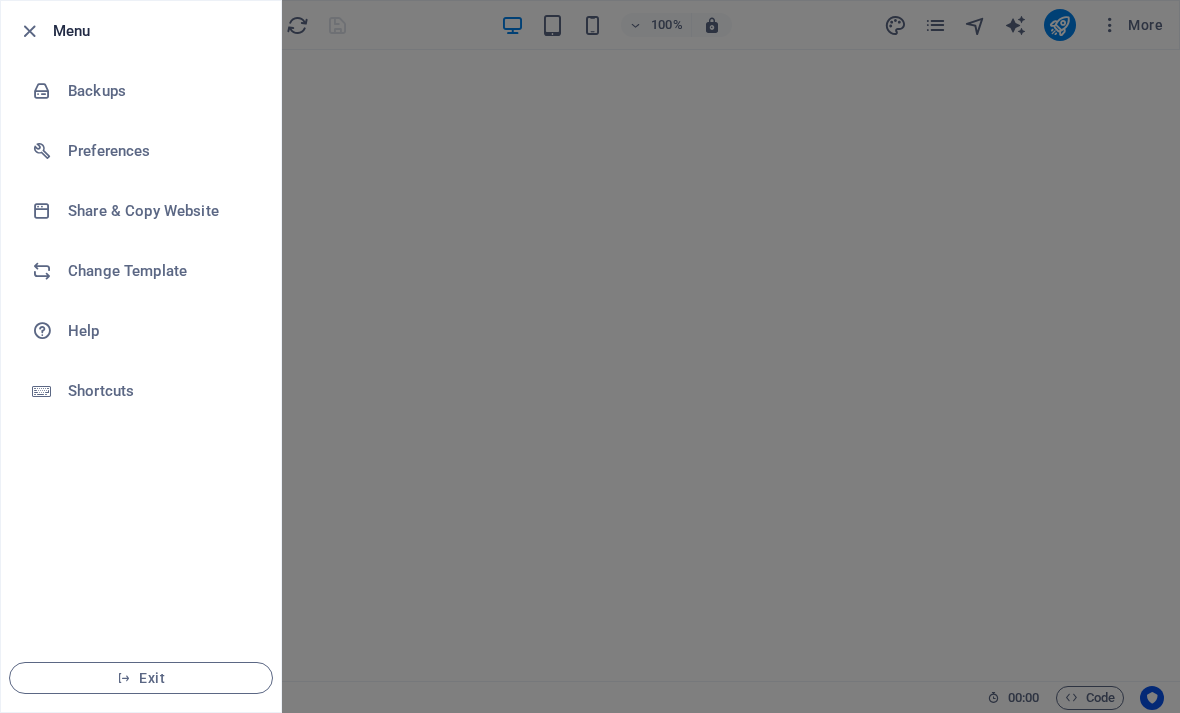 click on "Share & Copy Website" at bounding box center (160, 211) 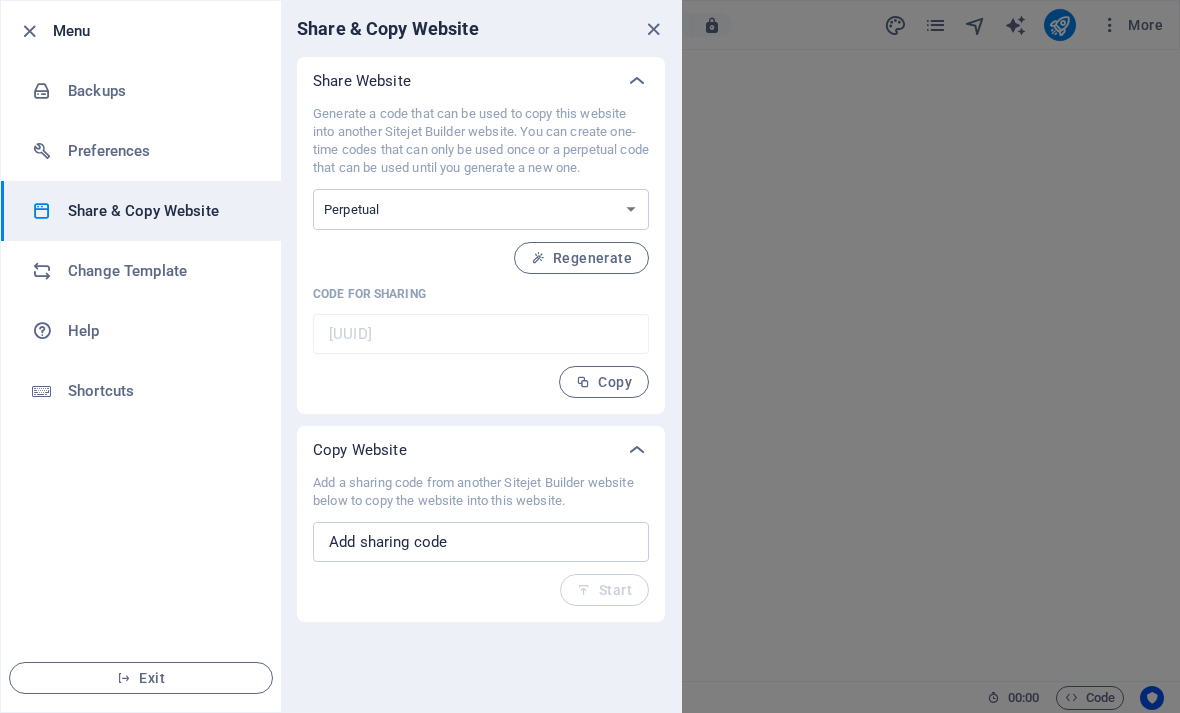 click at bounding box center (653, 29) 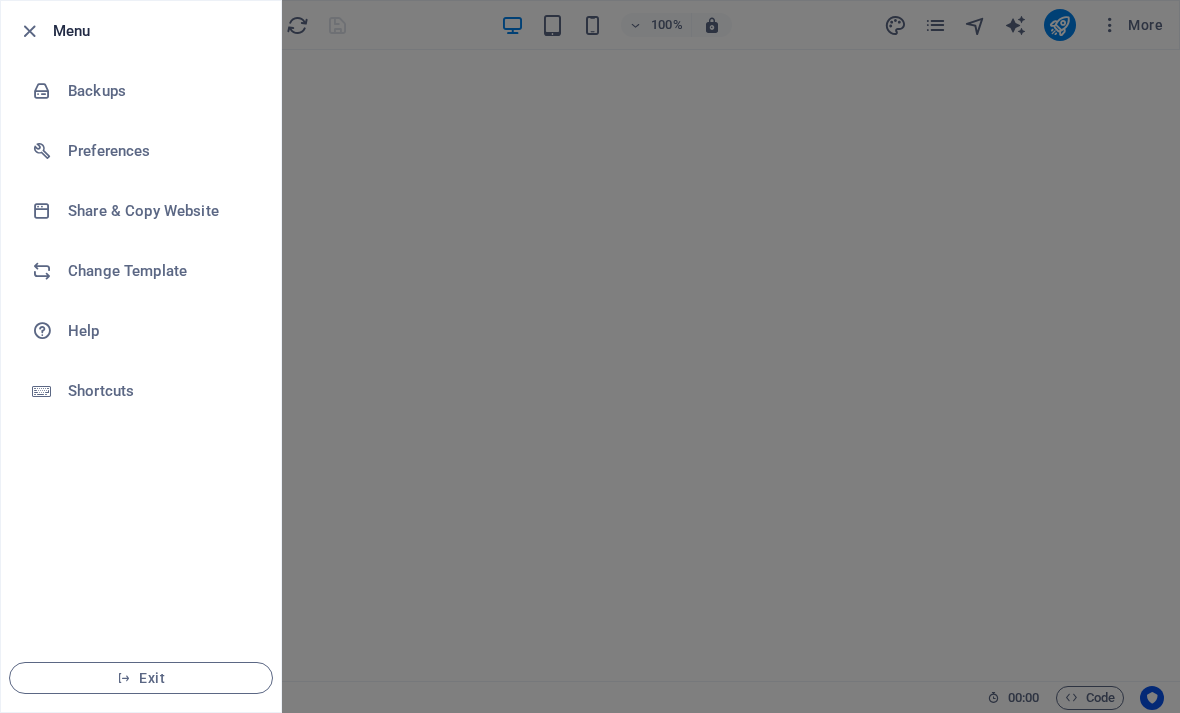 click on "Menu Backups Preferences Share & Copy Website Change Template Help Shortcuts Exit" at bounding box center (141, 356) 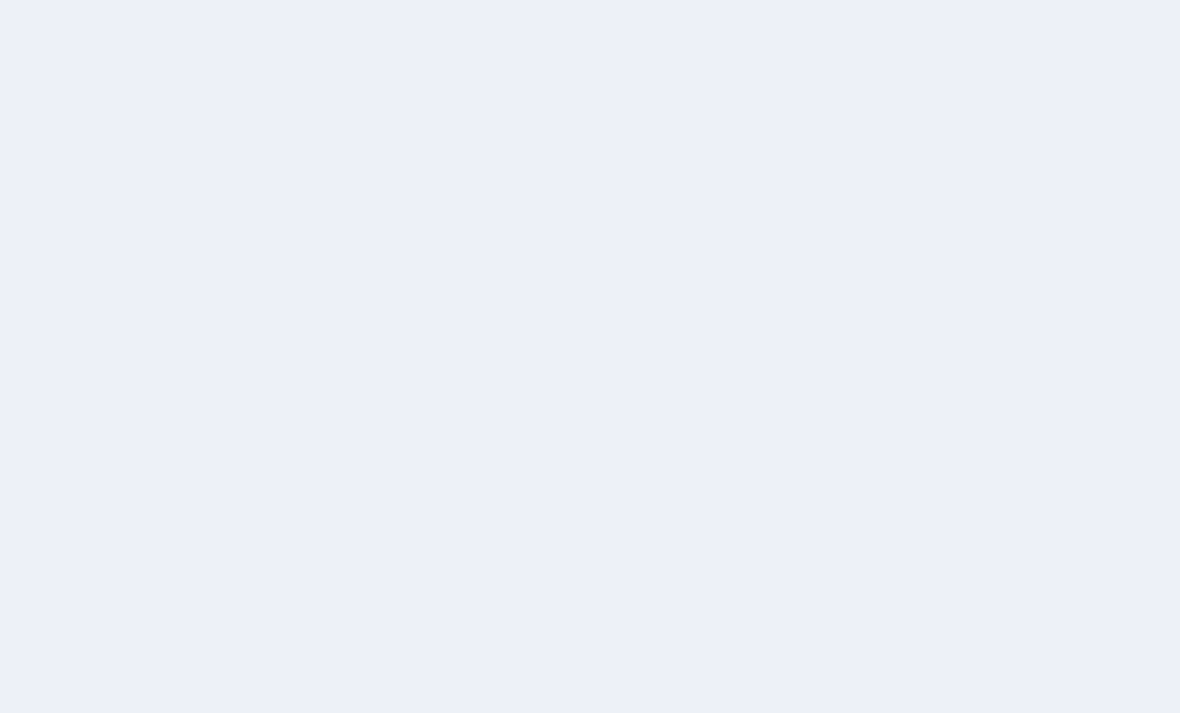 scroll, scrollTop: 0, scrollLeft: 0, axis: both 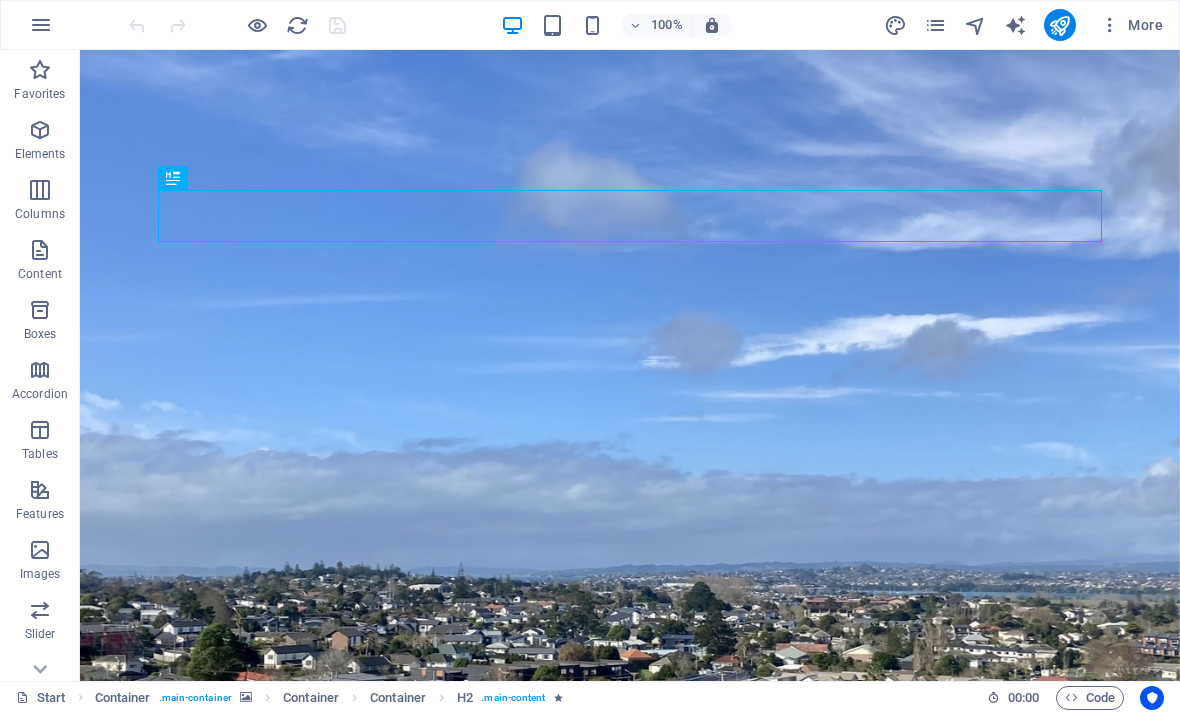 click on "More" at bounding box center [1131, 25] 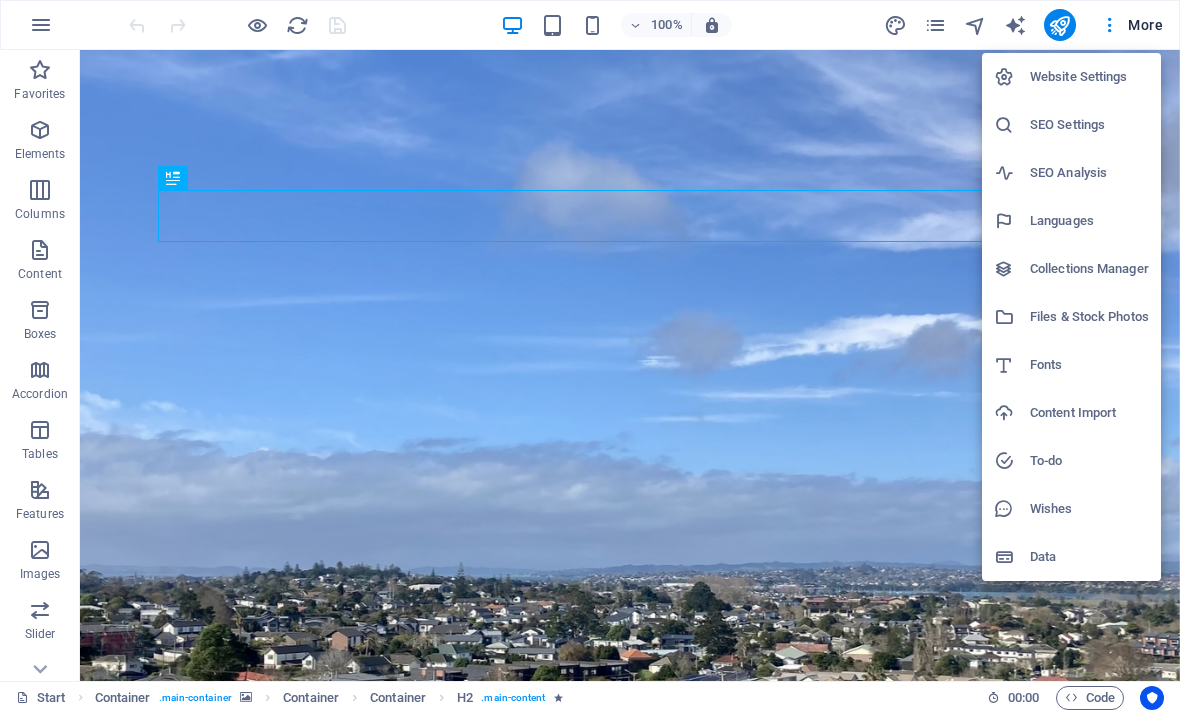 click on "Website Settings" at bounding box center (1089, 77) 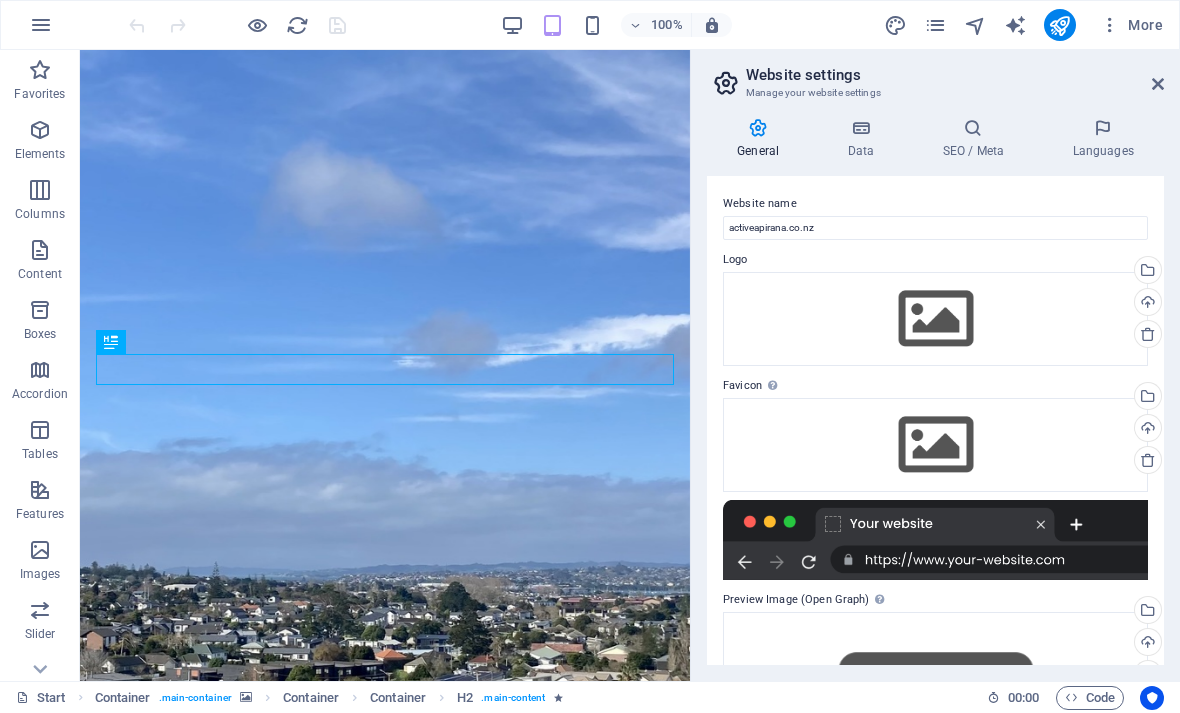 click on "Data" at bounding box center [864, 139] 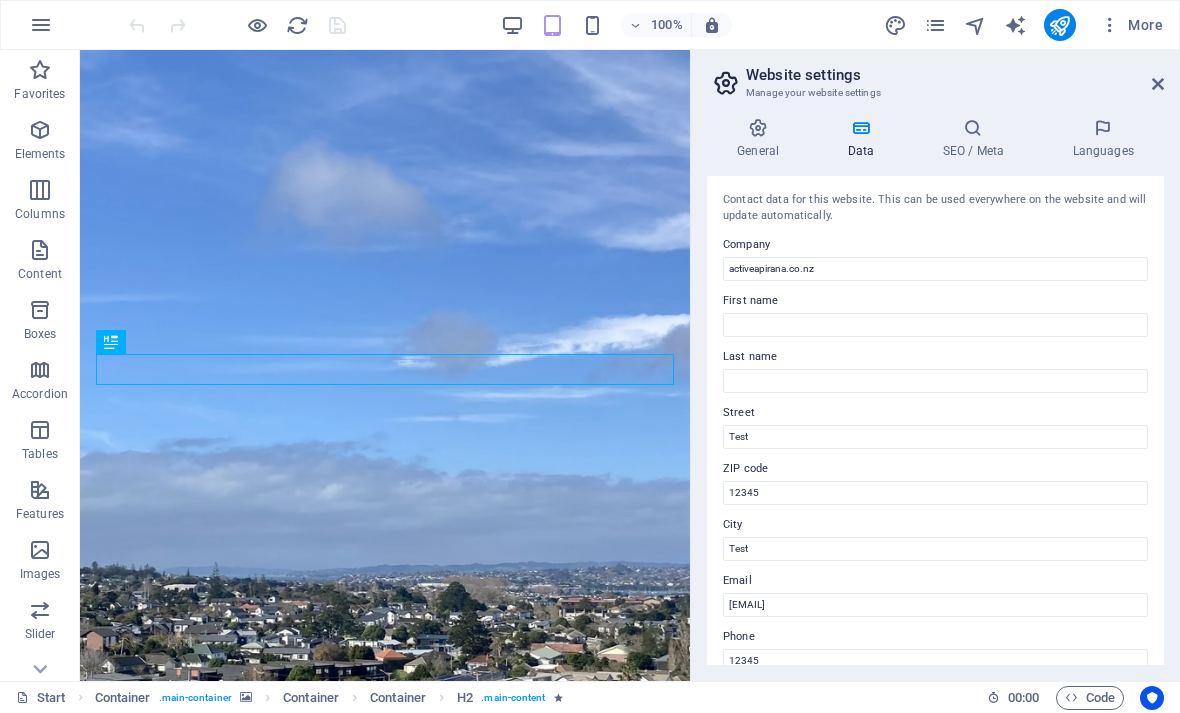 click at bounding box center (973, 128) 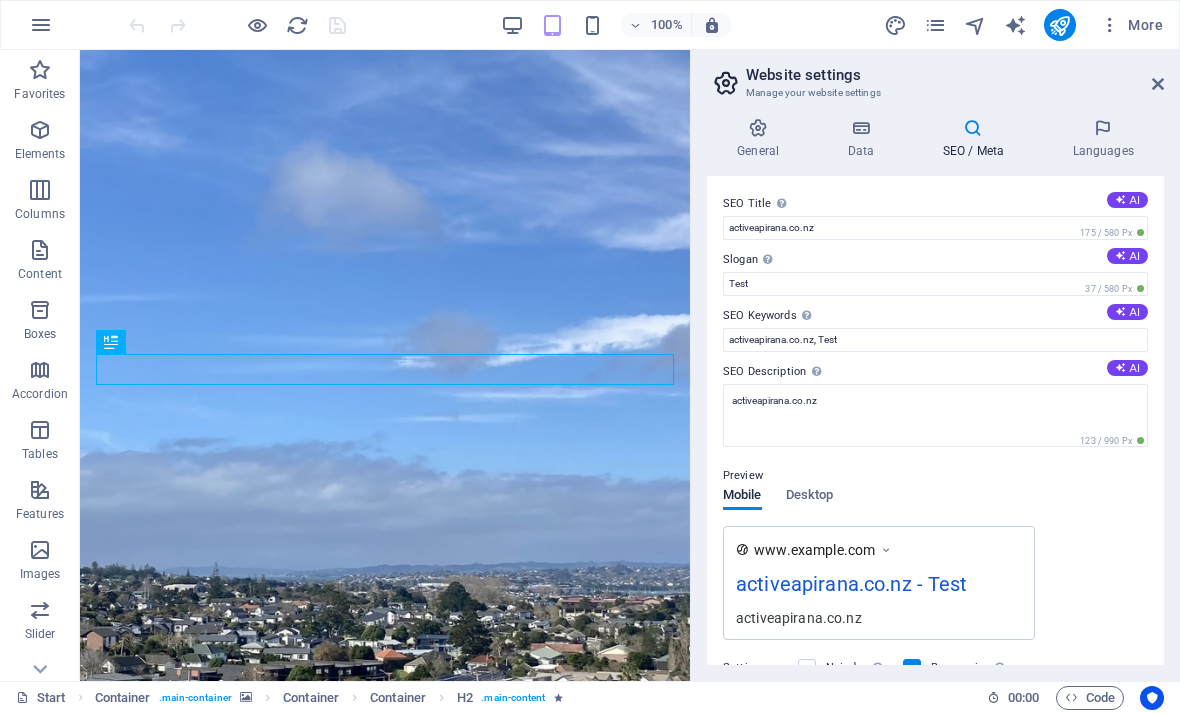 scroll, scrollTop: 0, scrollLeft: 0, axis: both 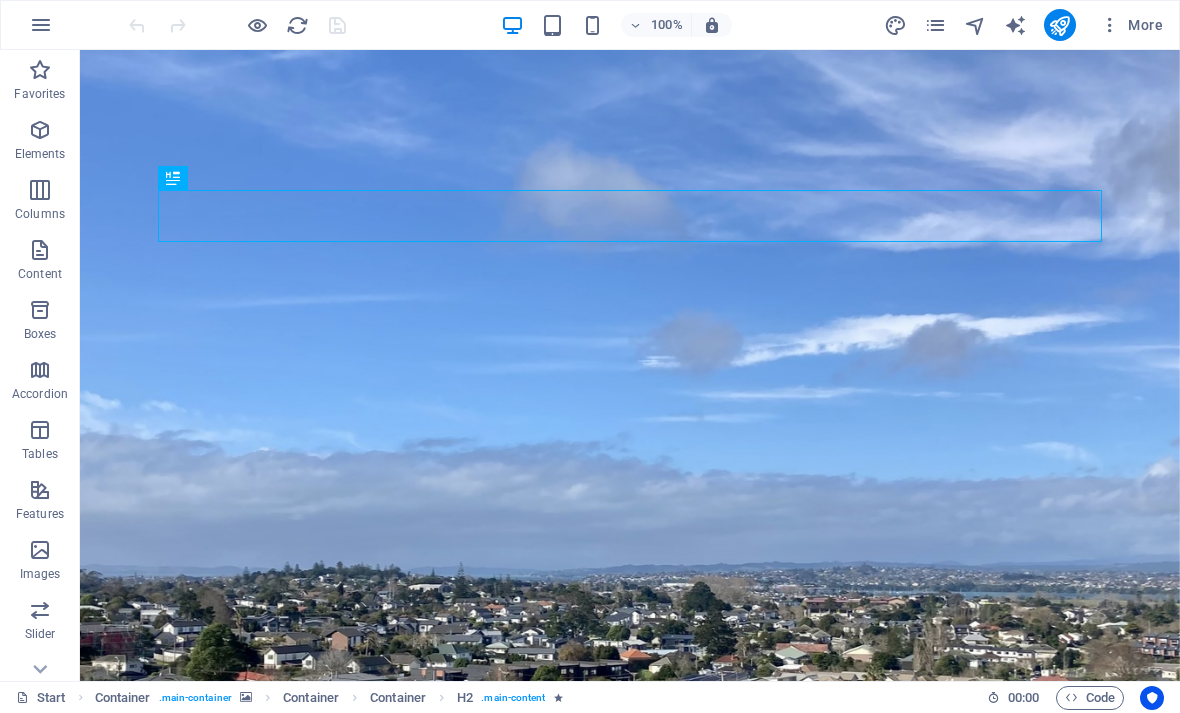 click at bounding box center [1059, 25] 